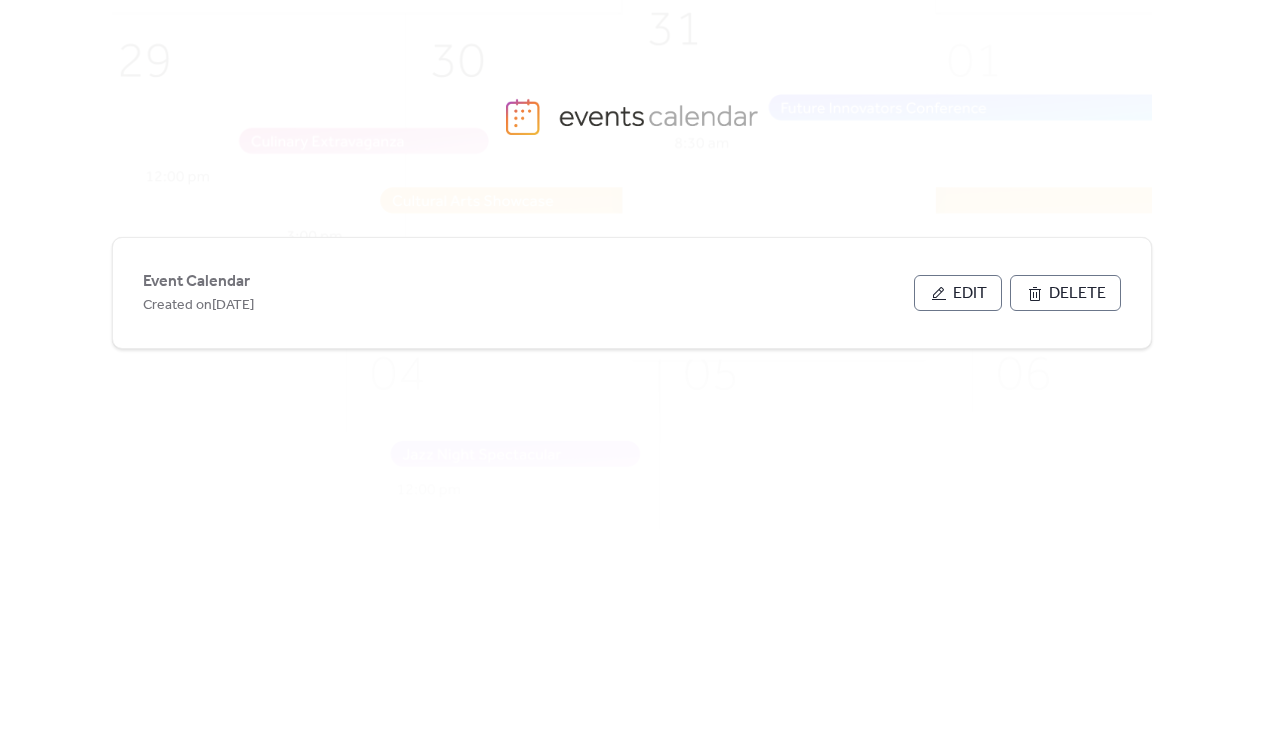 scroll, scrollTop: 0, scrollLeft: 0, axis: both 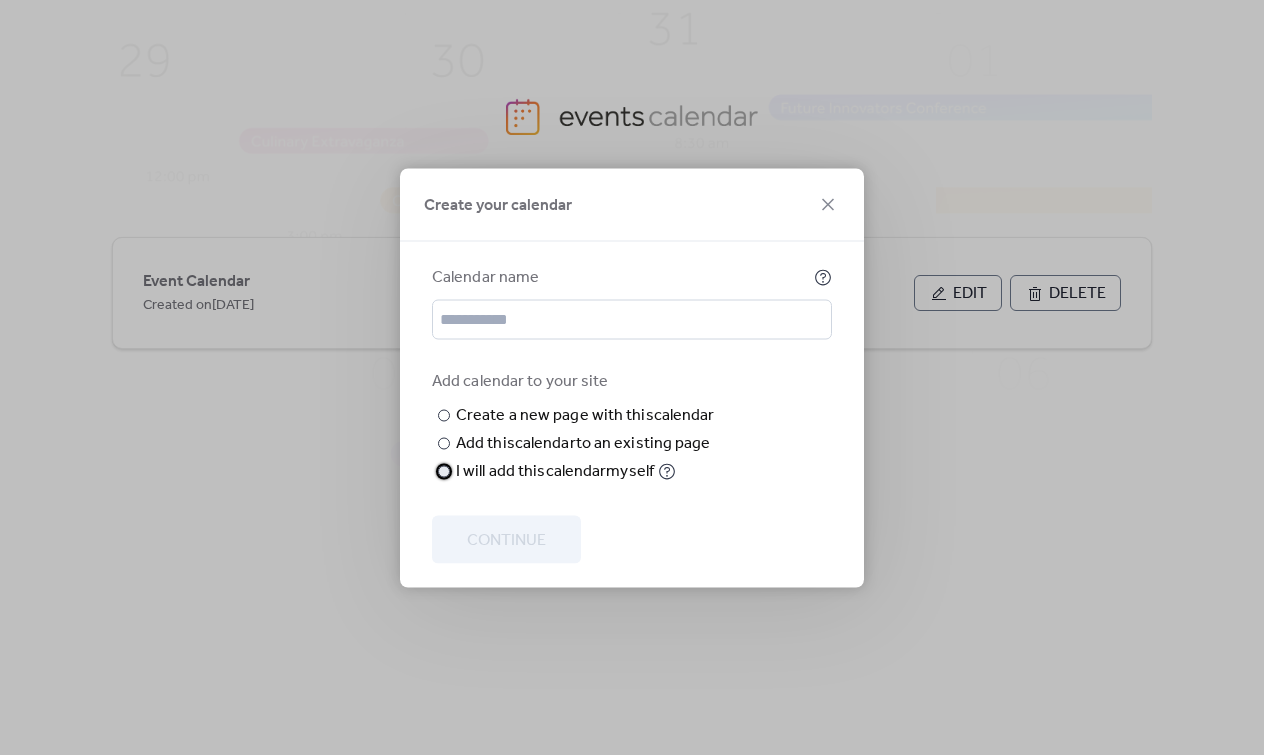 click on "​" at bounding box center (442, 471) 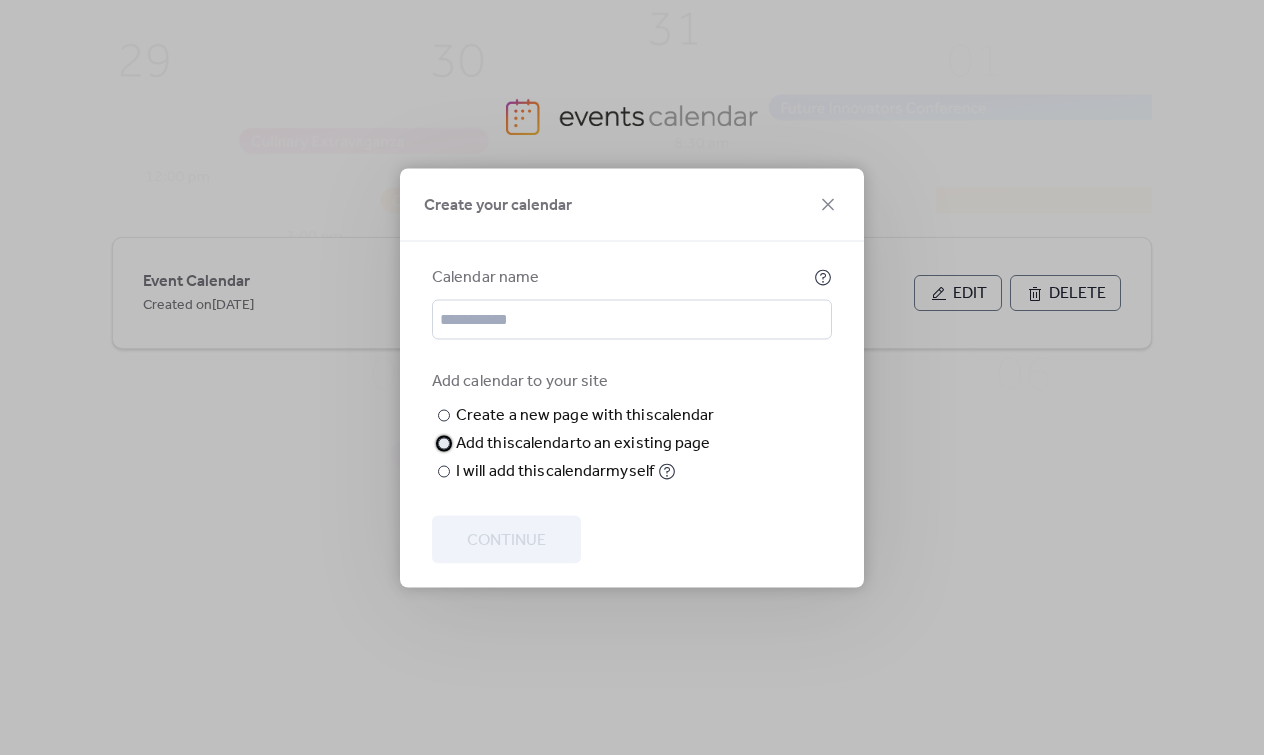 click at bounding box center (444, 443) 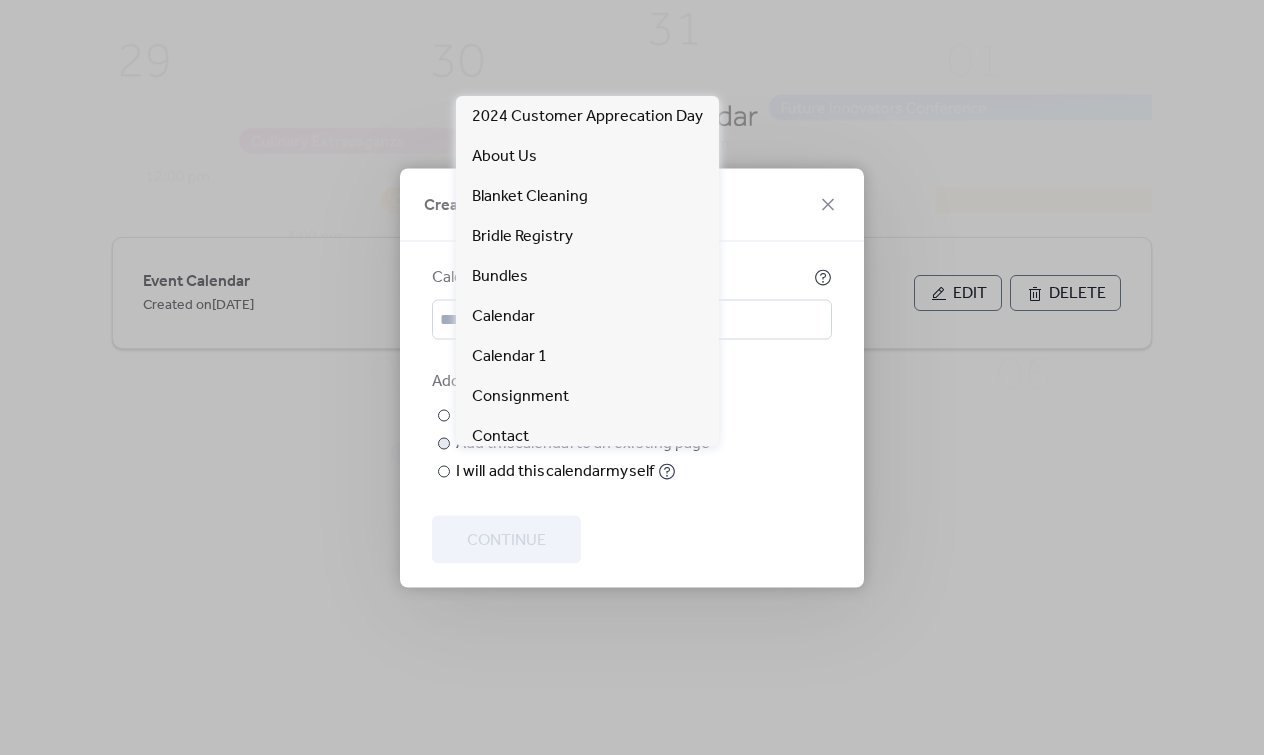 click on "Choose page" at bounding box center (0, 0) 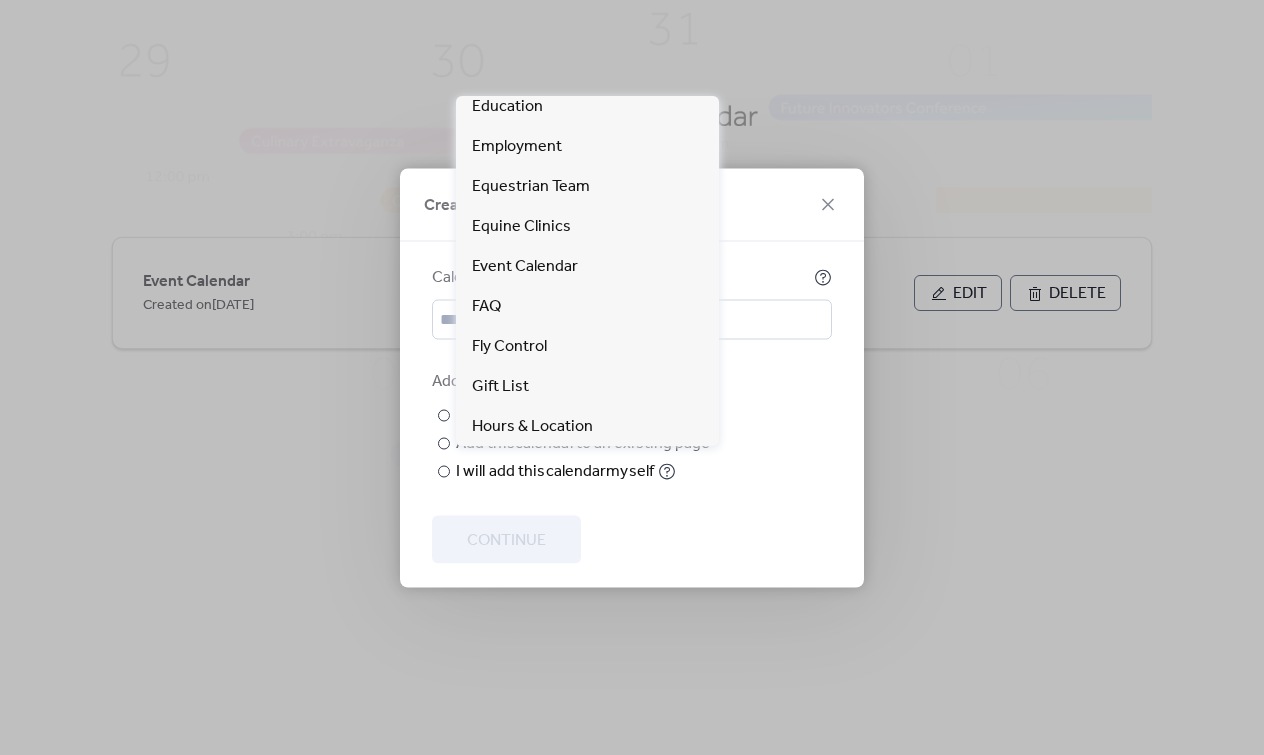scroll, scrollTop: 386, scrollLeft: 0, axis: vertical 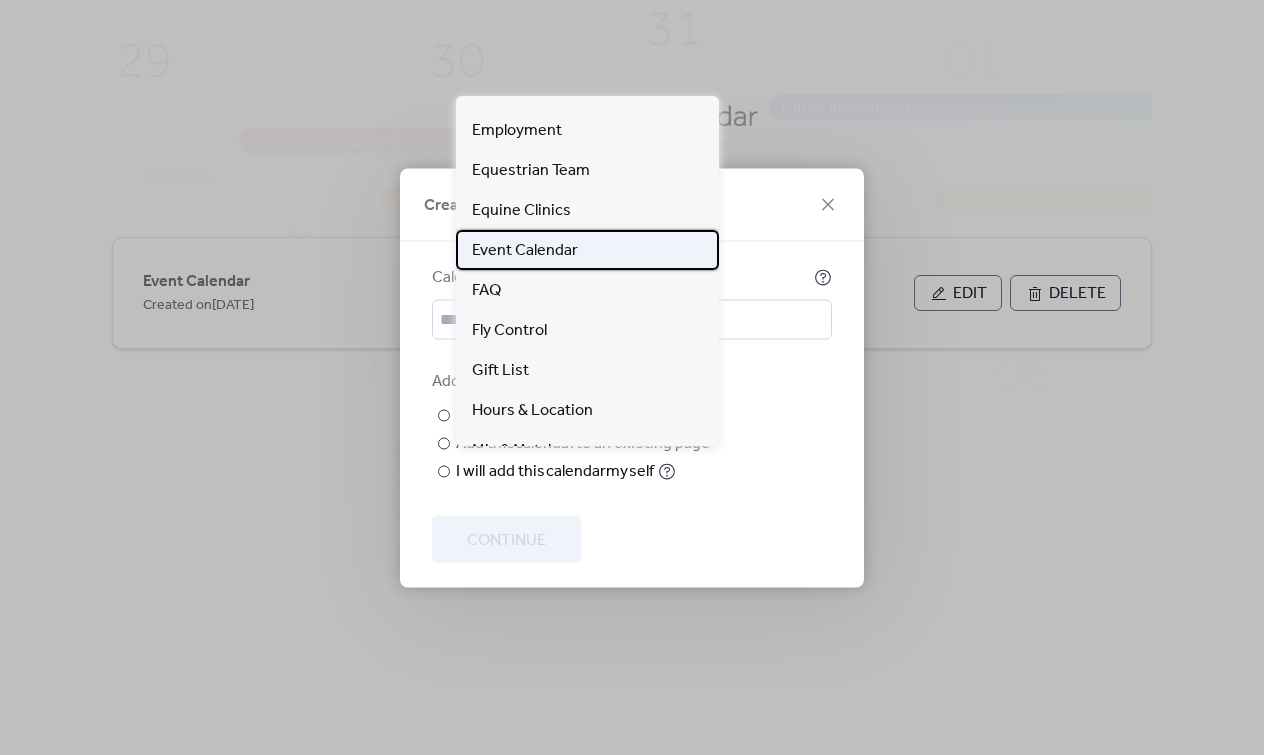 click on "Event Calendar" at bounding box center [525, 251] 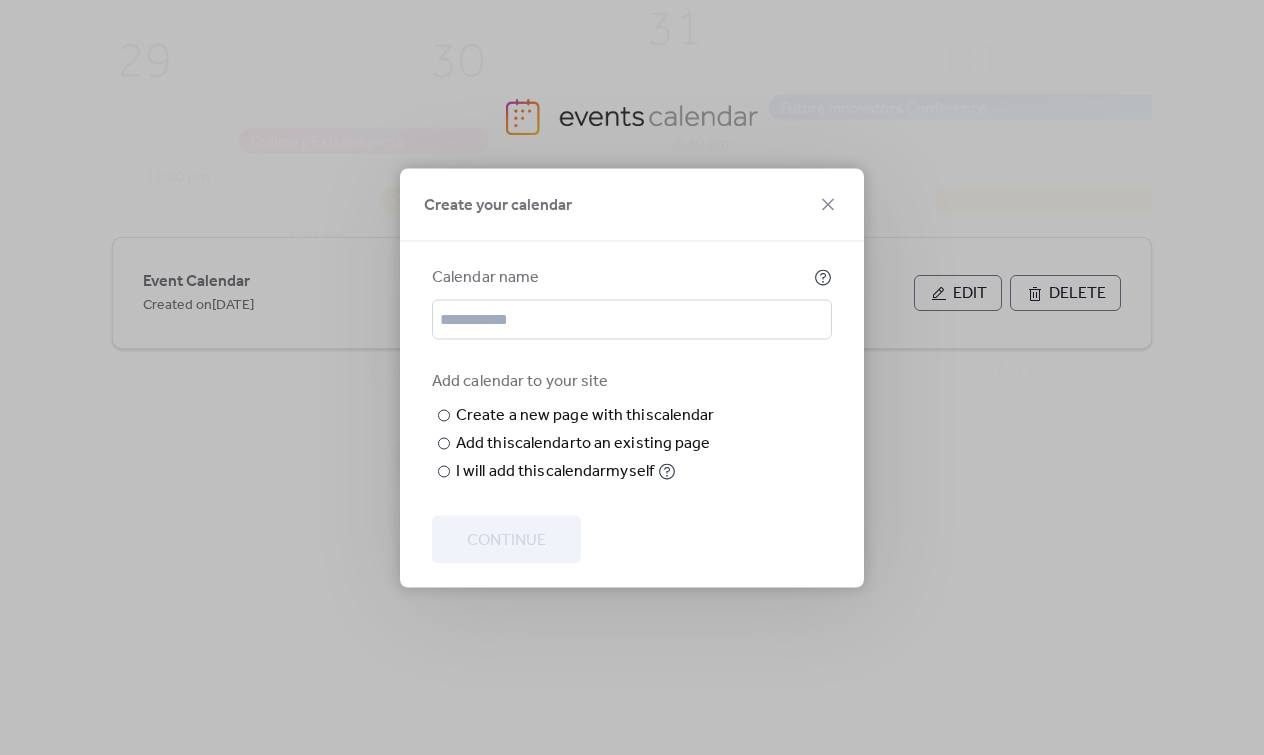 click on "Calendar name Add calendar to your site ​ Create a new page with this  calendar New page name ​ Add this  calendar  to an existing page Choose existing page Event Calendar ​ I will add this  calendar  myself Continue" at bounding box center [632, 414] 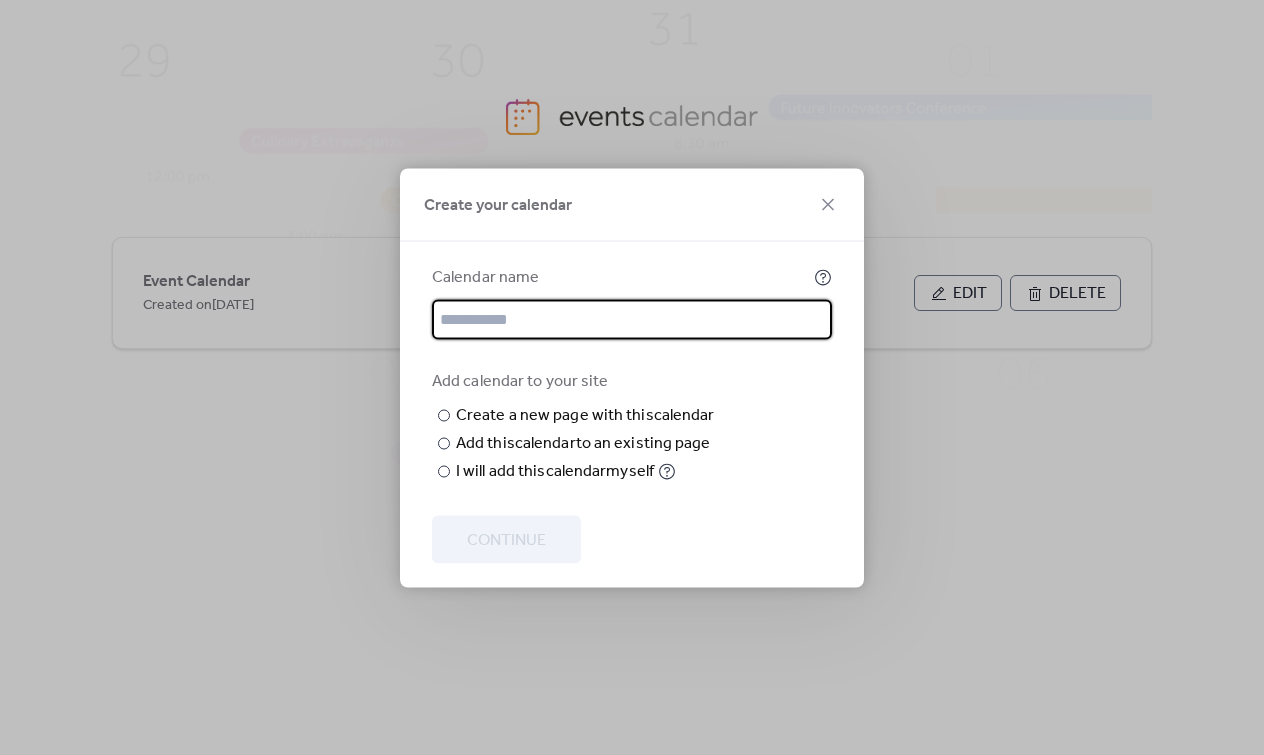 click at bounding box center [632, 319] 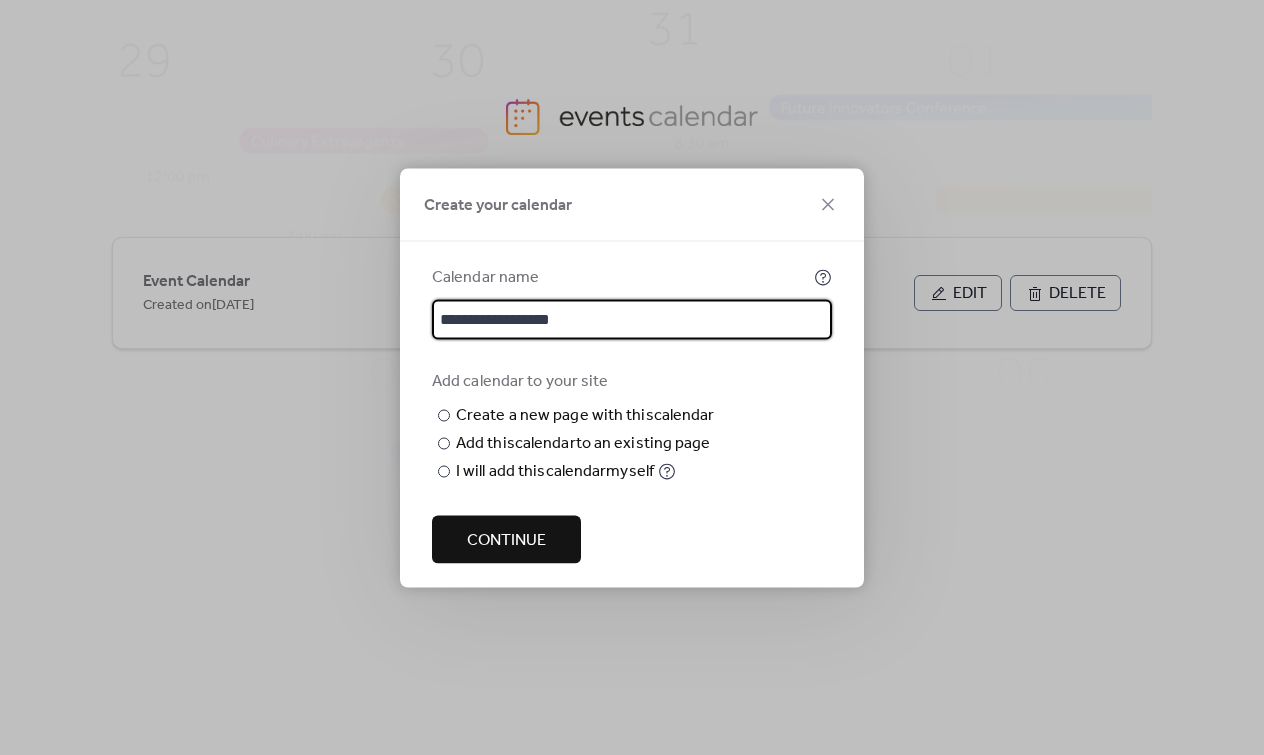 type on "**********" 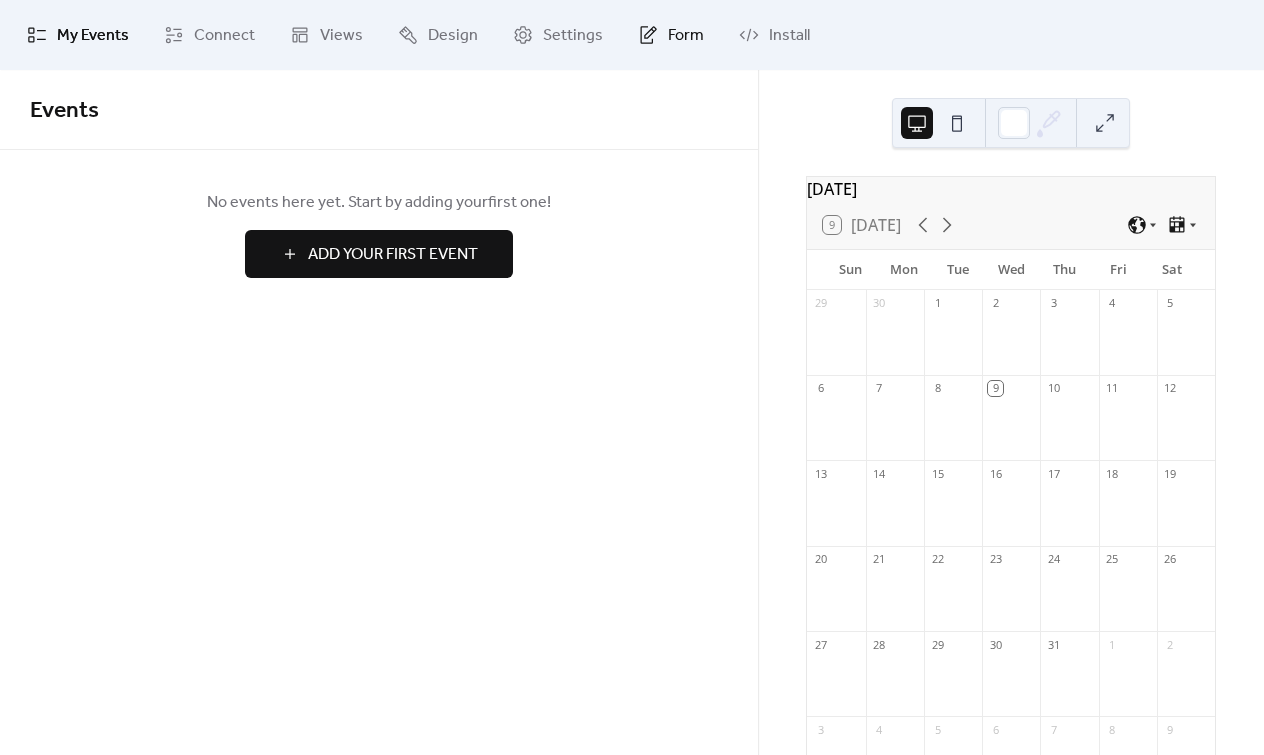 click on "Form" at bounding box center (686, 36) 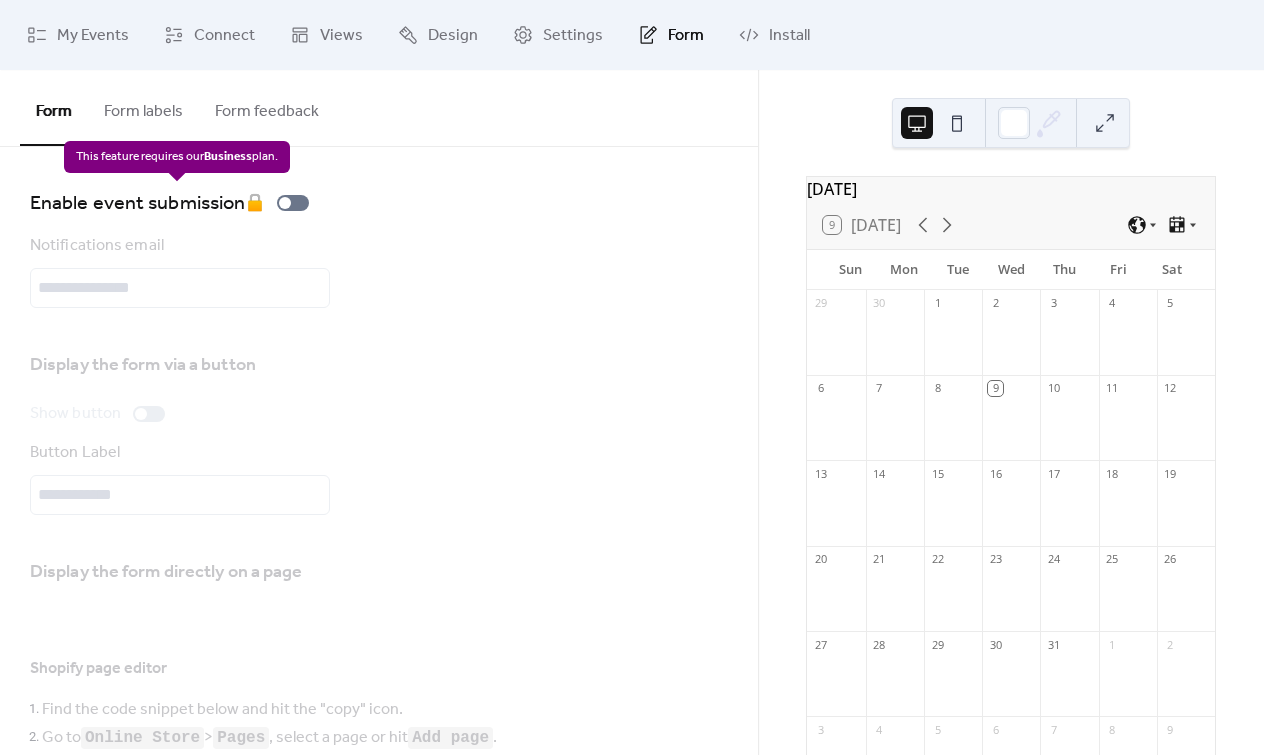 click on "Enable event submission  🔒" at bounding box center [173, 203] 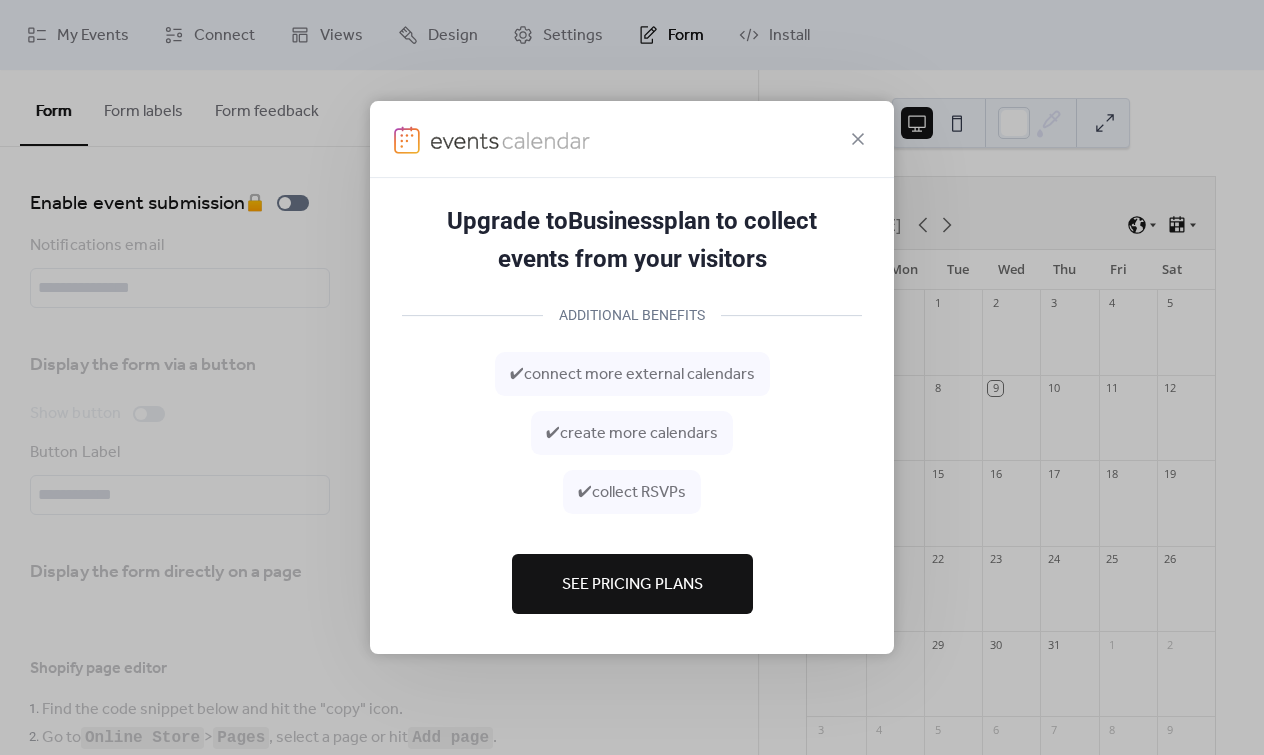 click on "See Pricing Plans" at bounding box center (632, 585) 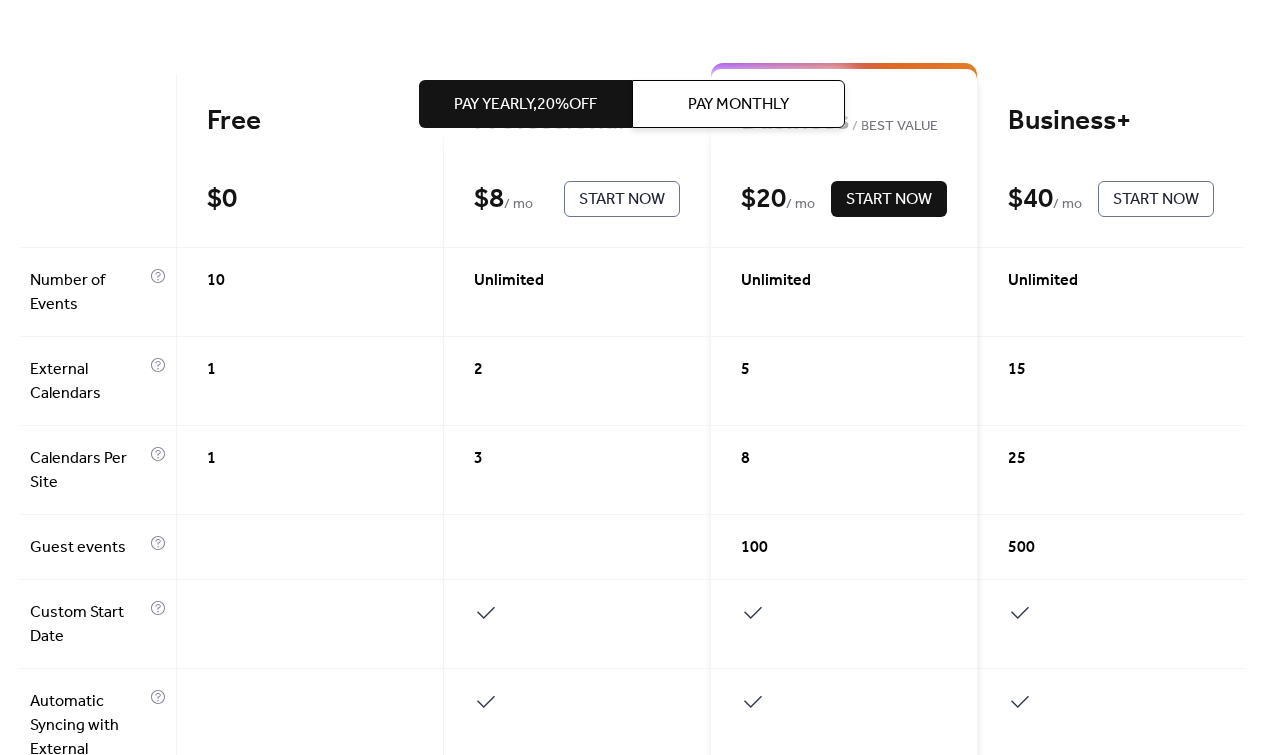 scroll, scrollTop: 0, scrollLeft: 0, axis: both 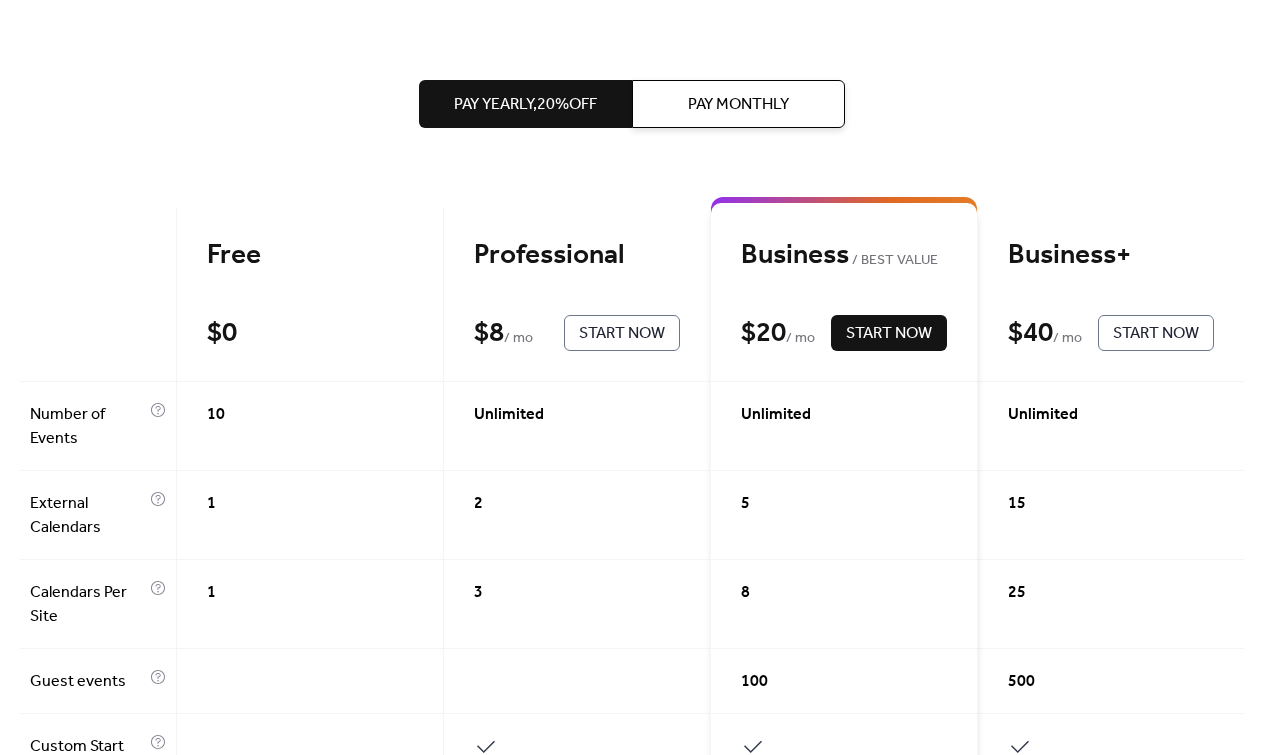 click on "Start Now" at bounding box center [889, 334] 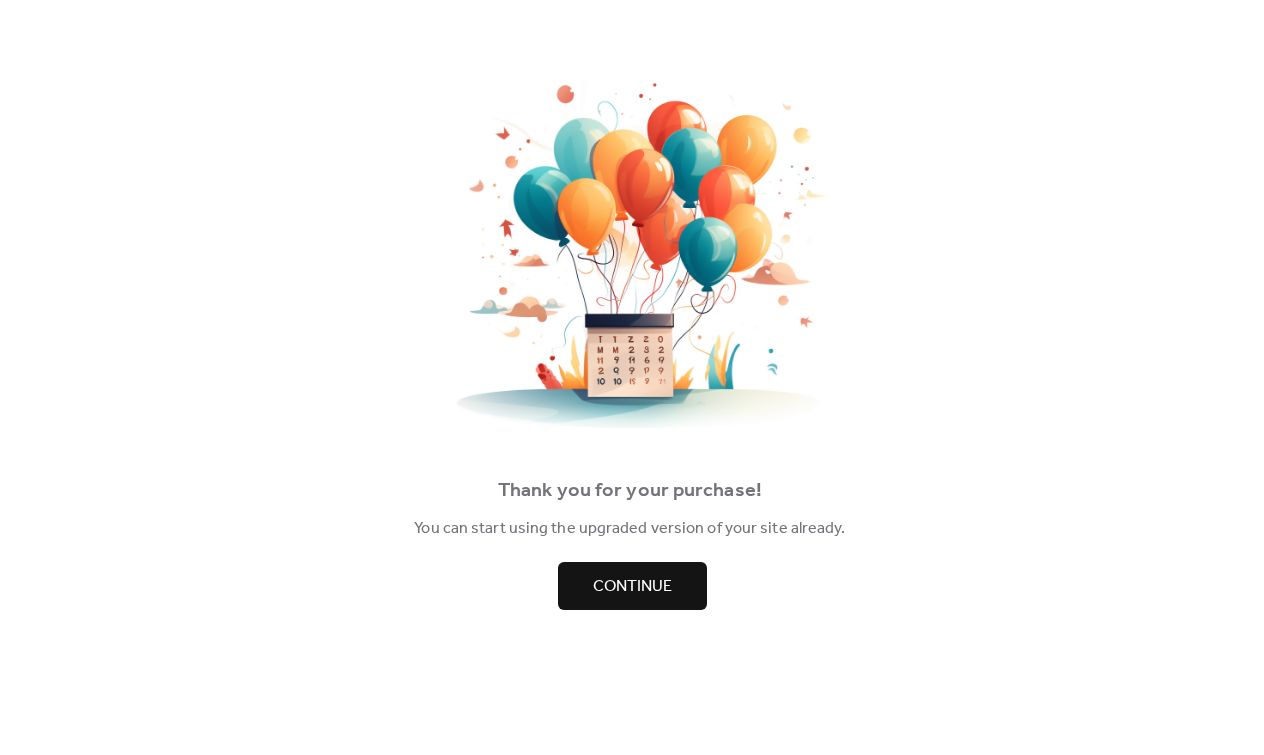 scroll, scrollTop: 0, scrollLeft: 0, axis: both 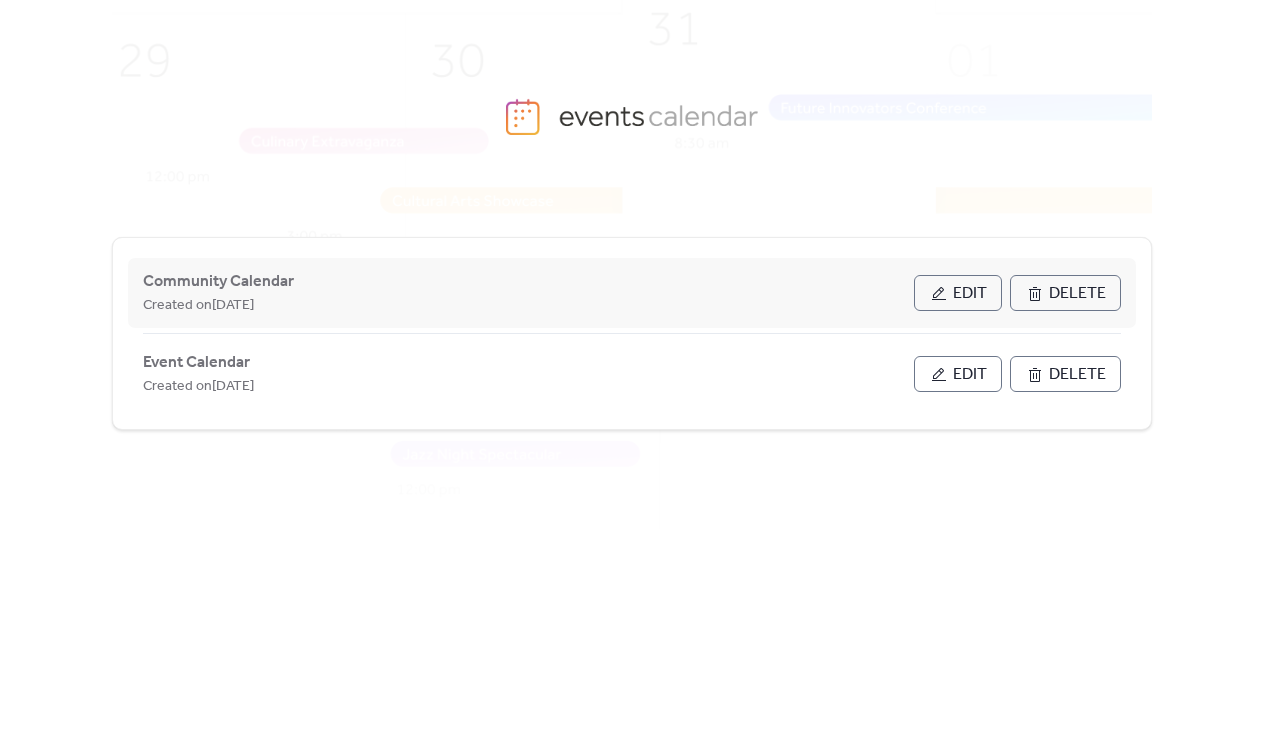 click on "Edit" at bounding box center [958, 293] 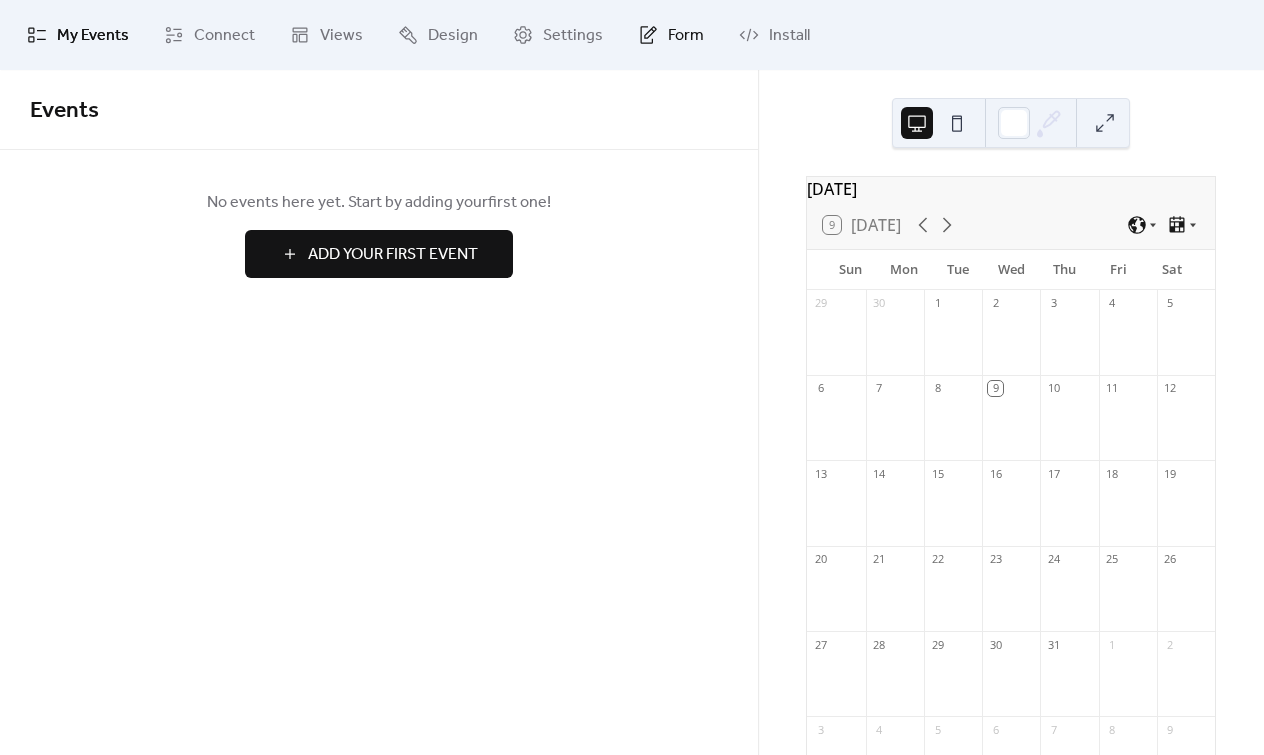 click on "Form" at bounding box center [686, 36] 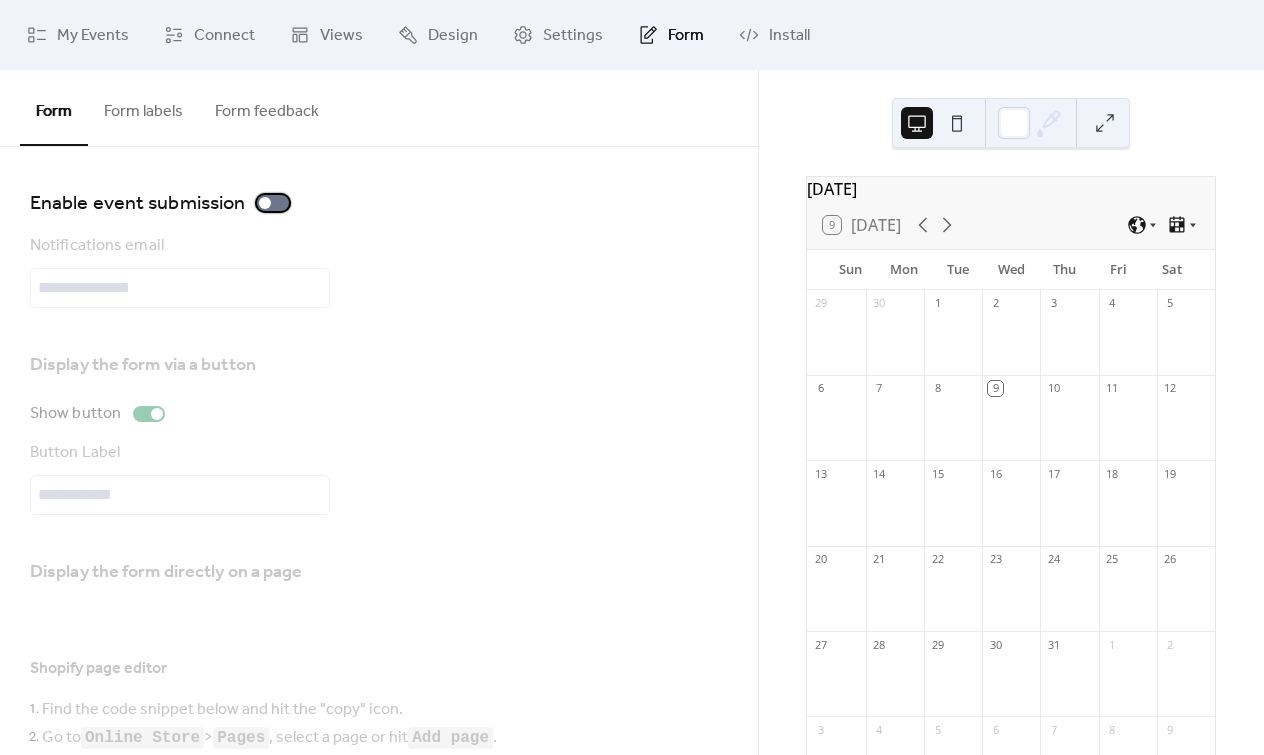 click at bounding box center [273, 203] 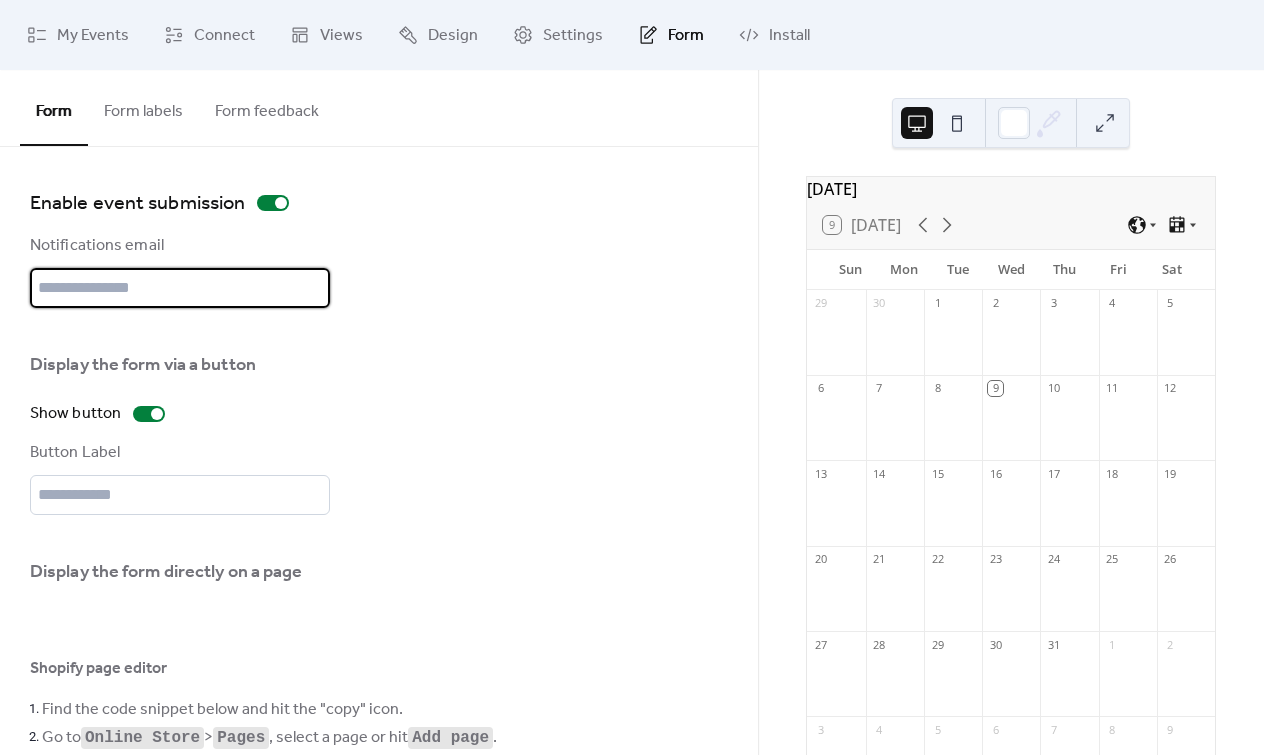 click at bounding box center (180, 288) 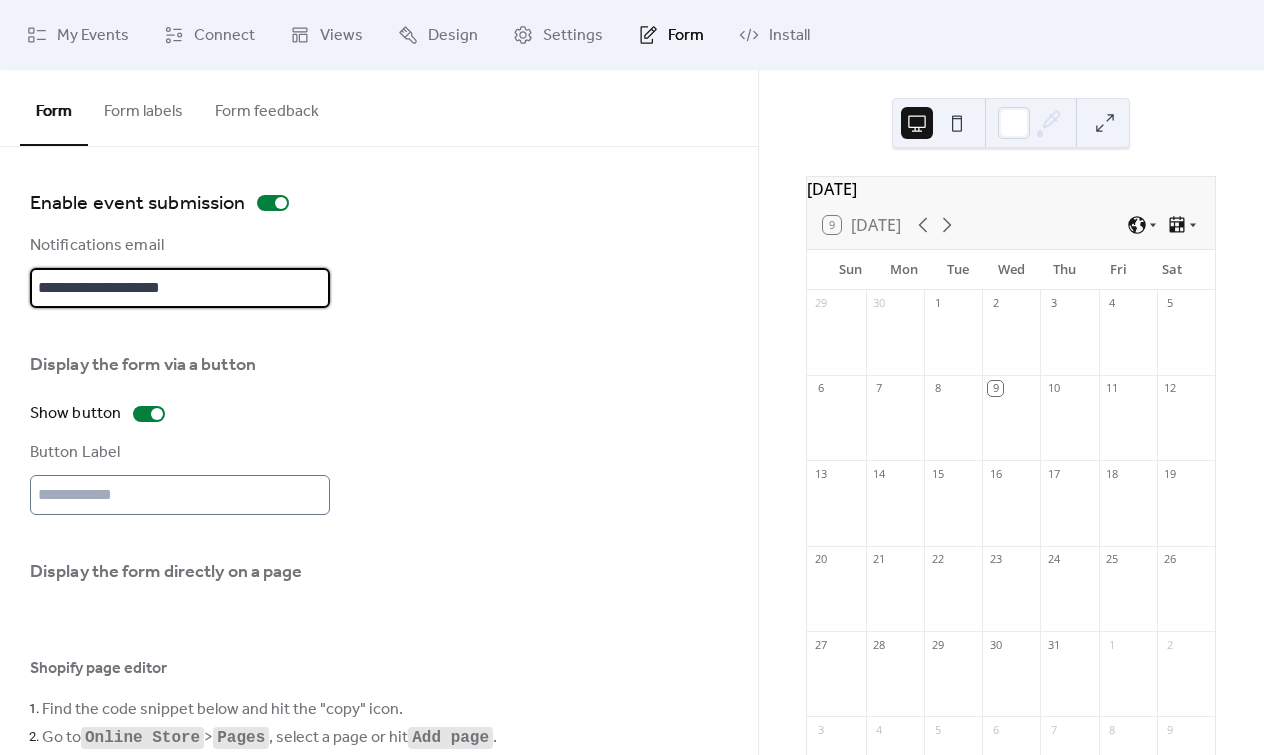 type on "**********" 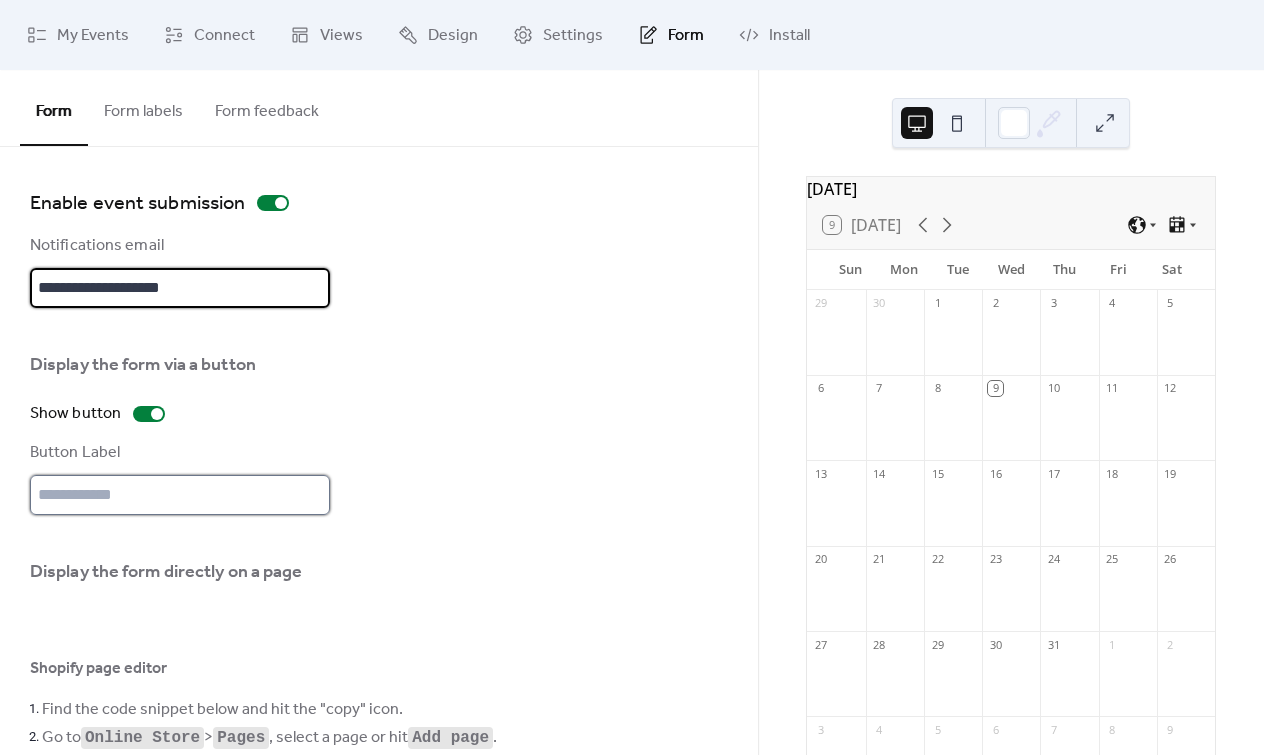 click at bounding box center [180, 495] 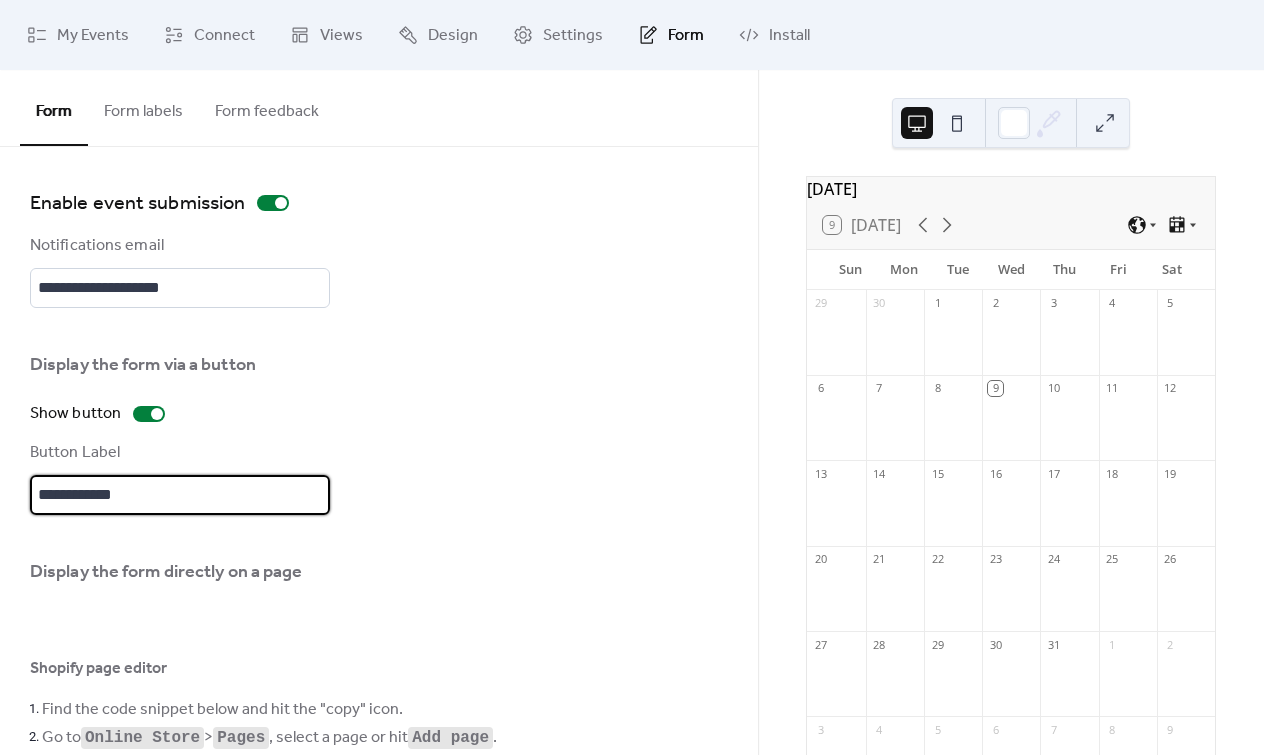 type on "**********" 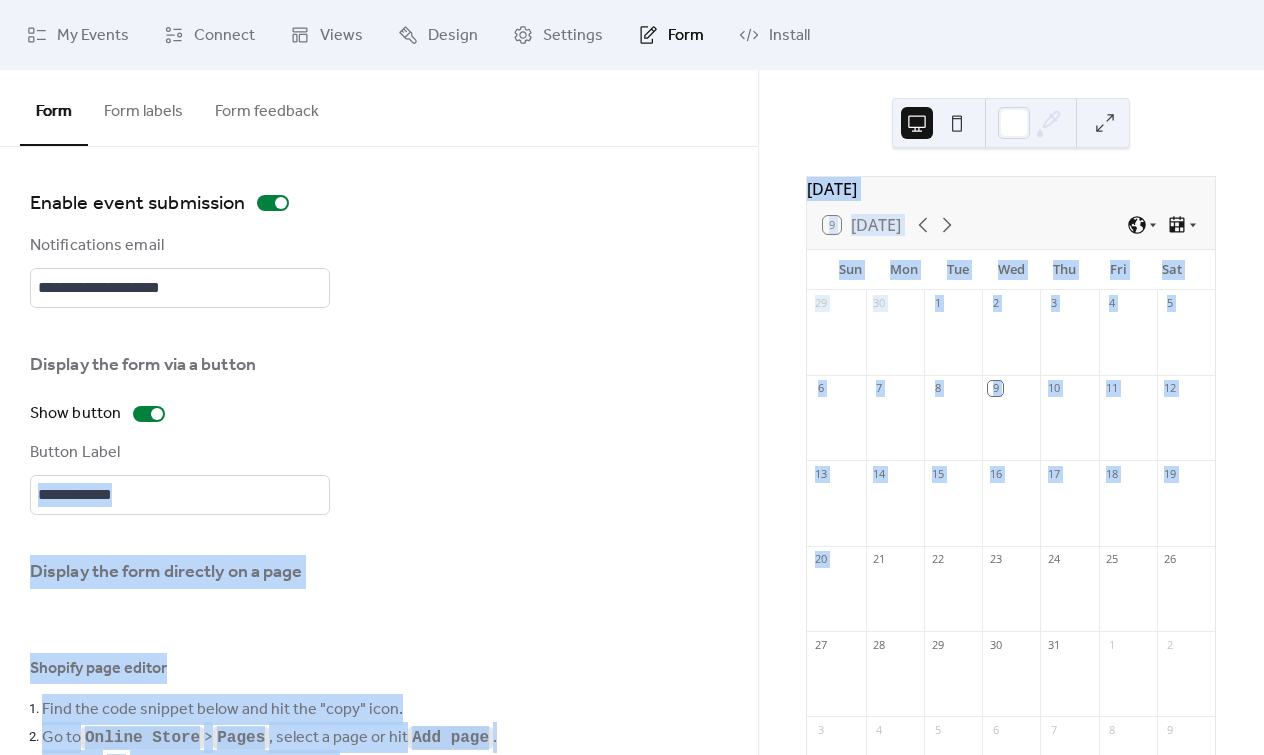 drag, startPoint x: 752, startPoint y: 485, endPoint x: 778, endPoint y: 593, distance: 111.085556 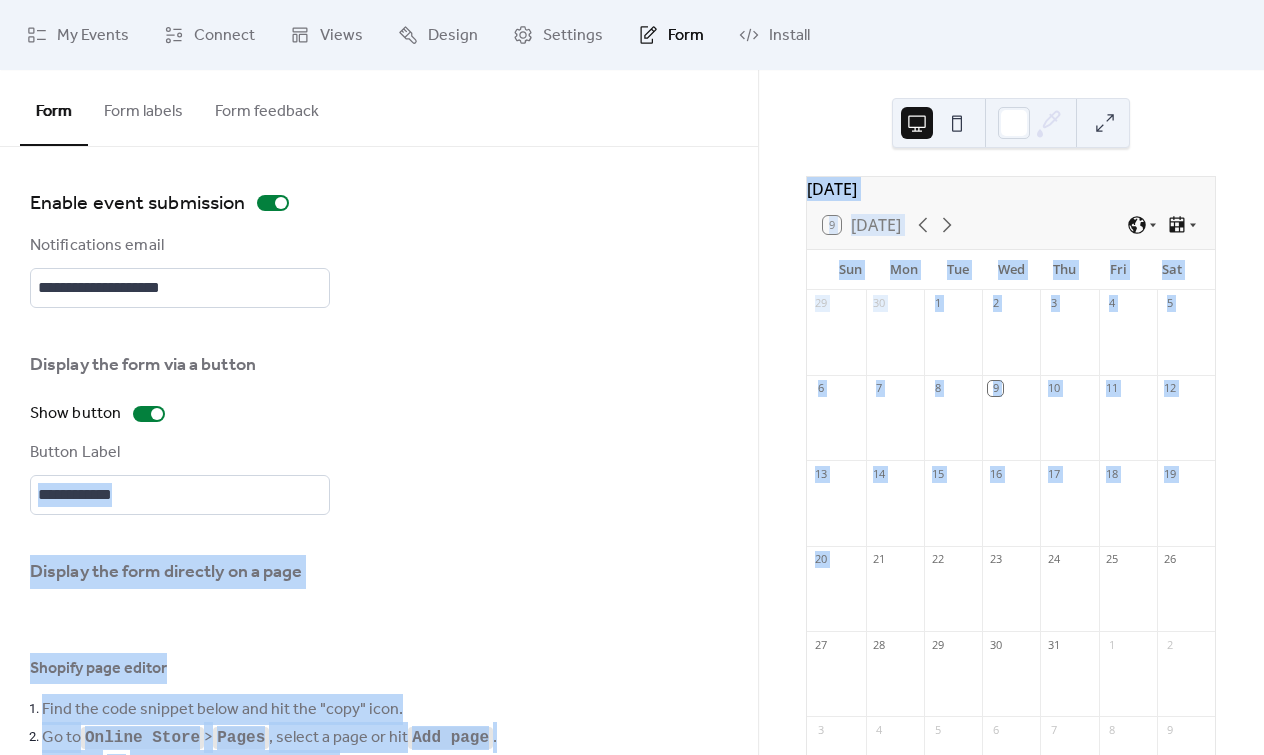 click on "**********" at bounding box center (379, 668) 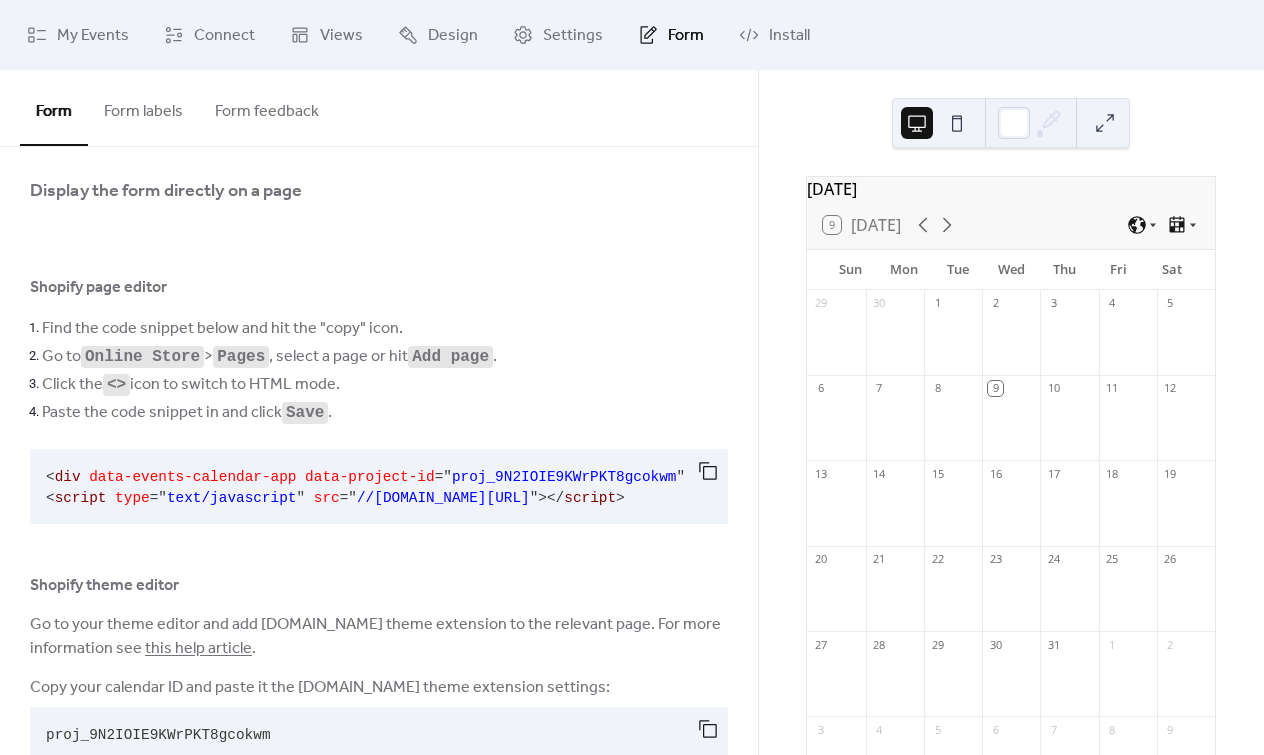 scroll, scrollTop: 388, scrollLeft: 0, axis: vertical 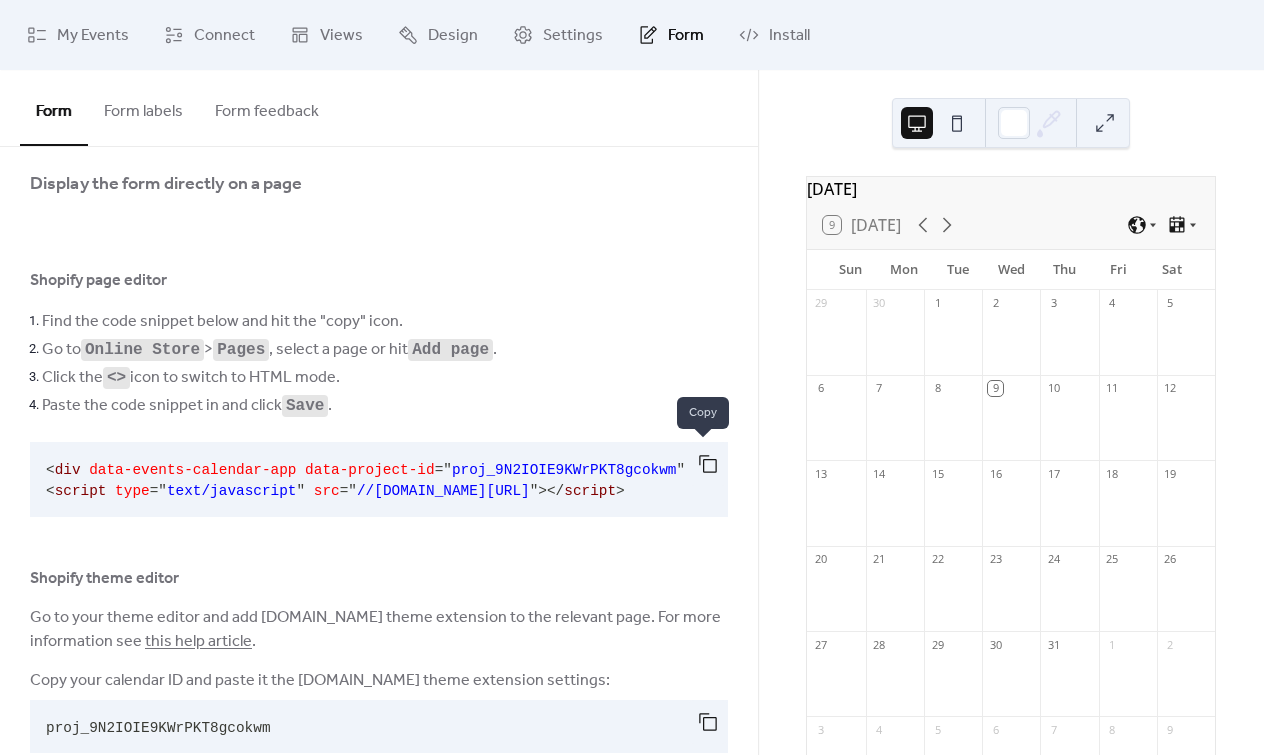 click at bounding box center (708, 464) 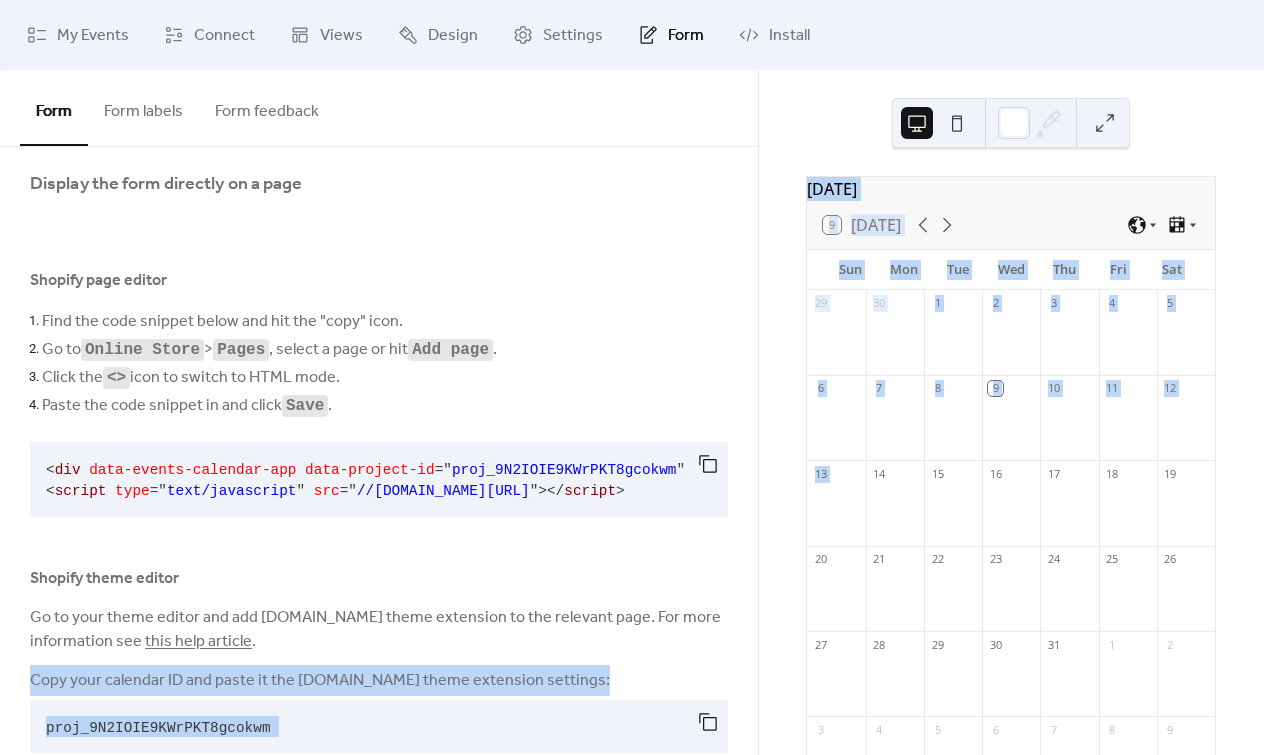 drag, startPoint x: 760, startPoint y: 551, endPoint x: 758, endPoint y: 626, distance: 75.026665 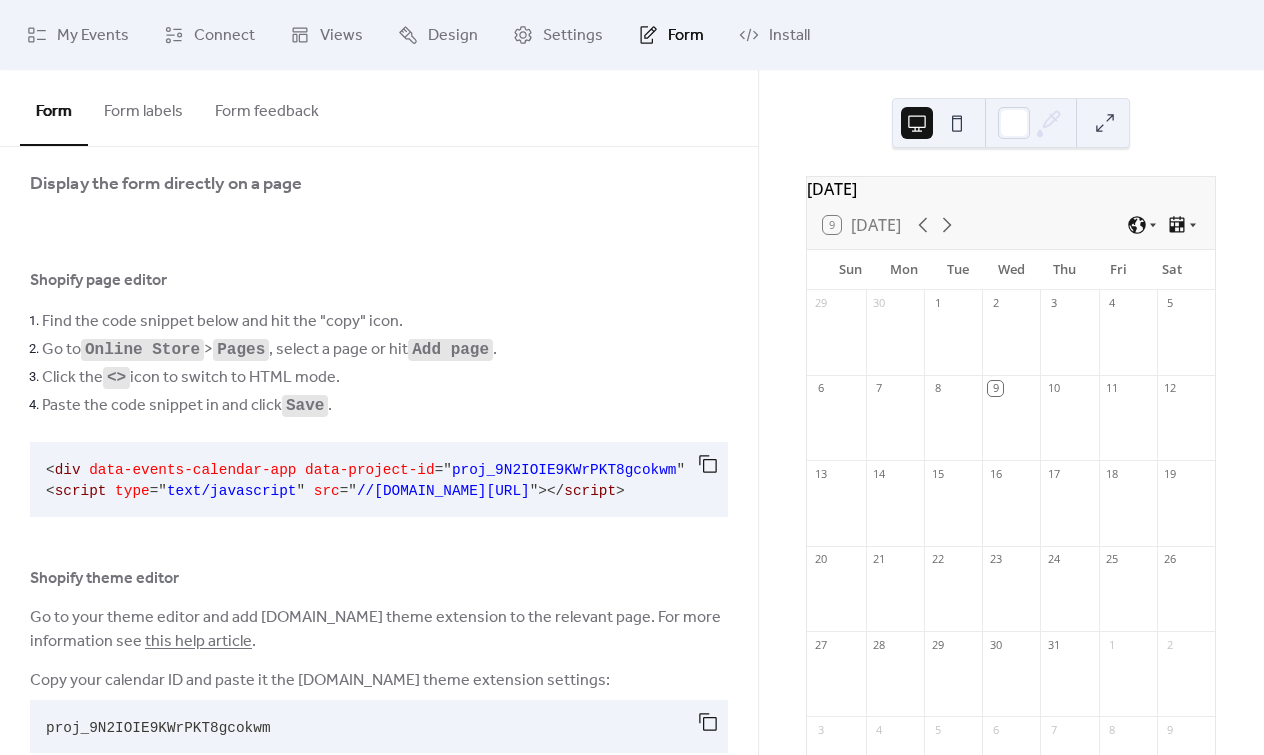 click on "Shopify page editor Find the code snippet below and hit the "copy" icon. Go to  Online Store  >  Pages , select a page or hit  Add page . Click the  <>  icon to switch to HTML mode. Paste the code snippet in and click  Save . < div   data-events-calendar-app   data-project-id = " proj_9N2IOIE9KWrPKT8gcokwm "   element-type = ' form ' > </ div >
< script   type = " text/javascript "   src = " //dist.eventscalendar.co/embed.js " > </ script > Shopify theme editor Go to your theme editor and add EventsCalendar.co theme extension to the relevant page. For more information see   this help article . Copy your calendar ID and paste it the EventsCalendar.co theme extension settings: proj_9N2IOIE9KWrPKT8gcokwm" at bounding box center [379, 514] 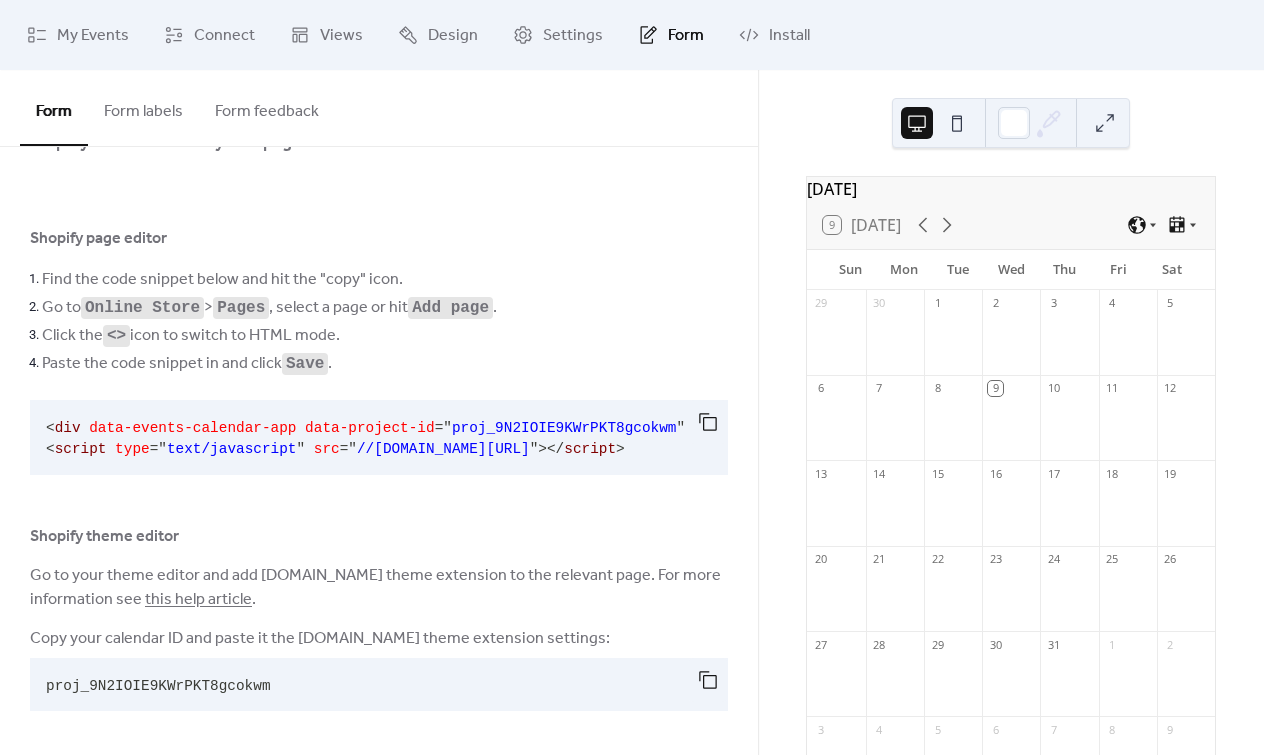 scroll, scrollTop: 434, scrollLeft: 0, axis: vertical 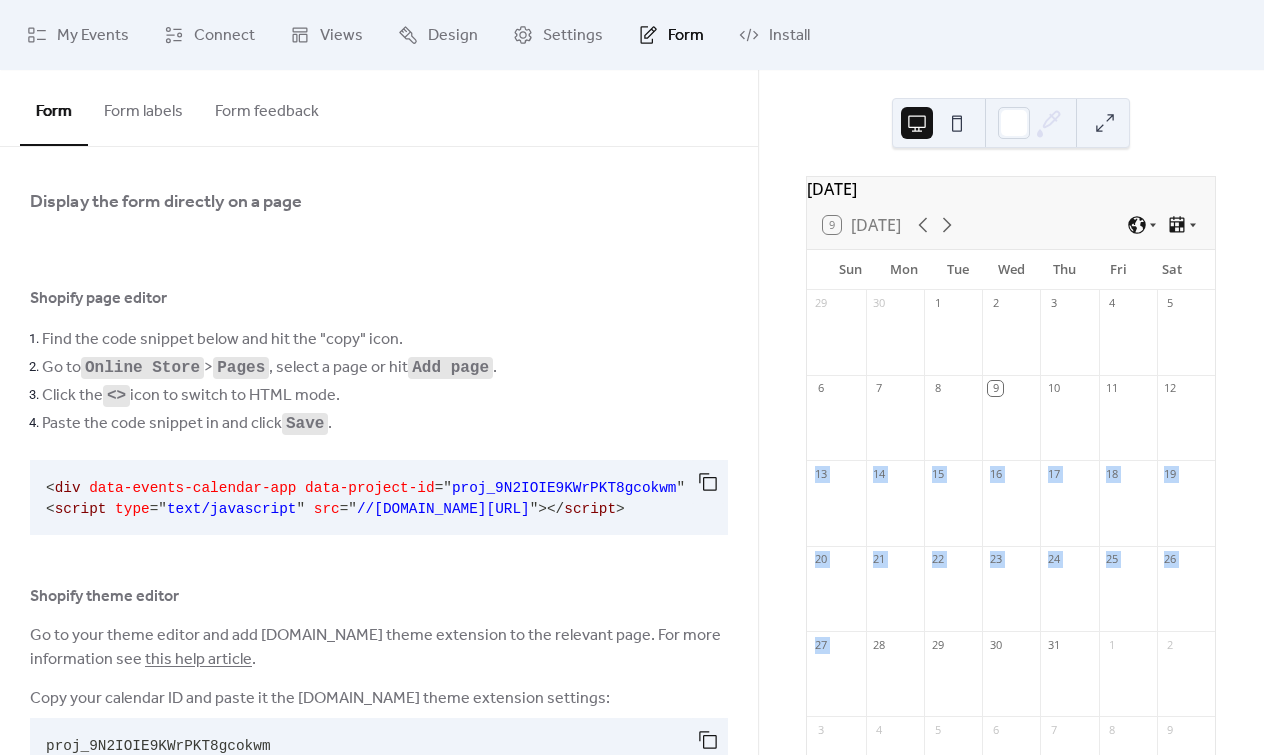 drag, startPoint x: 758, startPoint y: 475, endPoint x: 760, endPoint y: 691, distance: 216.00926 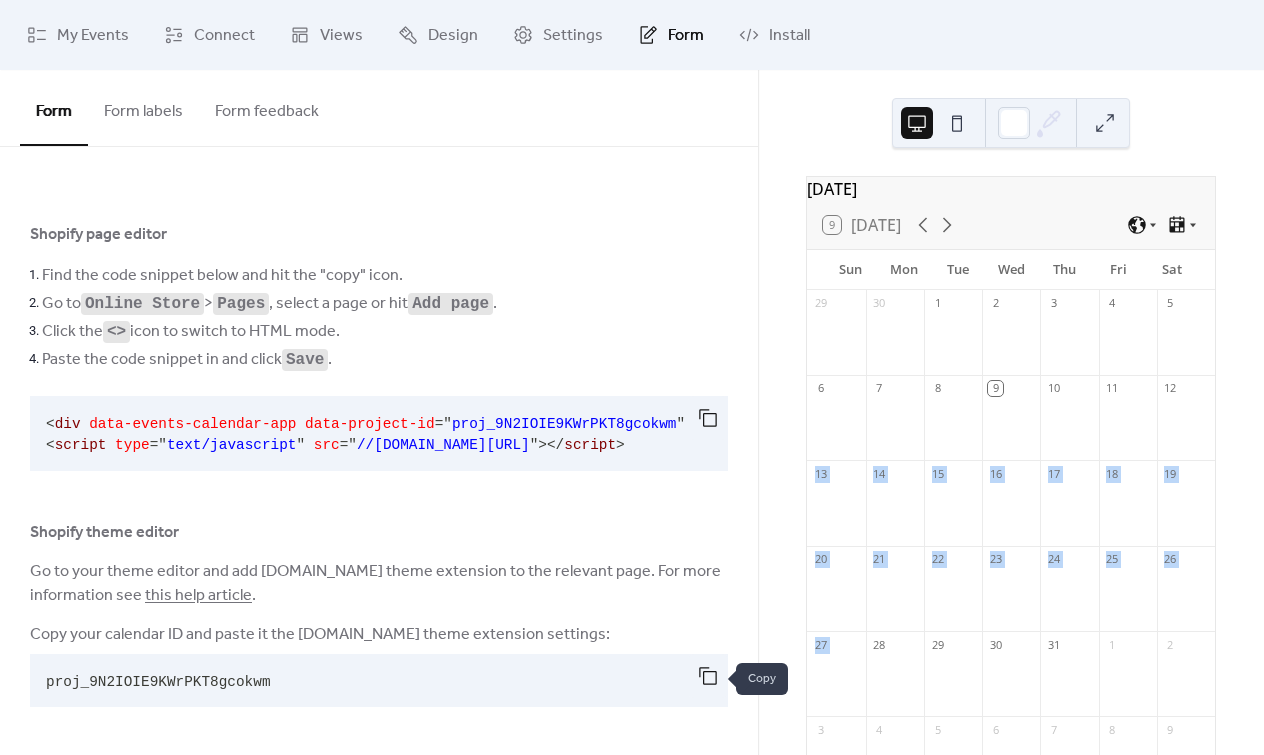 click at bounding box center [708, 676] 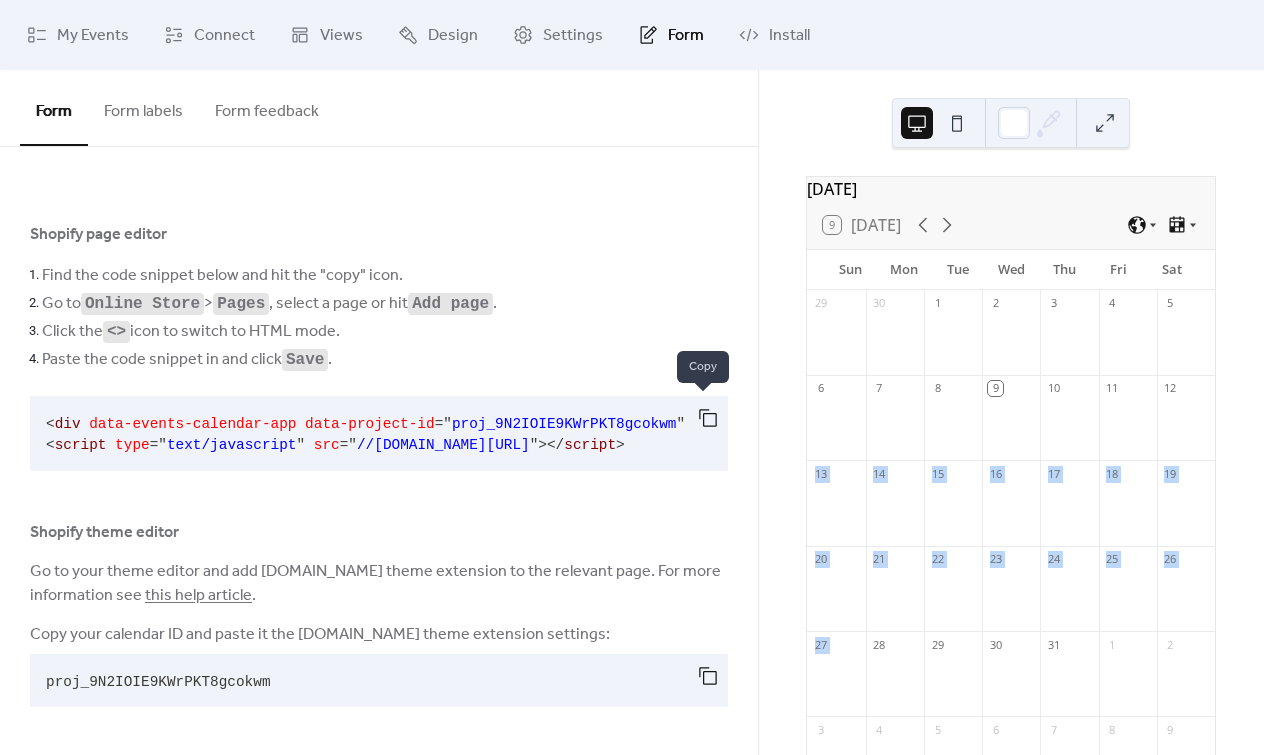 click at bounding box center (708, 418) 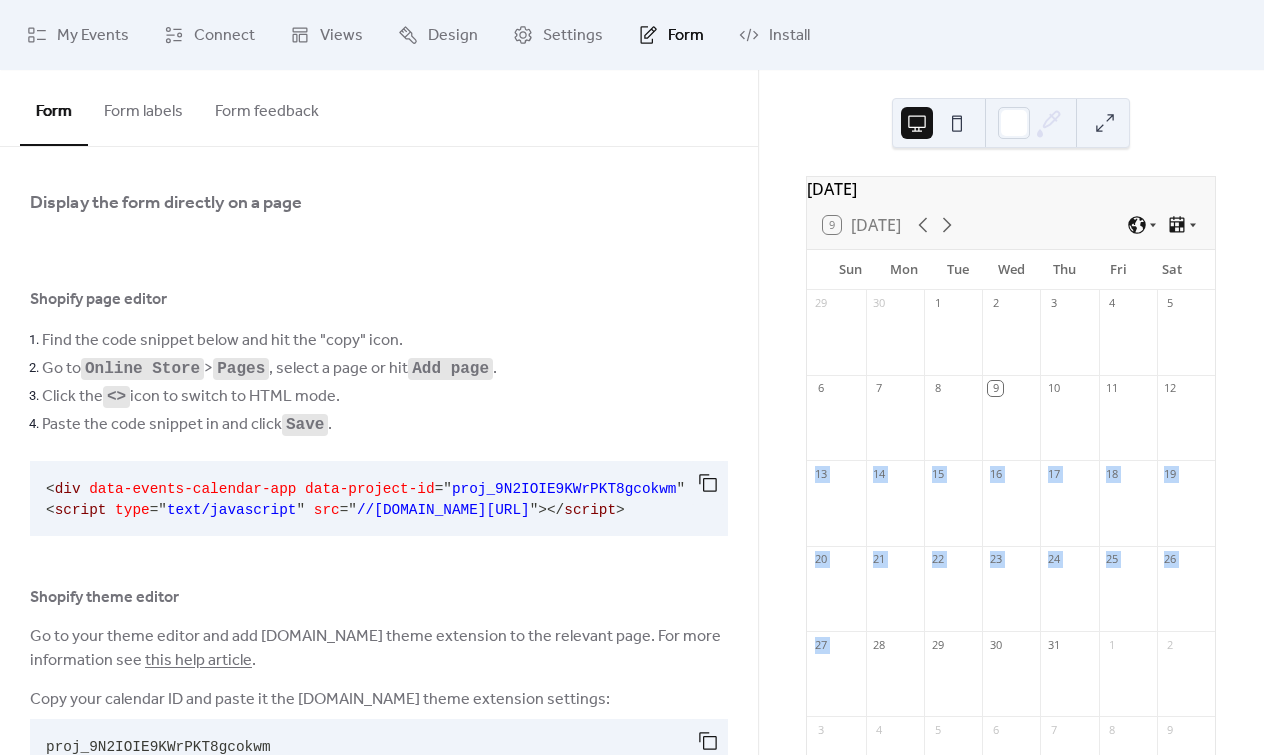 scroll, scrollTop: 434, scrollLeft: 0, axis: vertical 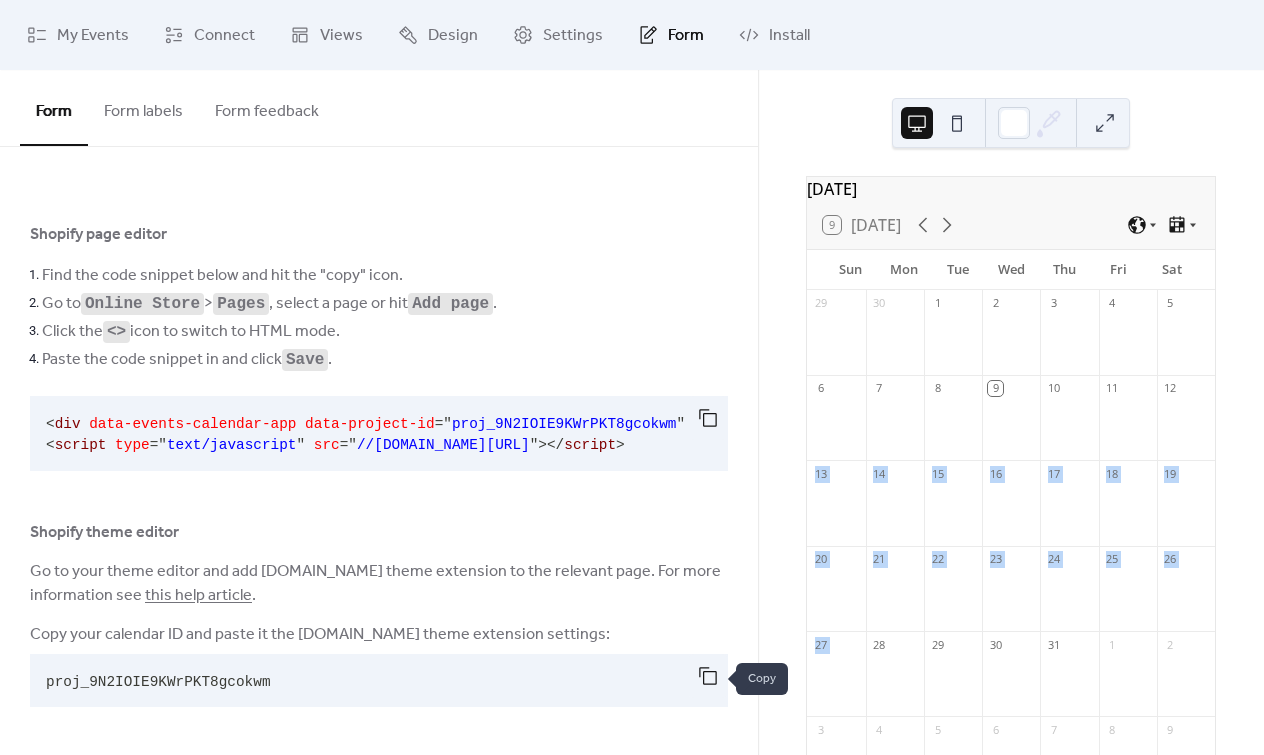 click at bounding box center [708, 676] 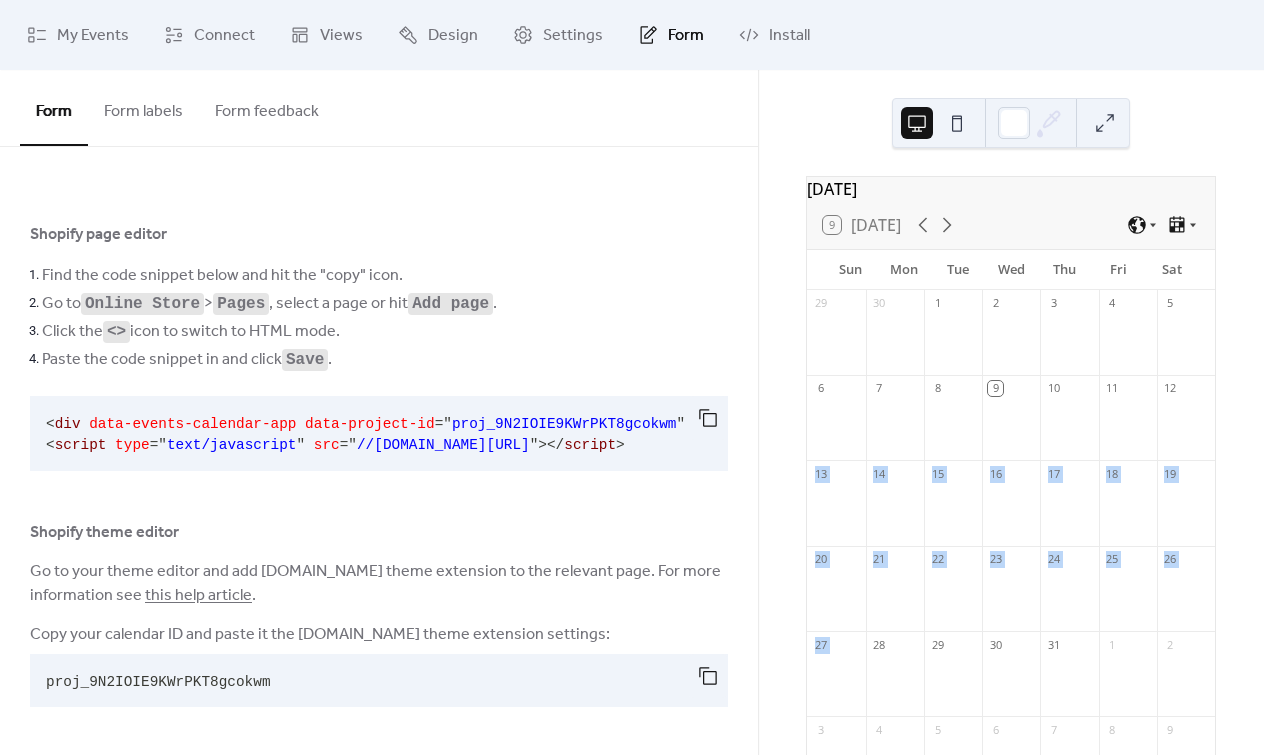 scroll, scrollTop: 0, scrollLeft: 0, axis: both 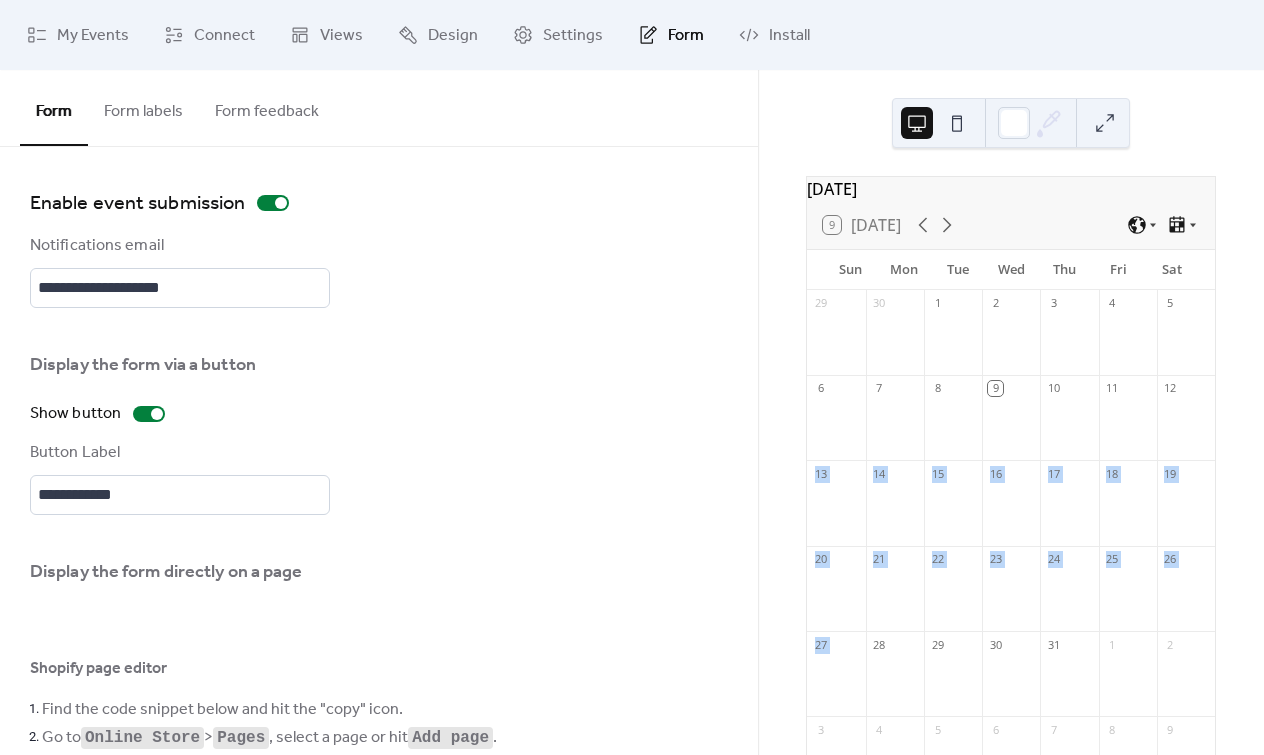 click on "Form labels" at bounding box center (143, 107) 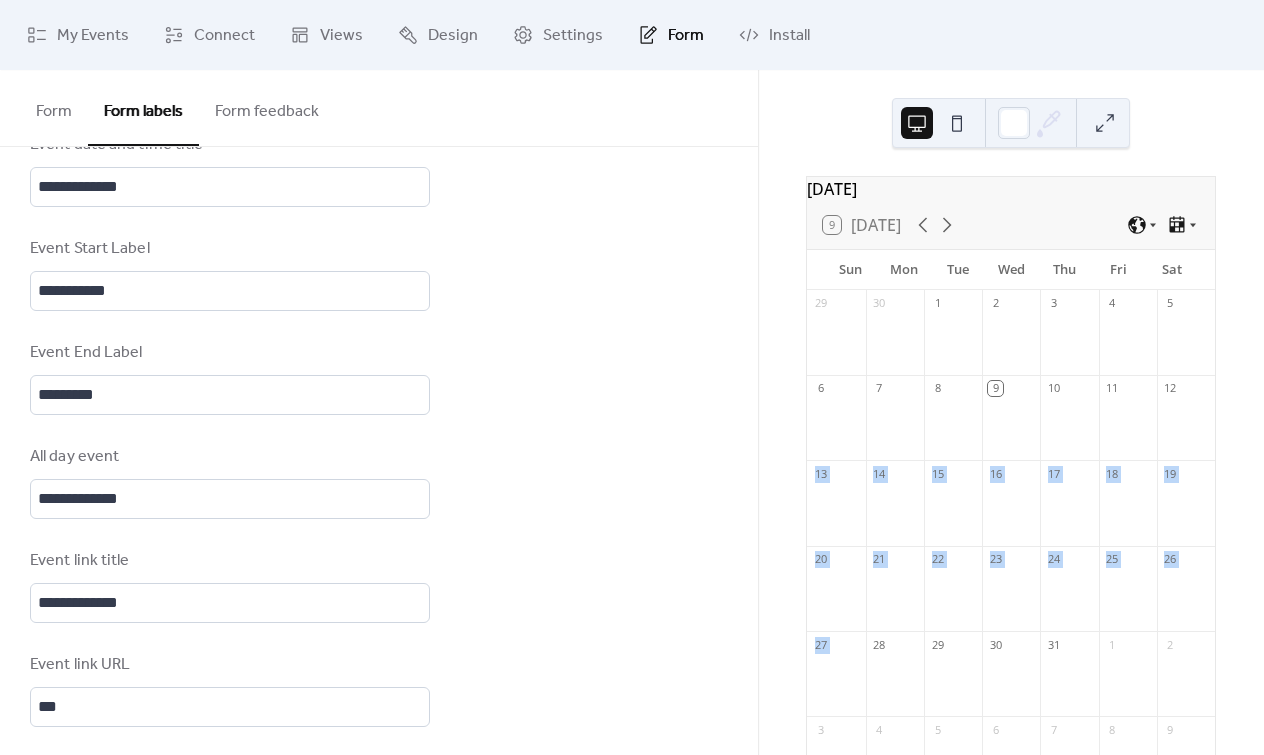 scroll, scrollTop: 1008, scrollLeft: 0, axis: vertical 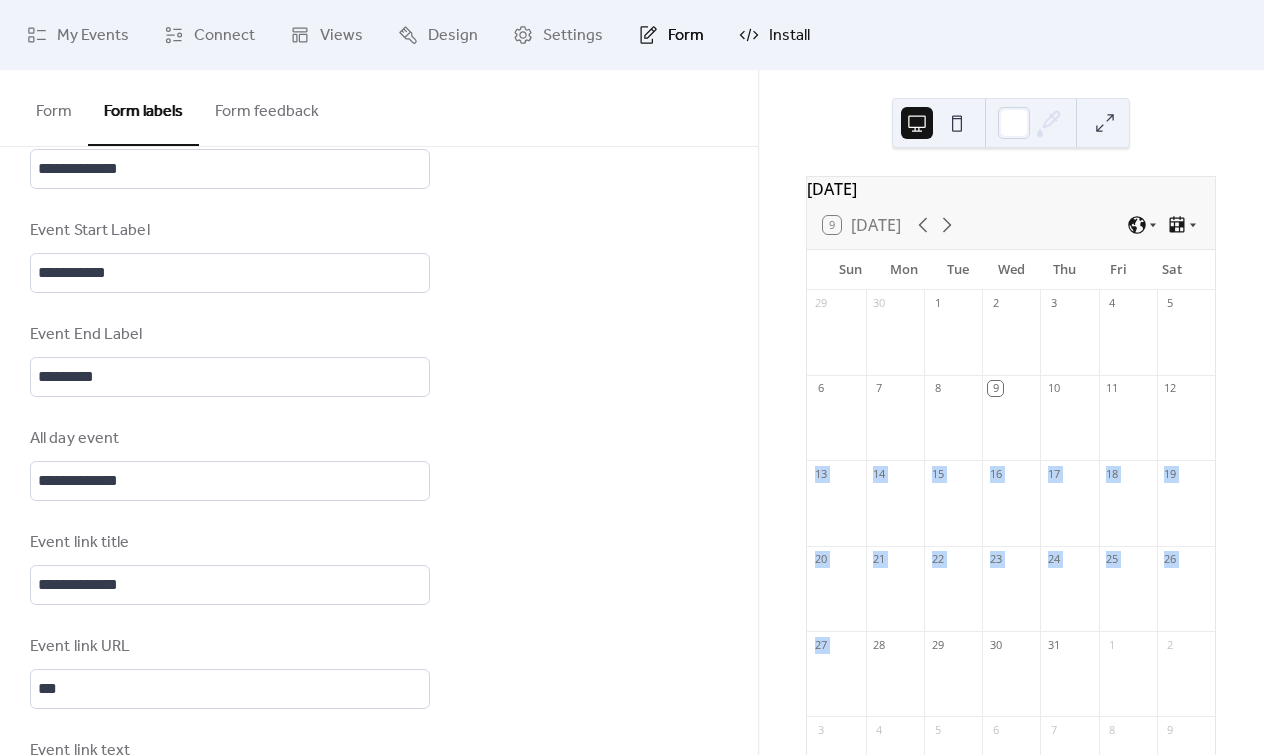 click on "Install" at bounding box center (789, 36) 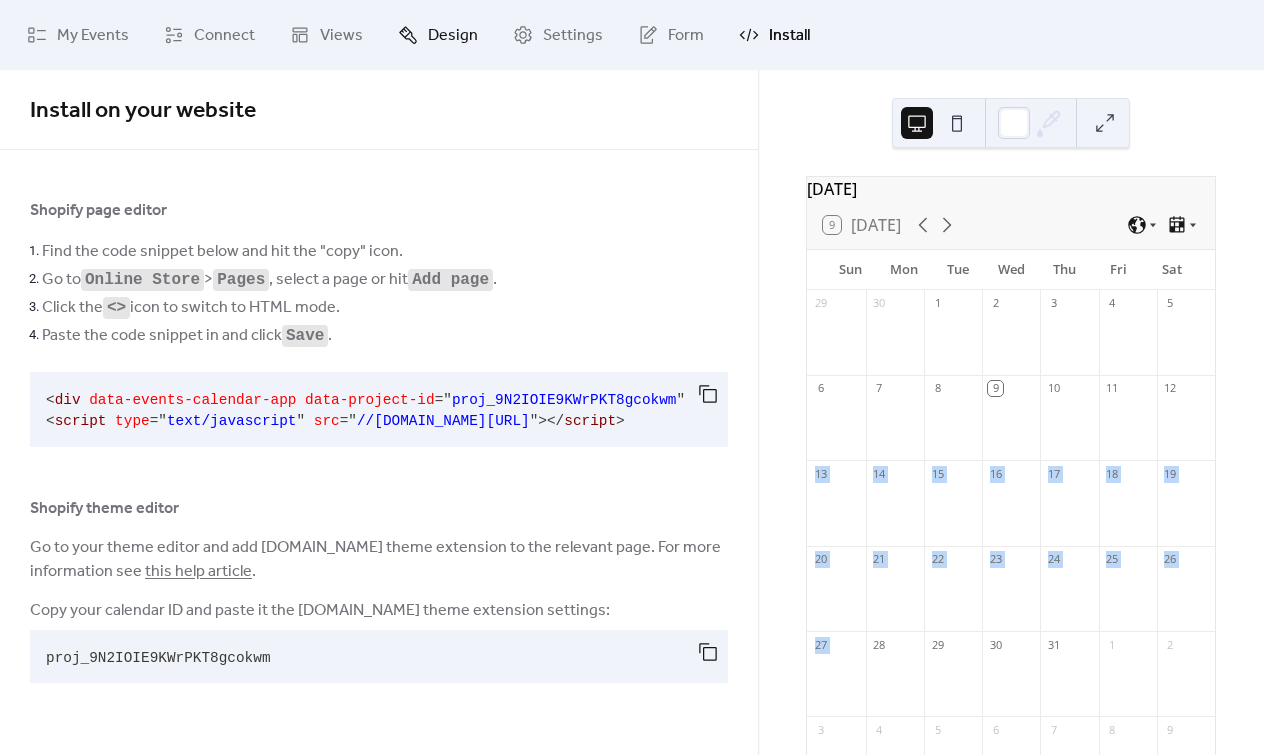 click on "Design" at bounding box center (438, 35) 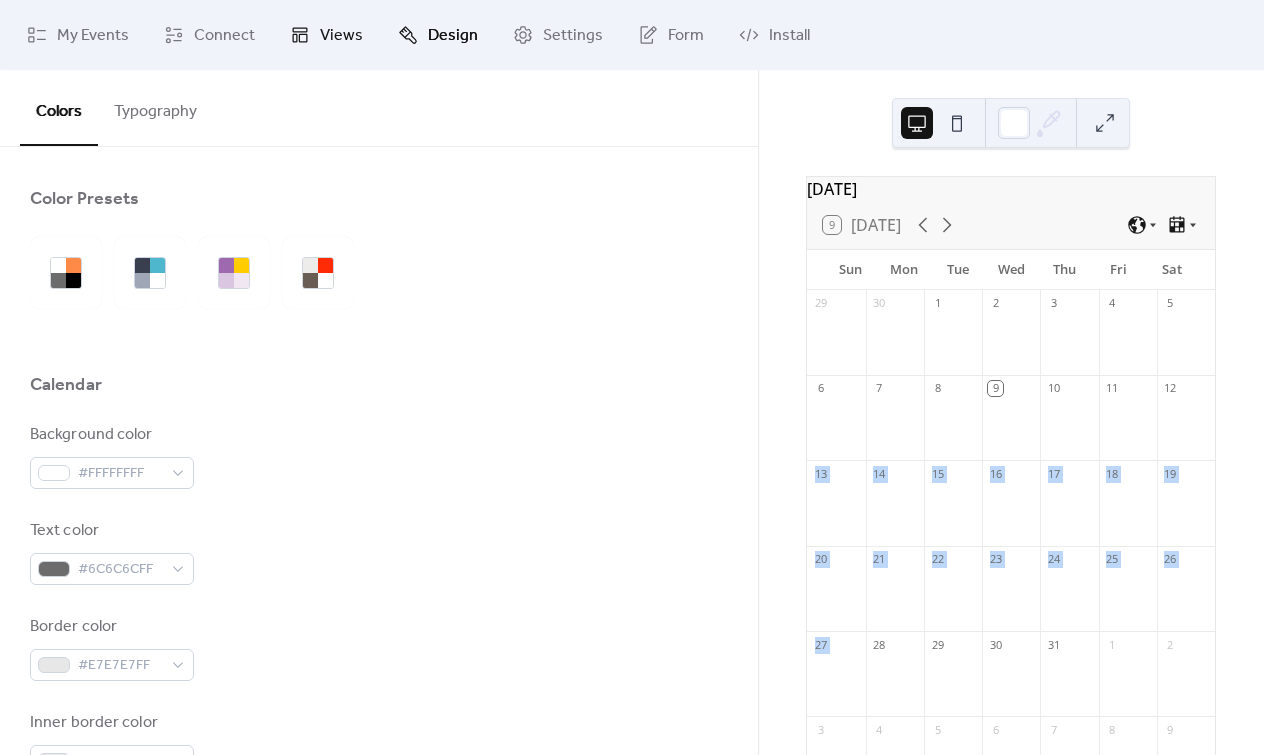 click 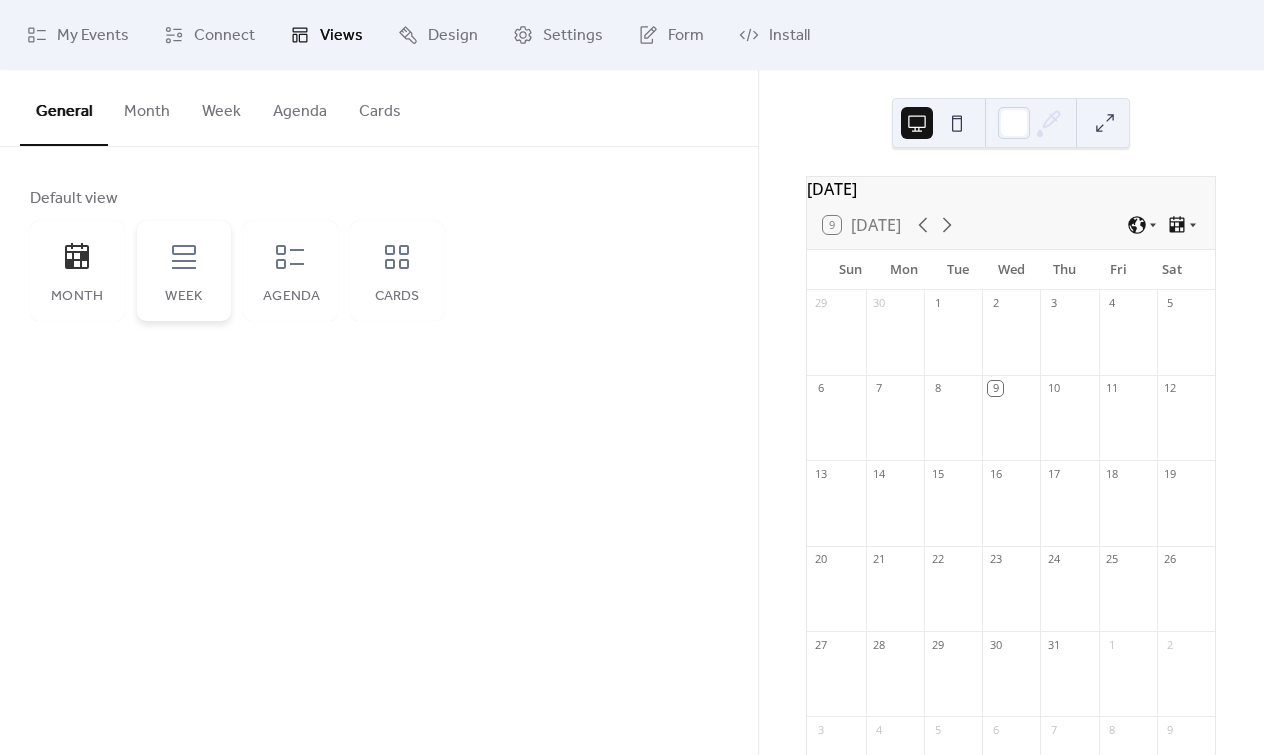 click 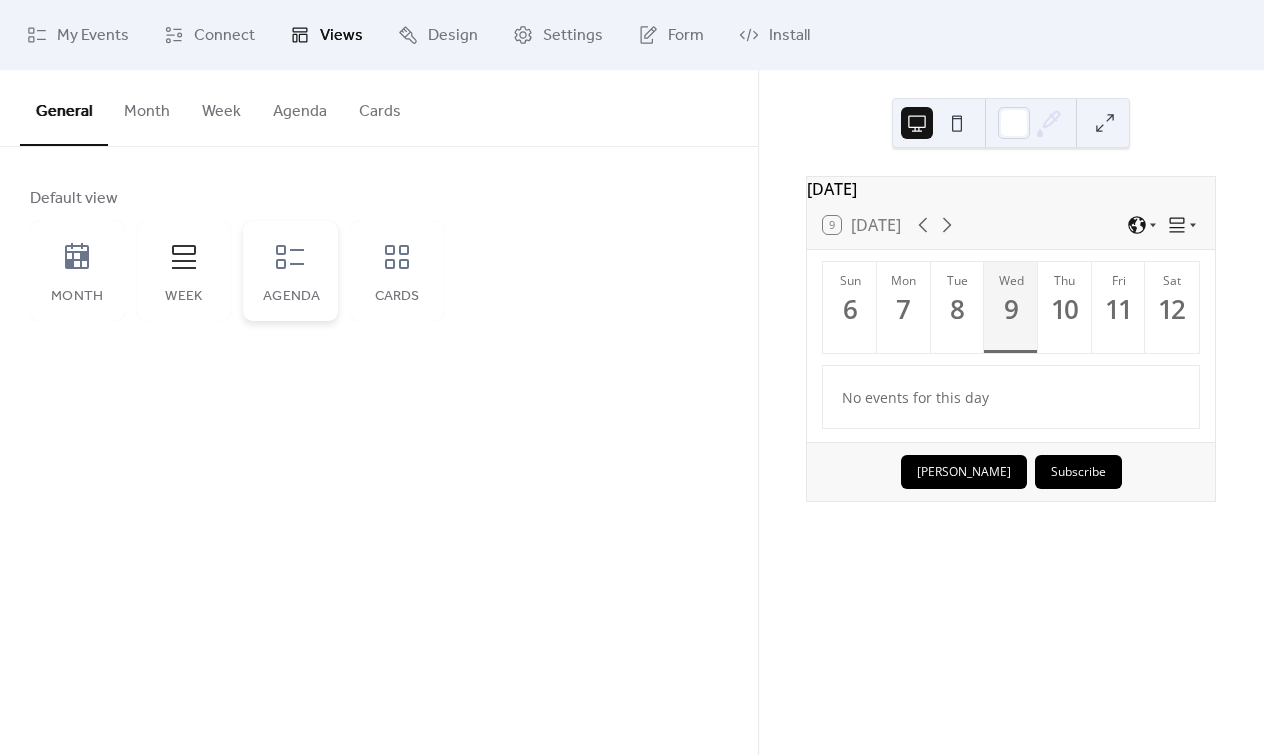 click 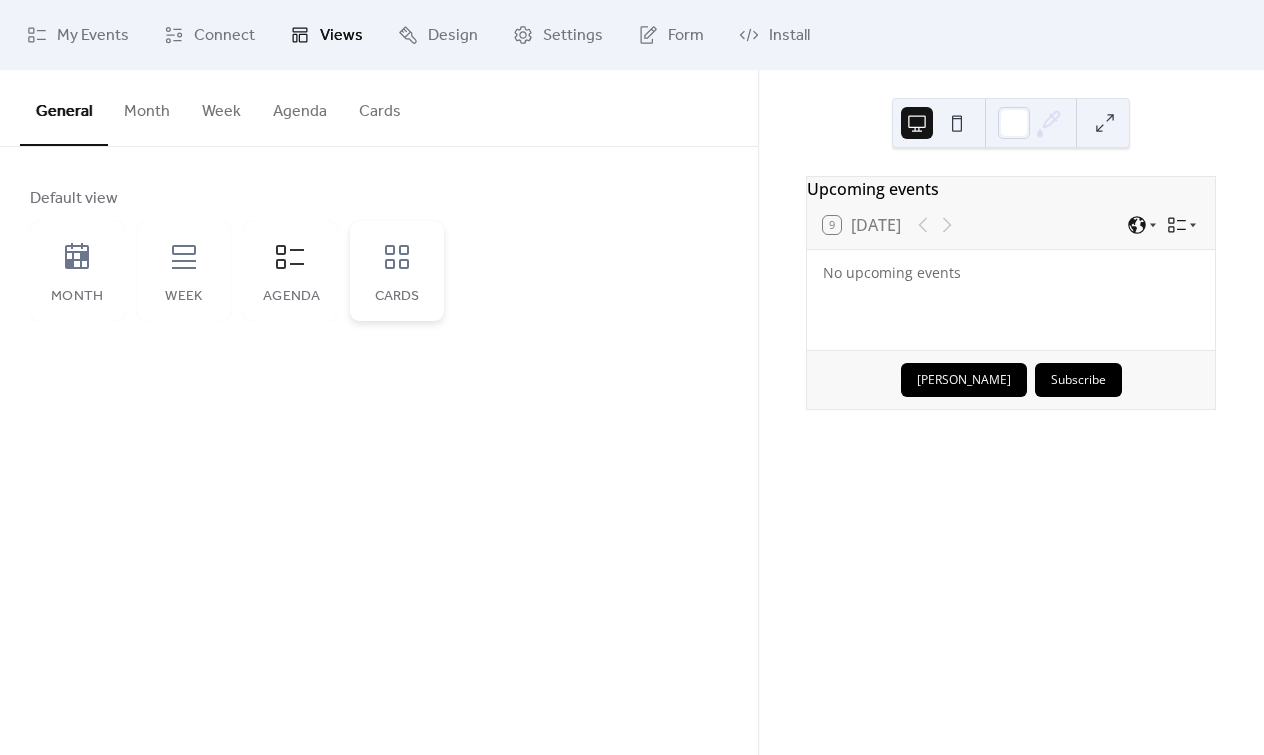click on "Cards" at bounding box center (397, 271) 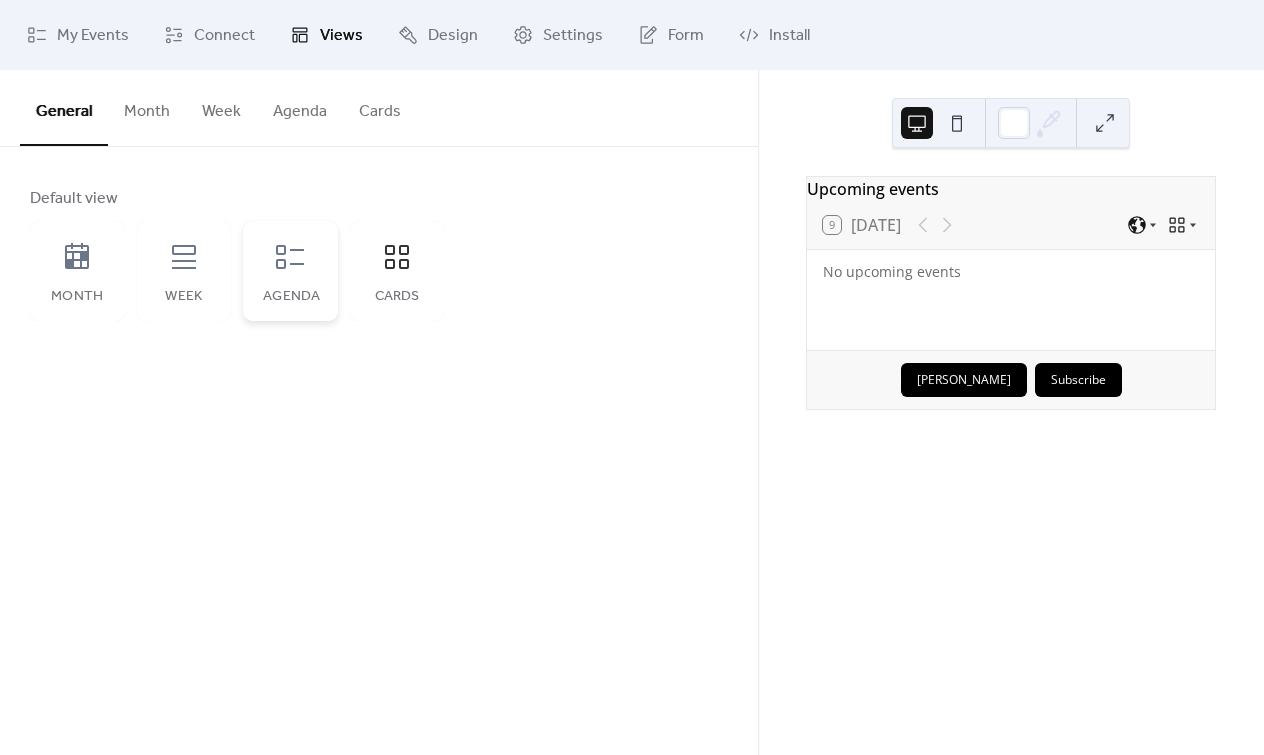 click 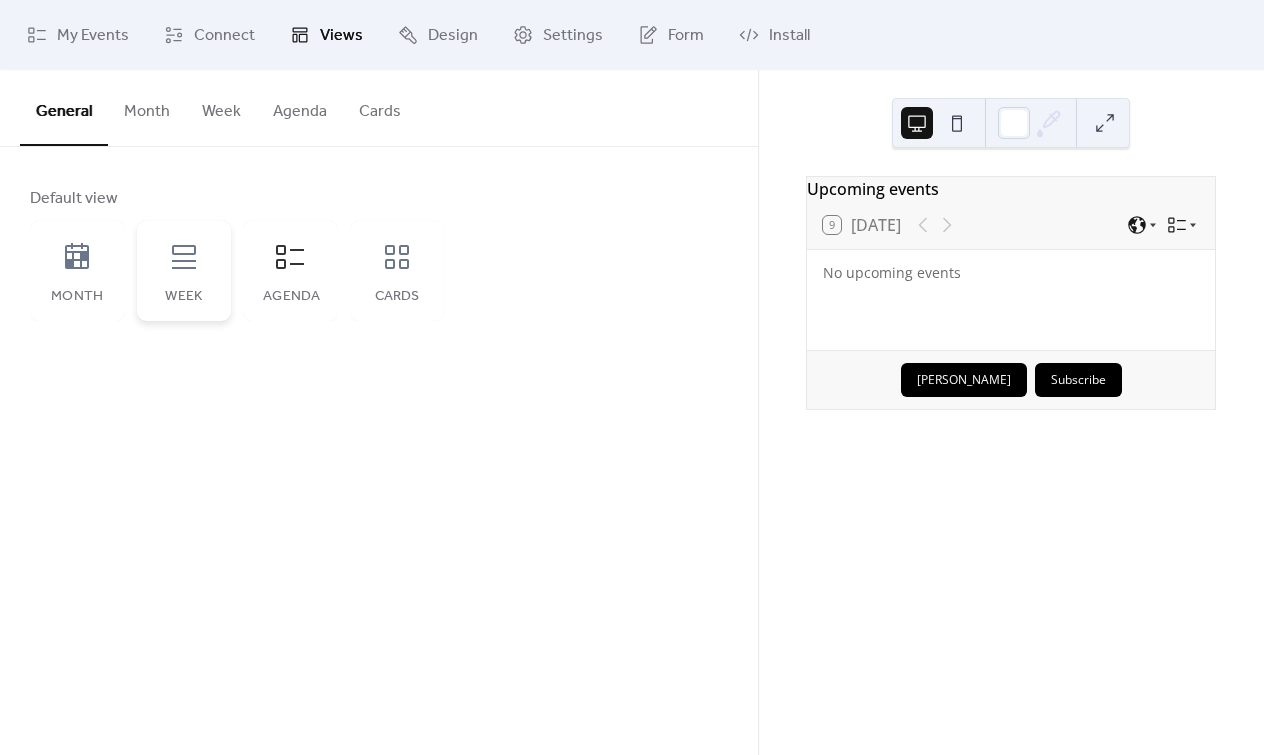 click on "Week" at bounding box center (184, 271) 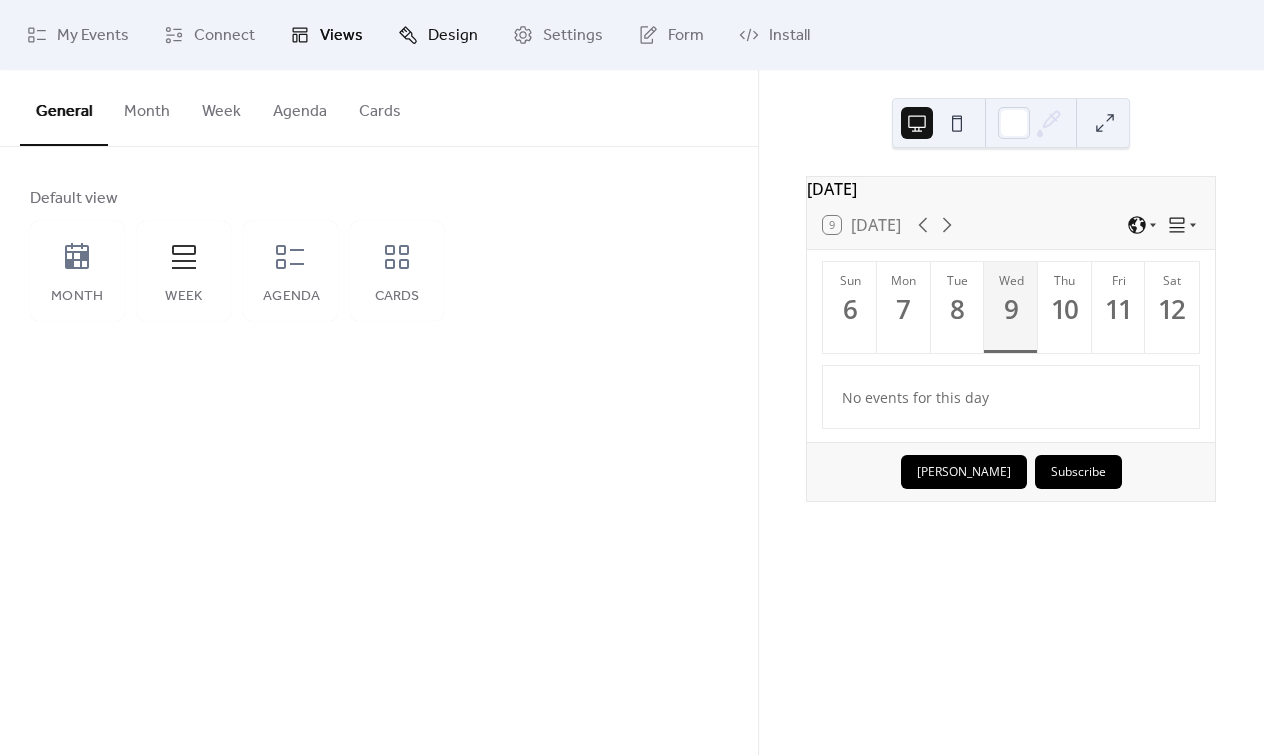 click on "Design" at bounding box center (453, 36) 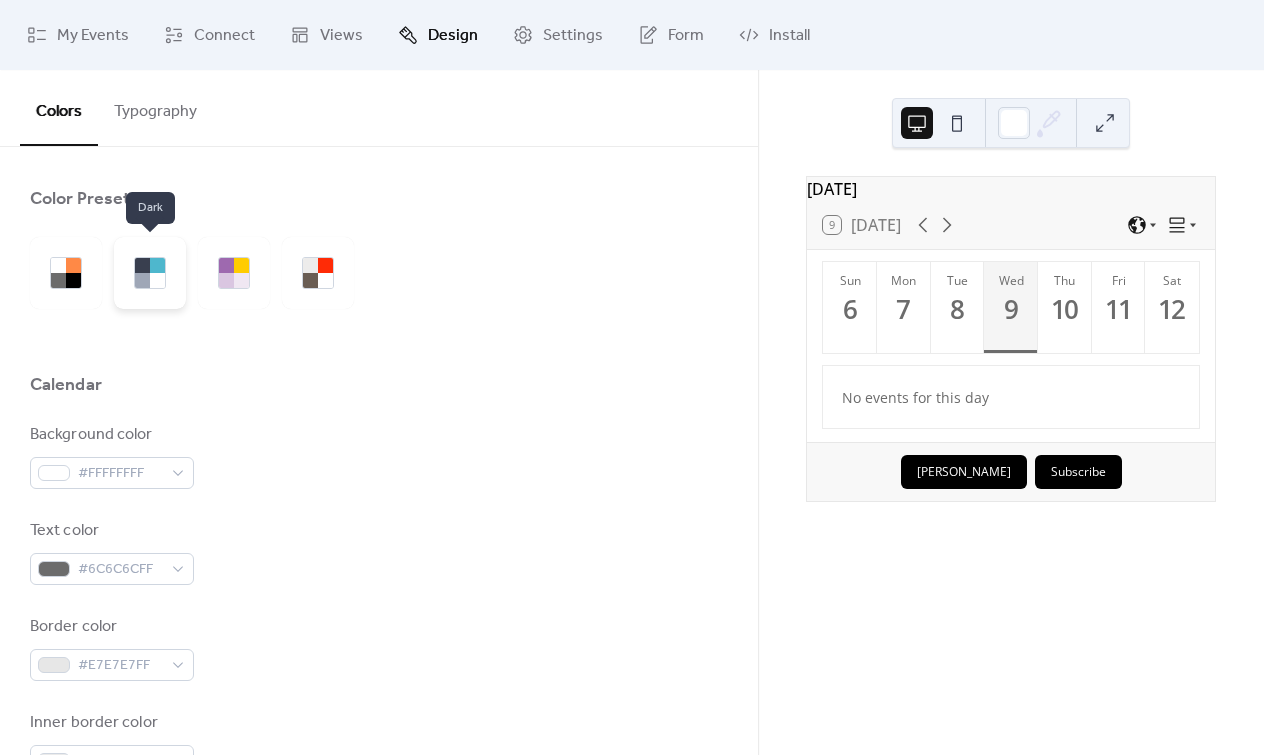 click at bounding box center (157, 280) 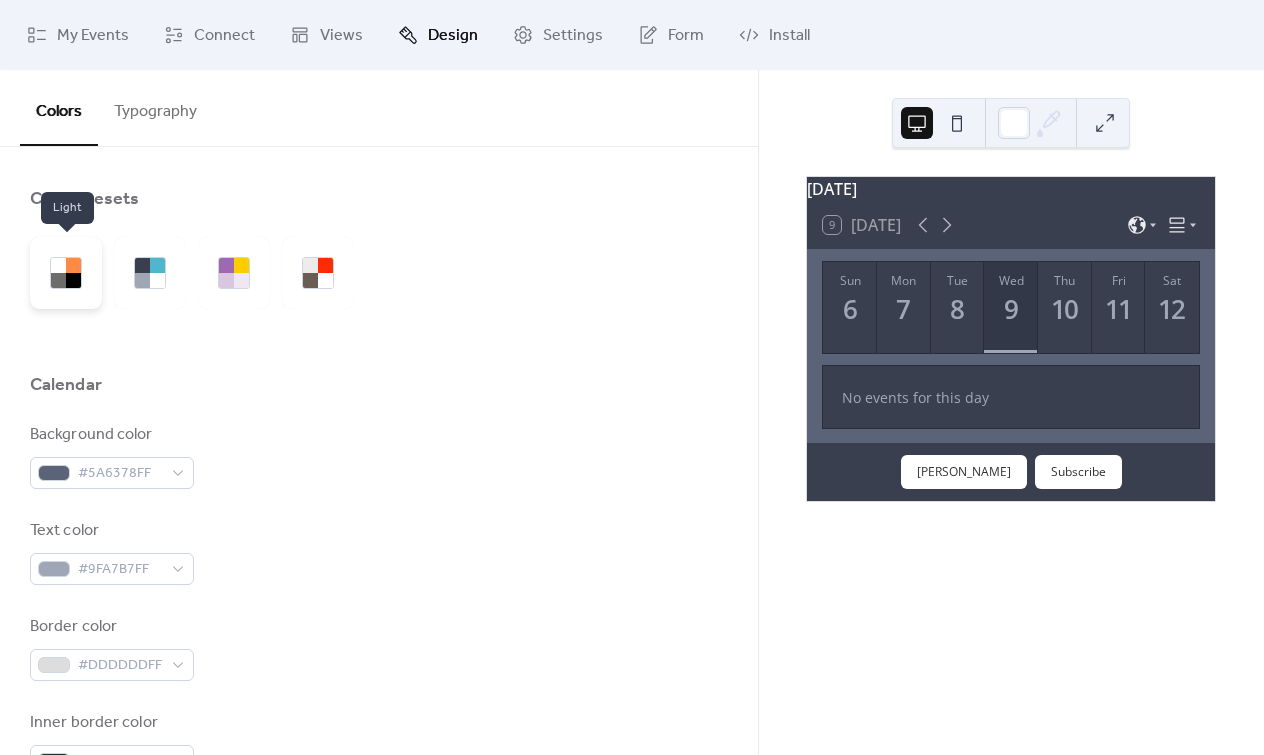 click at bounding box center [73, 280] 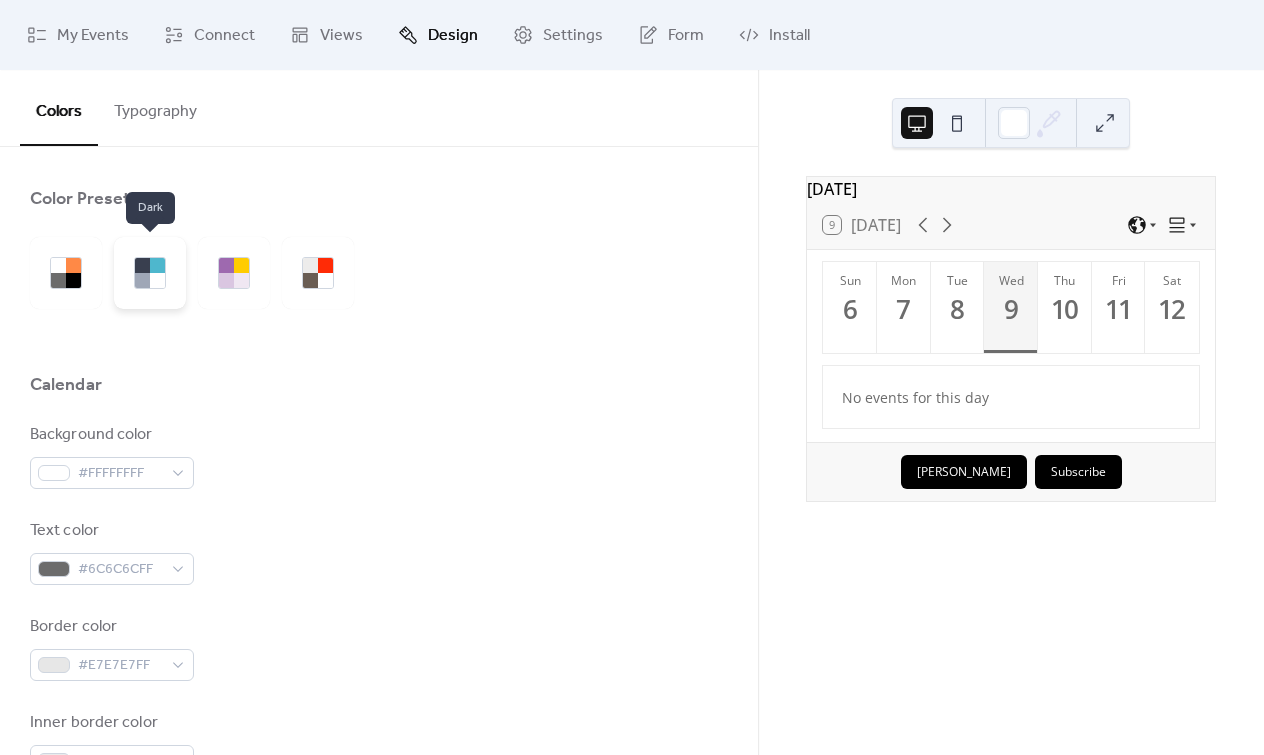 click at bounding box center [157, 280] 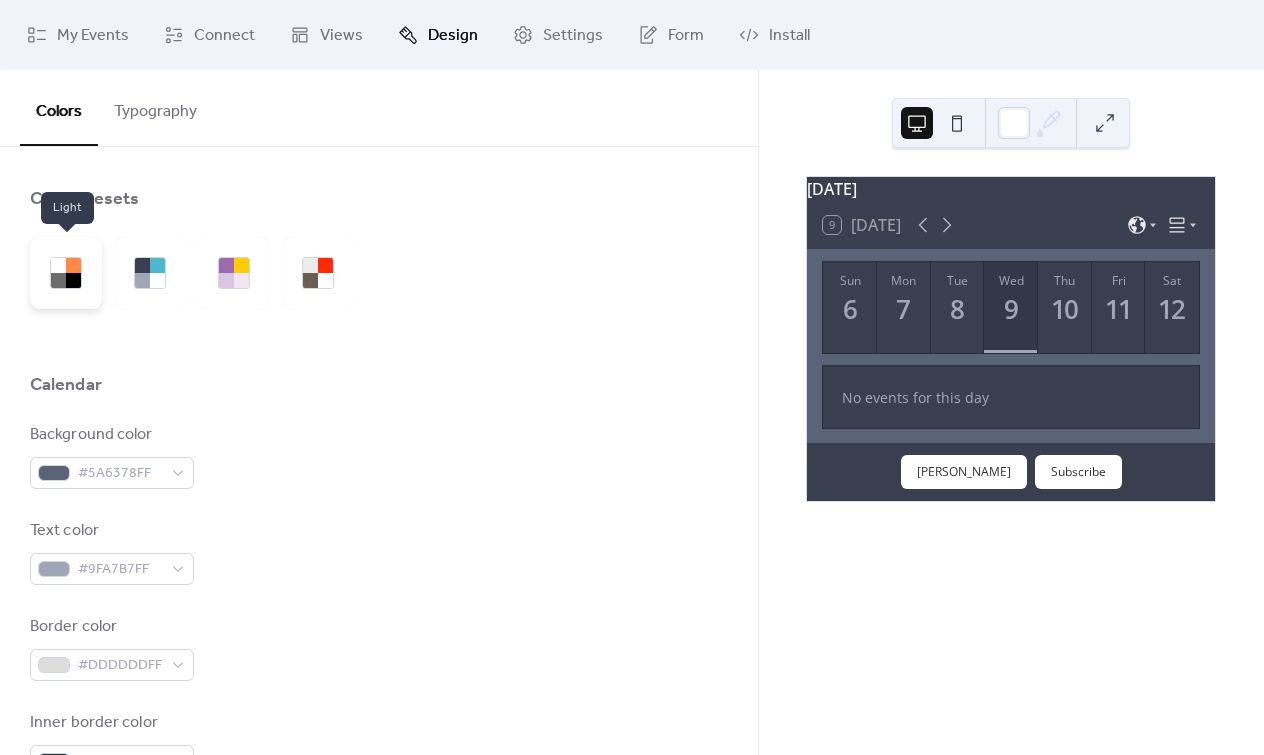 click at bounding box center (58, 265) 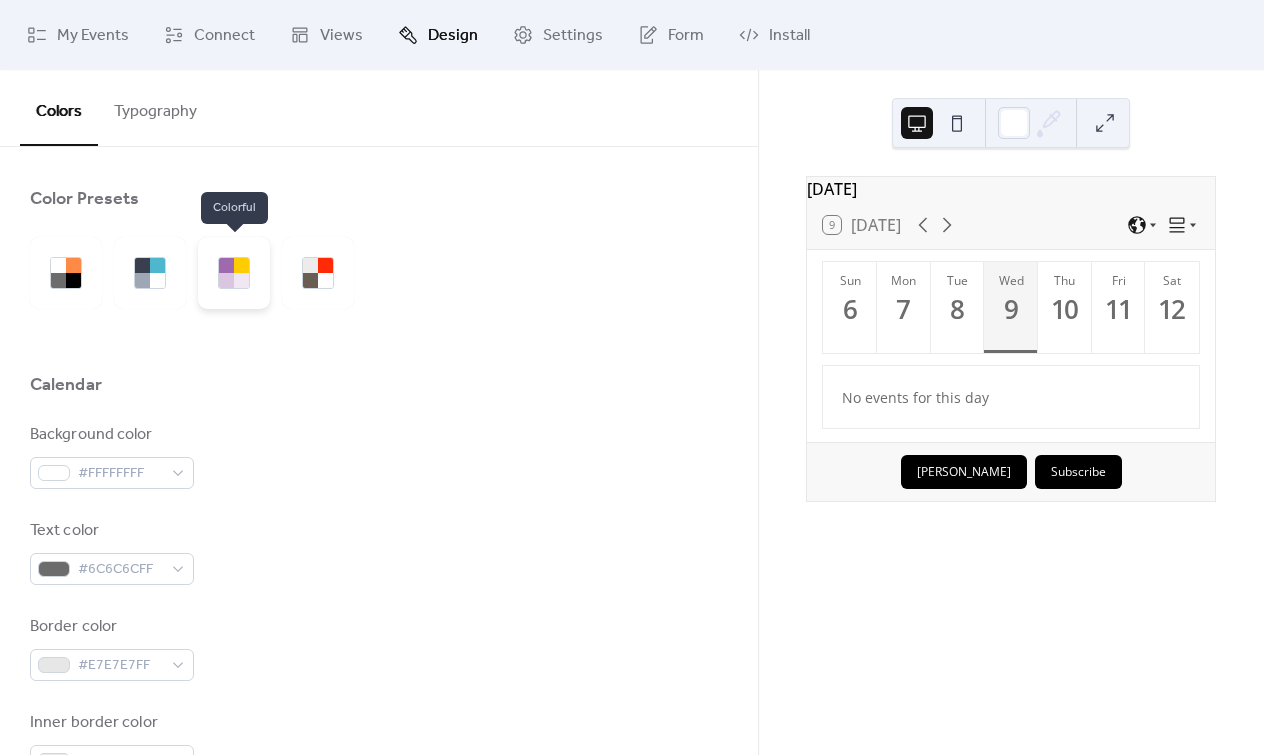 click at bounding box center [241, 280] 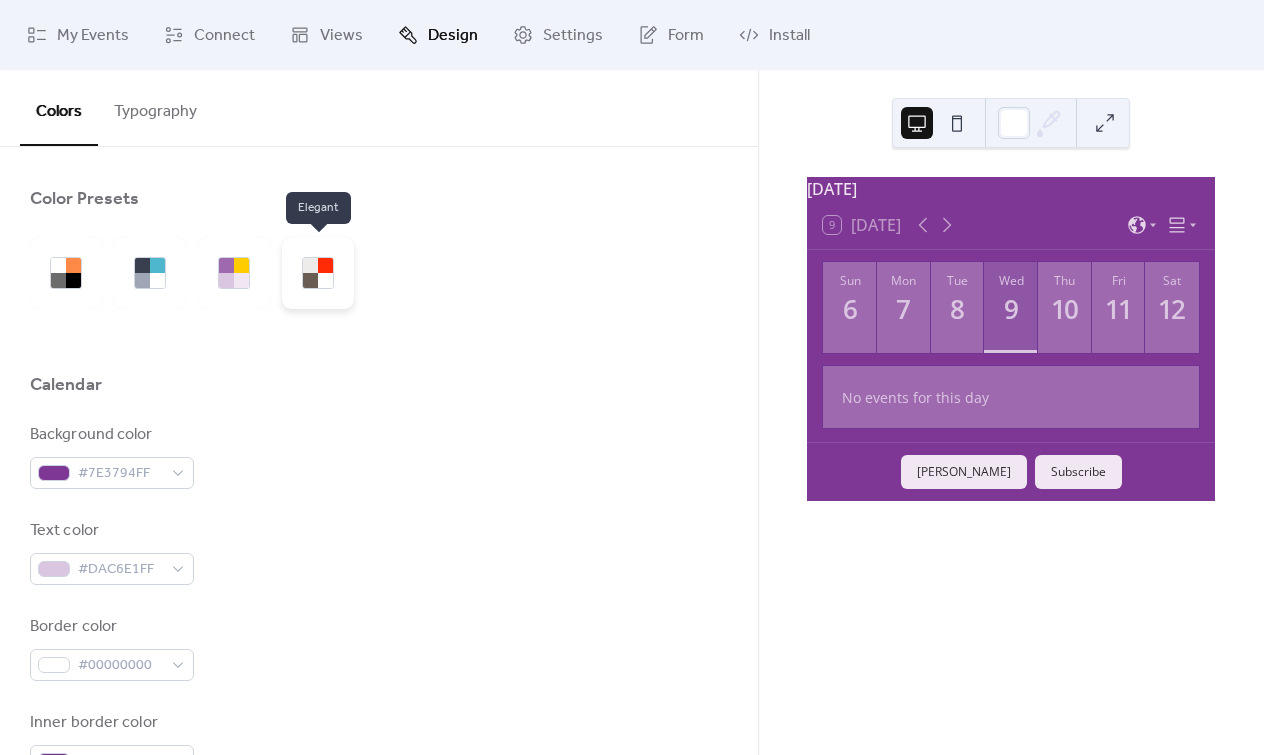 click at bounding box center [325, 280] 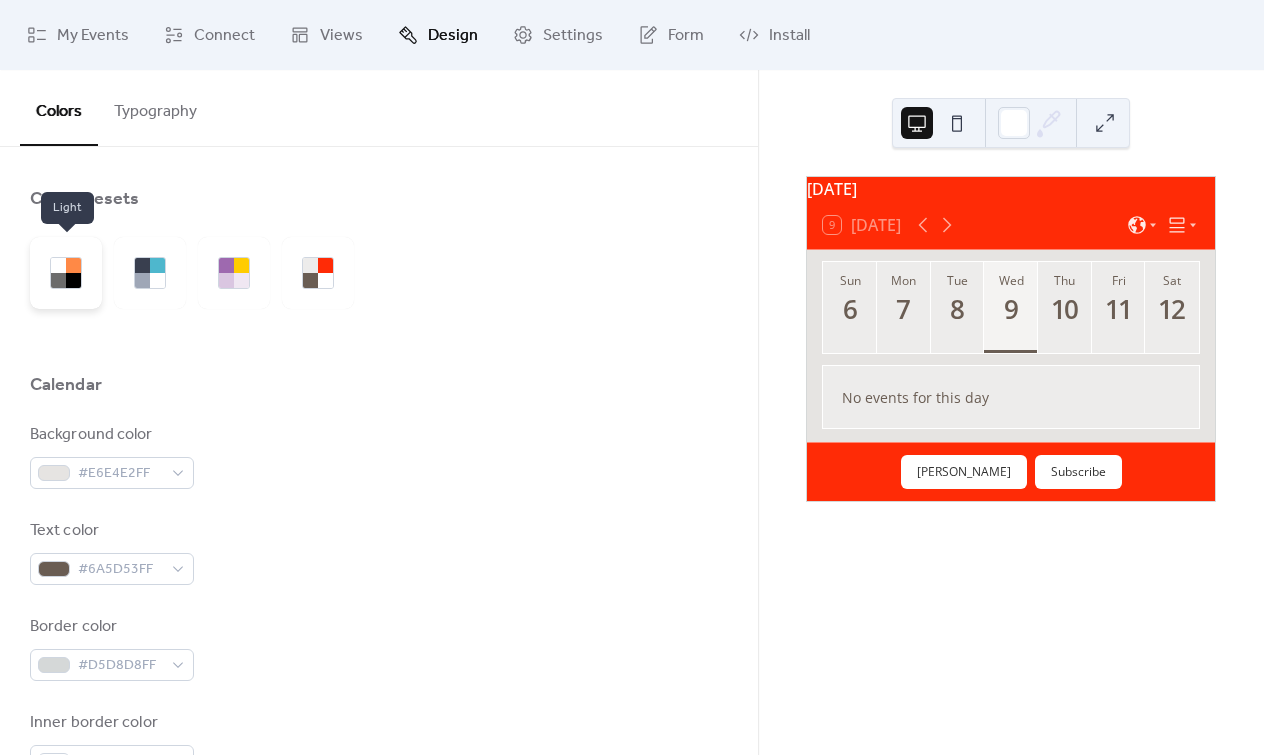 click at bounding box center [73, 265] 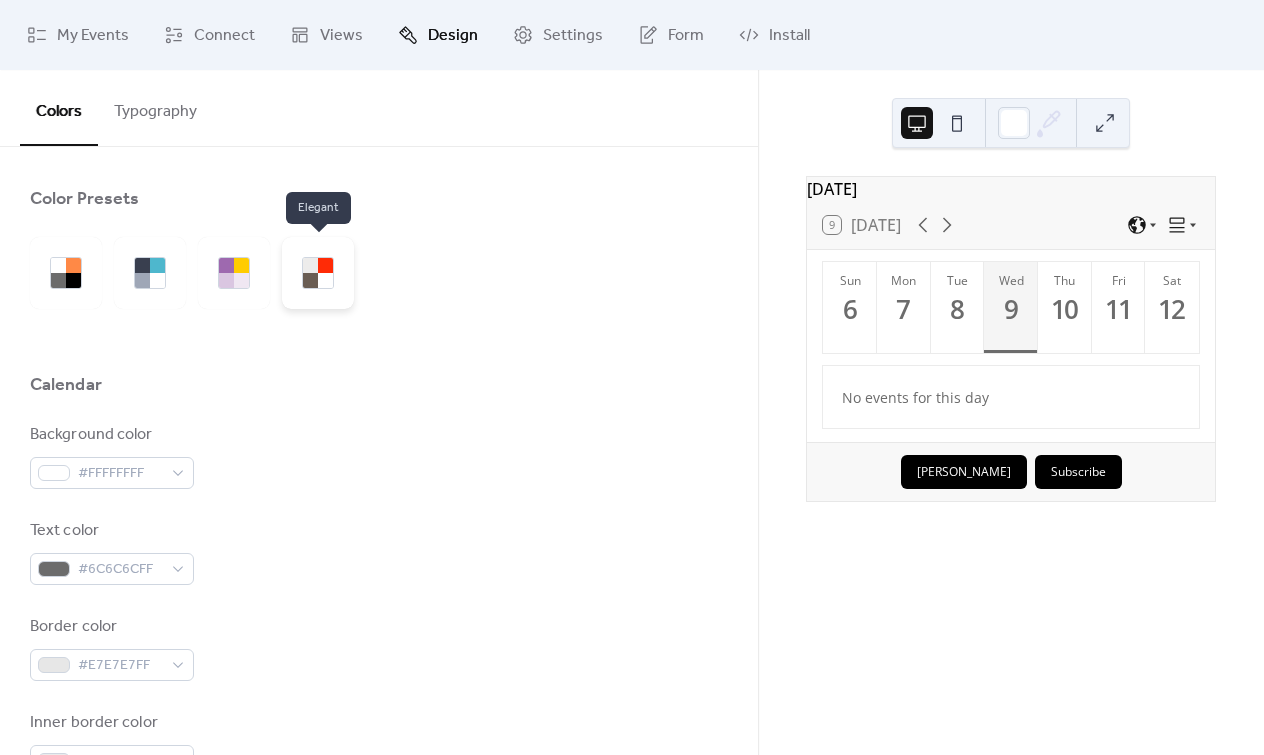 click at bounding box center (325, 280) 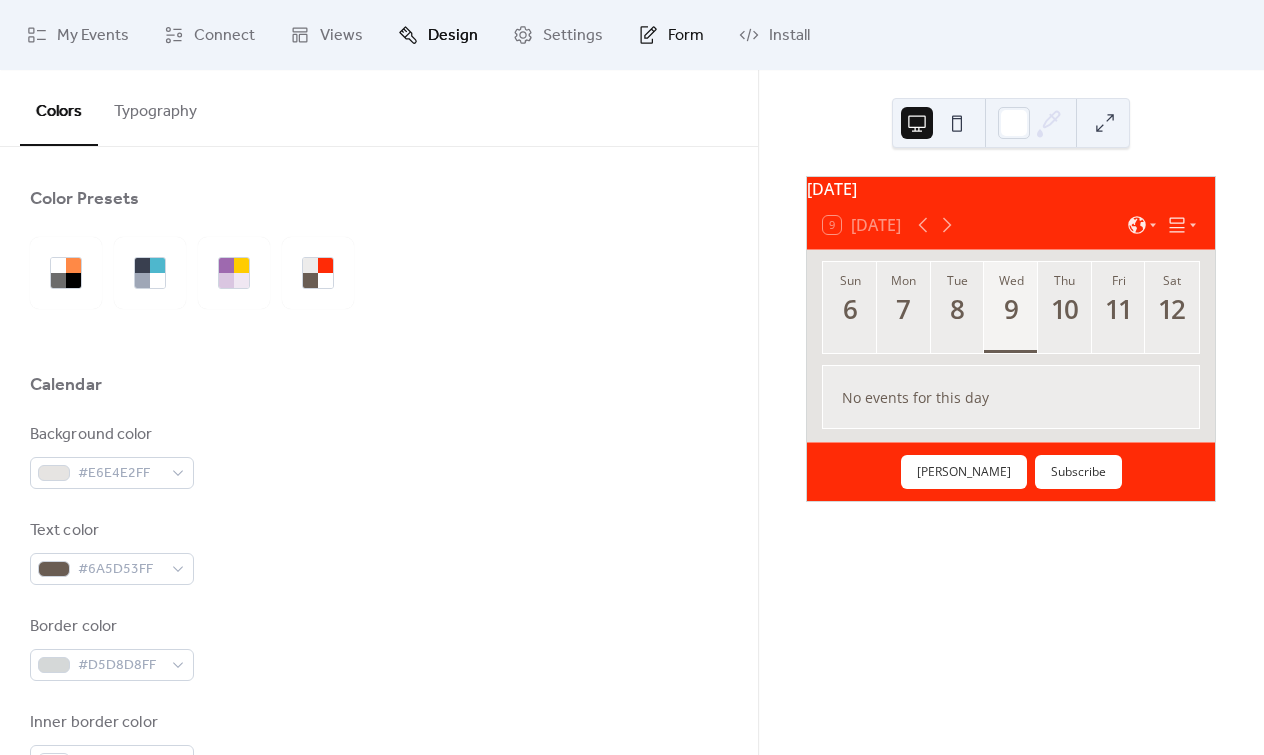 click on "Form" at bounding box center (686, 36) 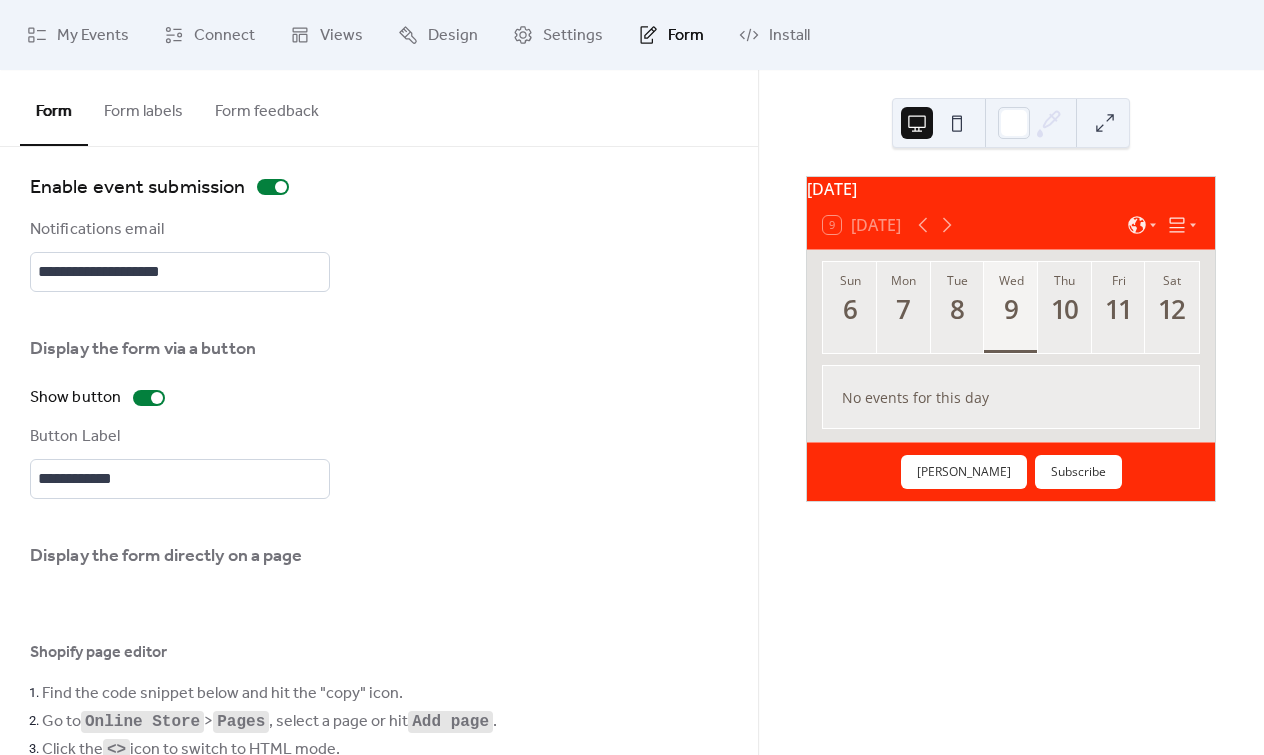 scroll, scrollTop: 0, scrollLeft: 0, axis: both 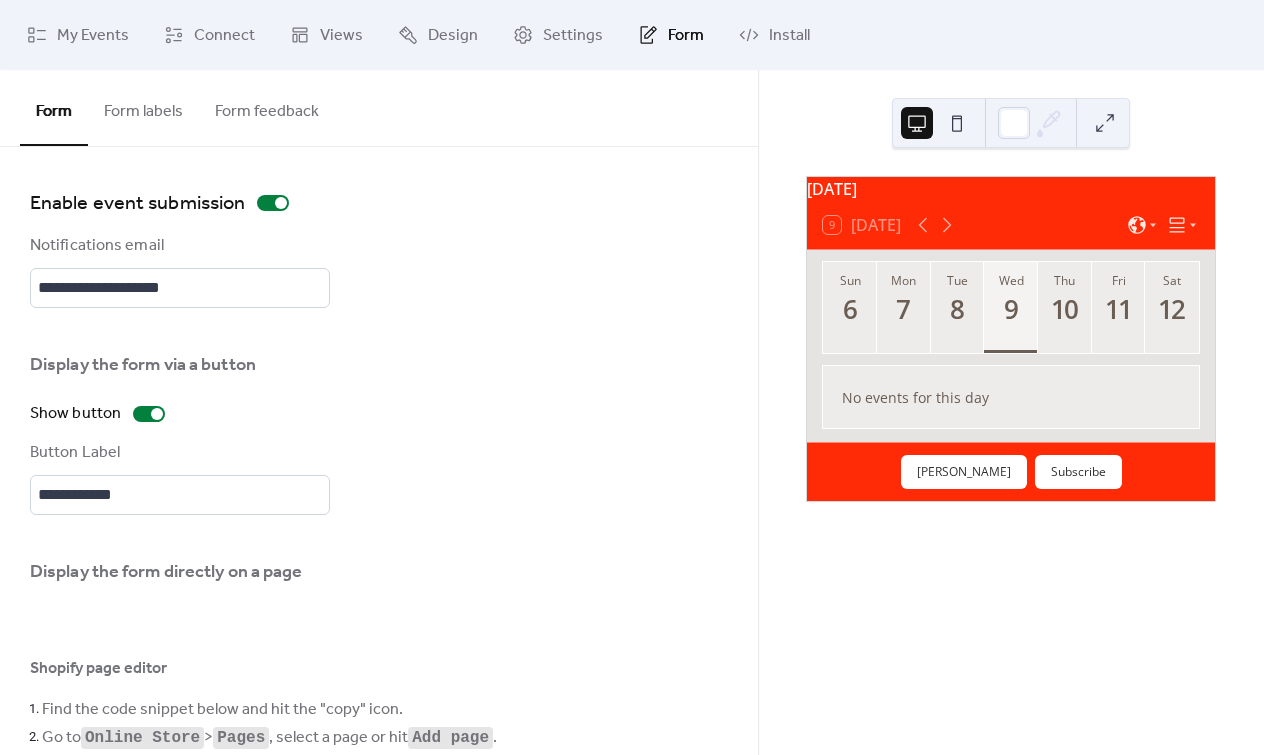 click on "Form labels" at bounding box center [143, 107] 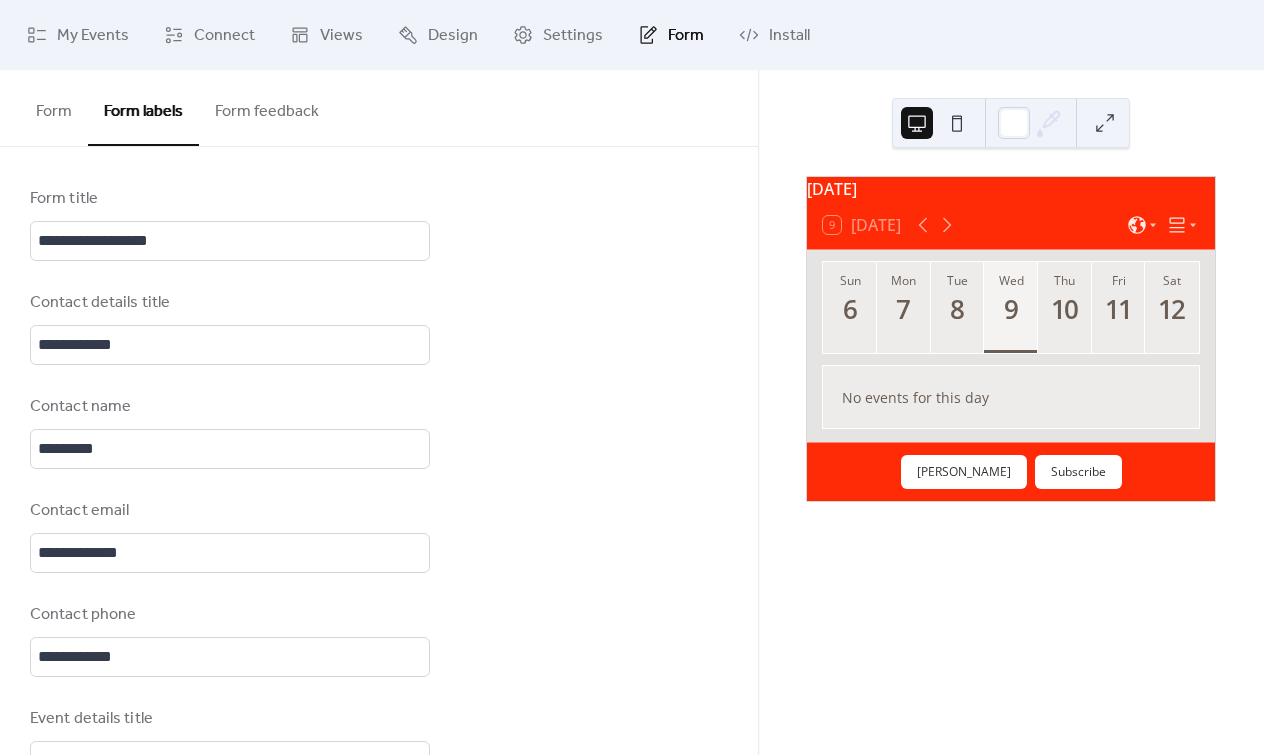 click on "Form title" at bounding box center (228, 199) 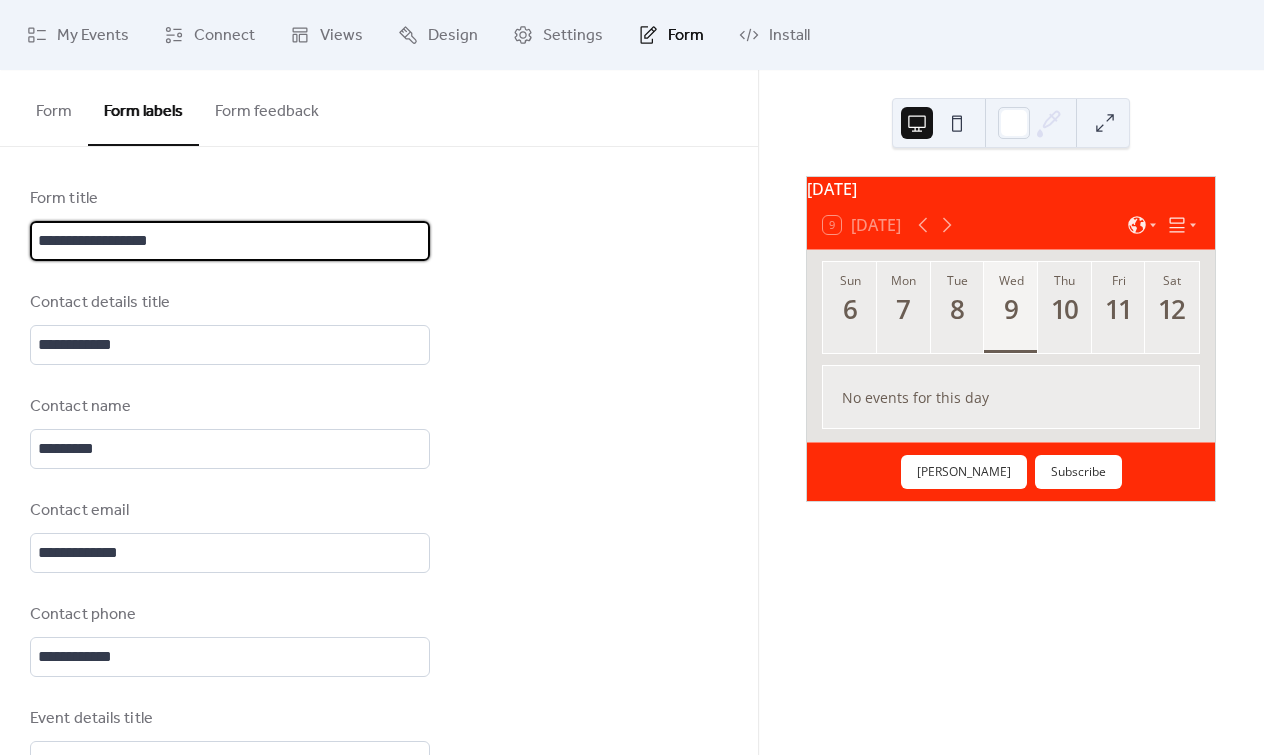 click on "**********" at bounding box center [230, 241] 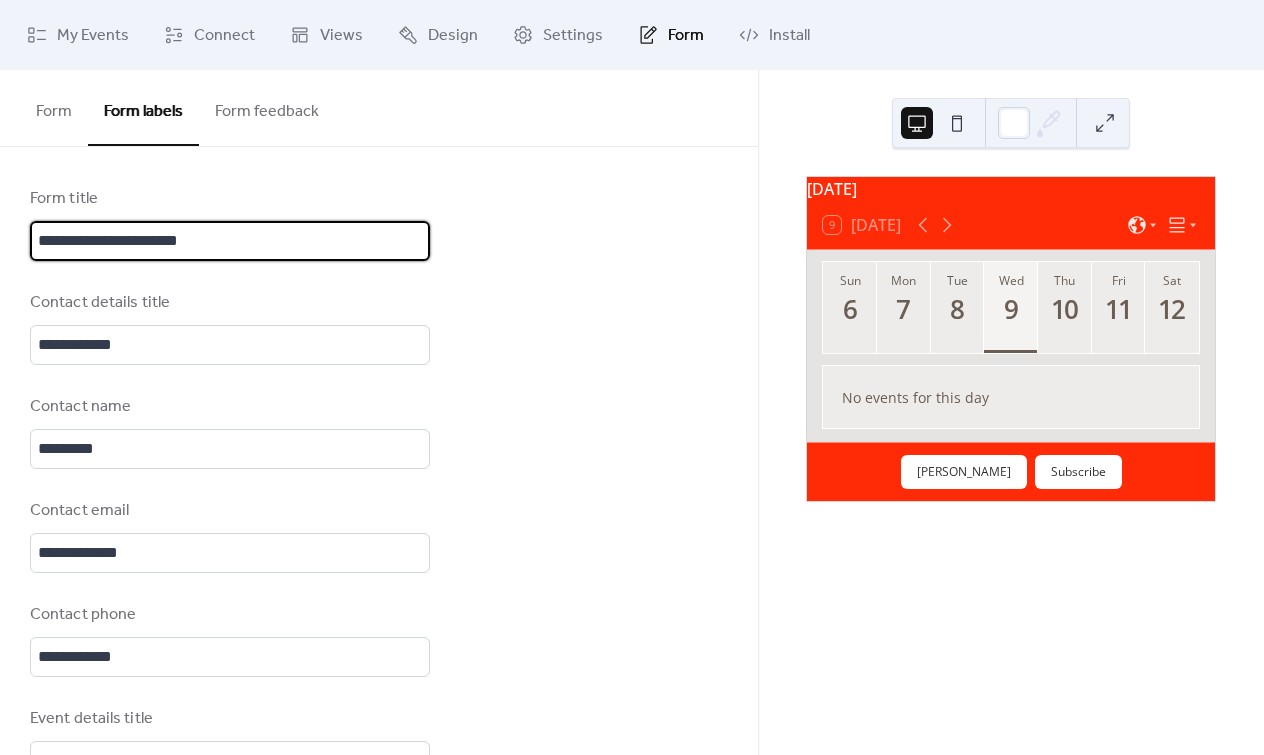type on "**********" 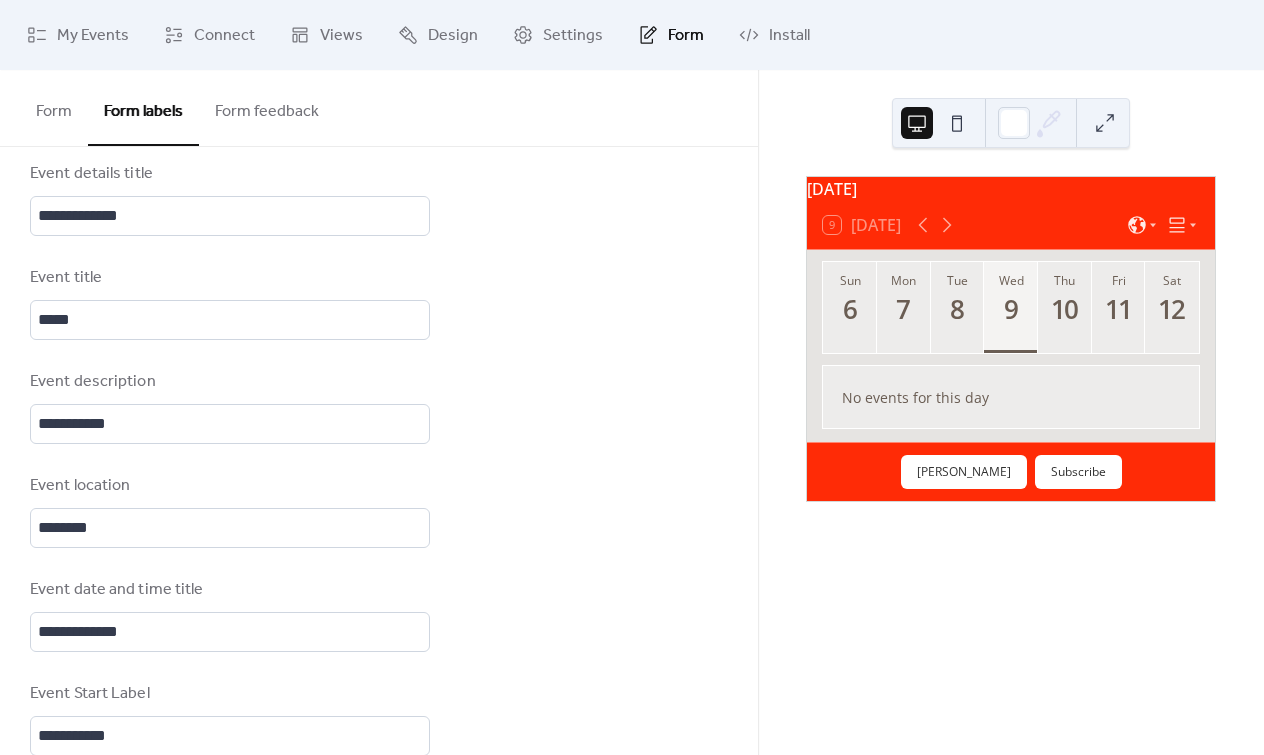 scroll, scrollTop: 548, scrollLeft: 0, axis: vertical 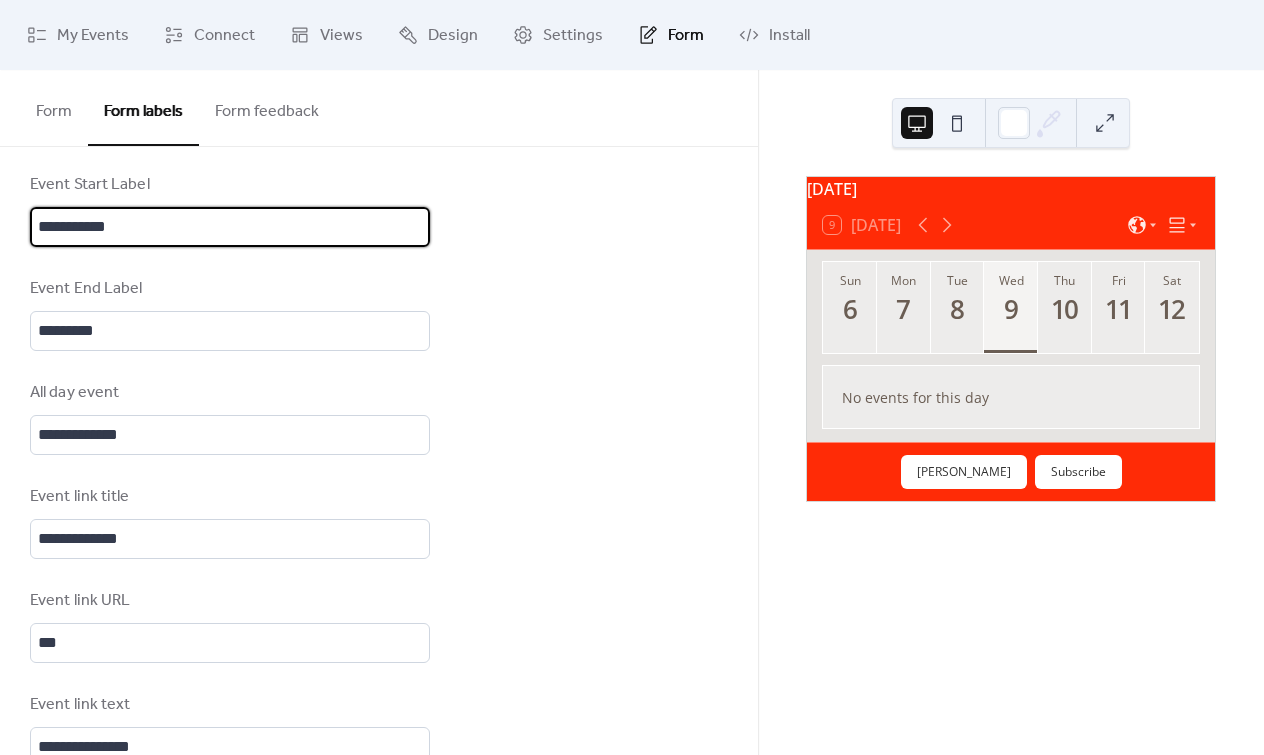 click on "**********" at bounding box center [230, 227] 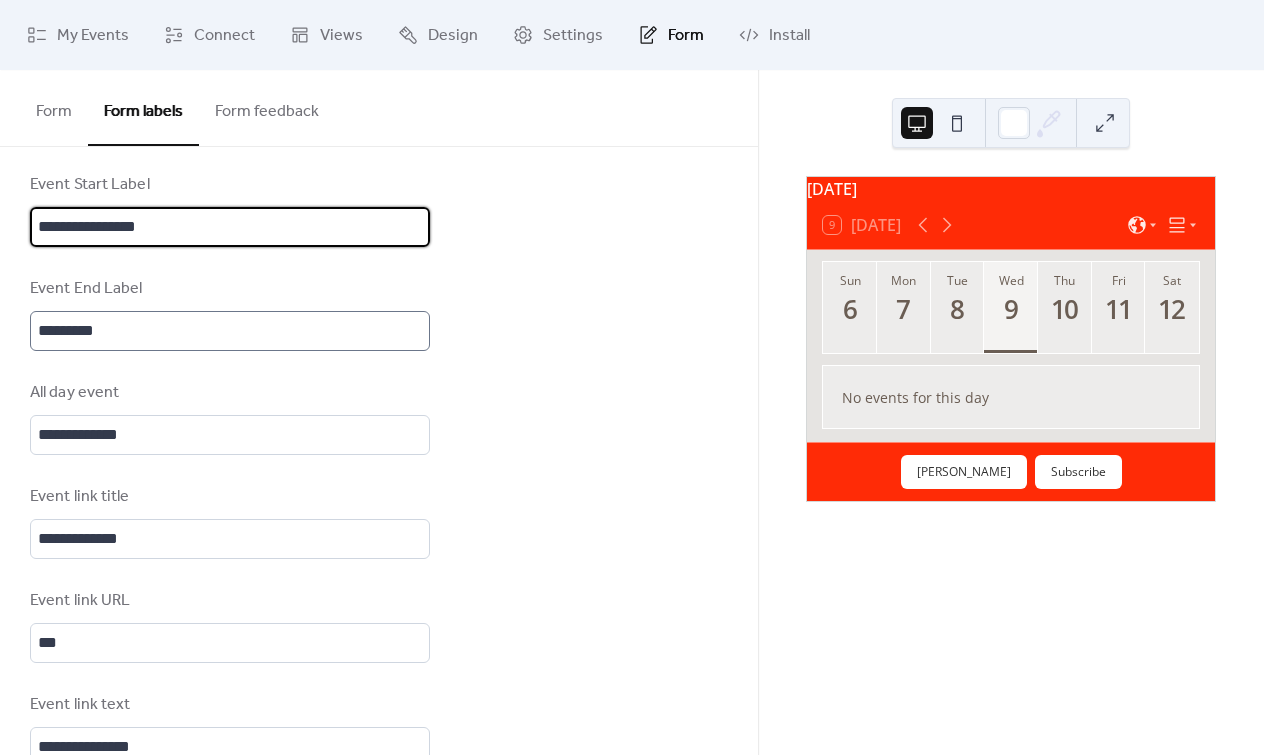 type on "**********" 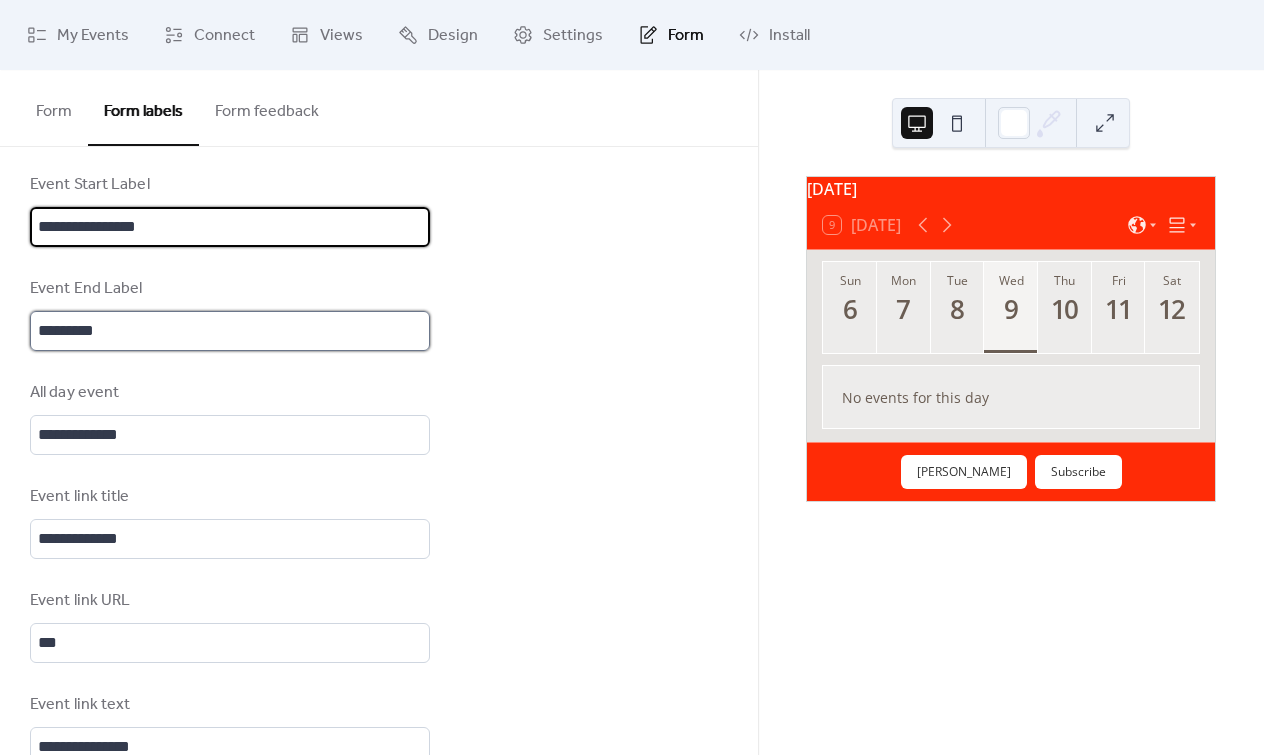 click on "*********" at bounding box center [230, 331] 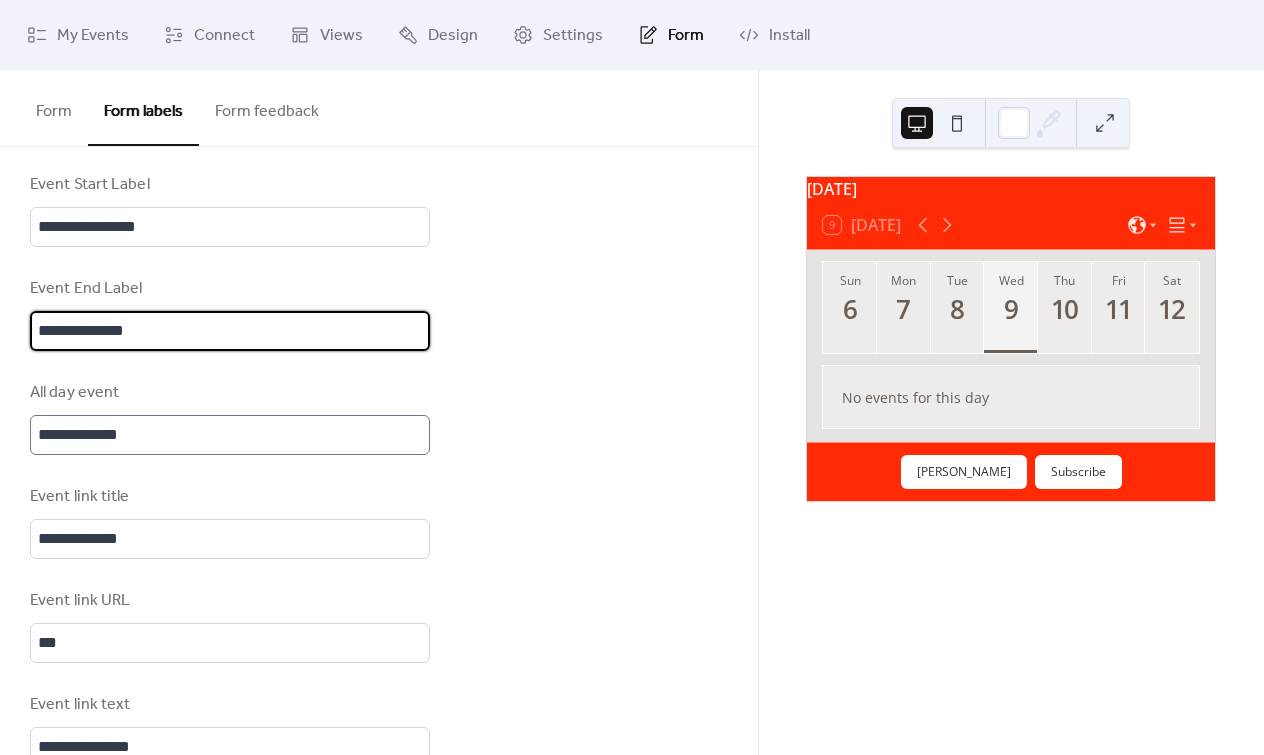 type on "**********" 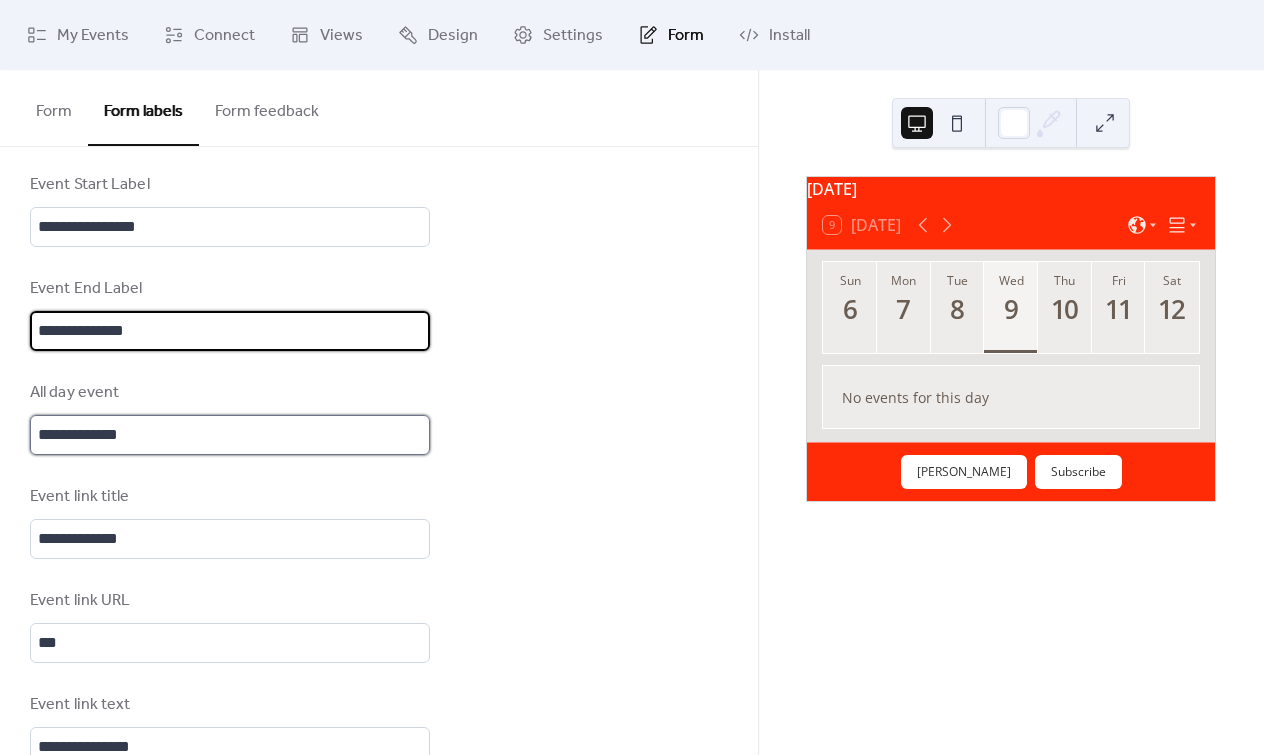 click on "**********" at bounding box center (230, 435) 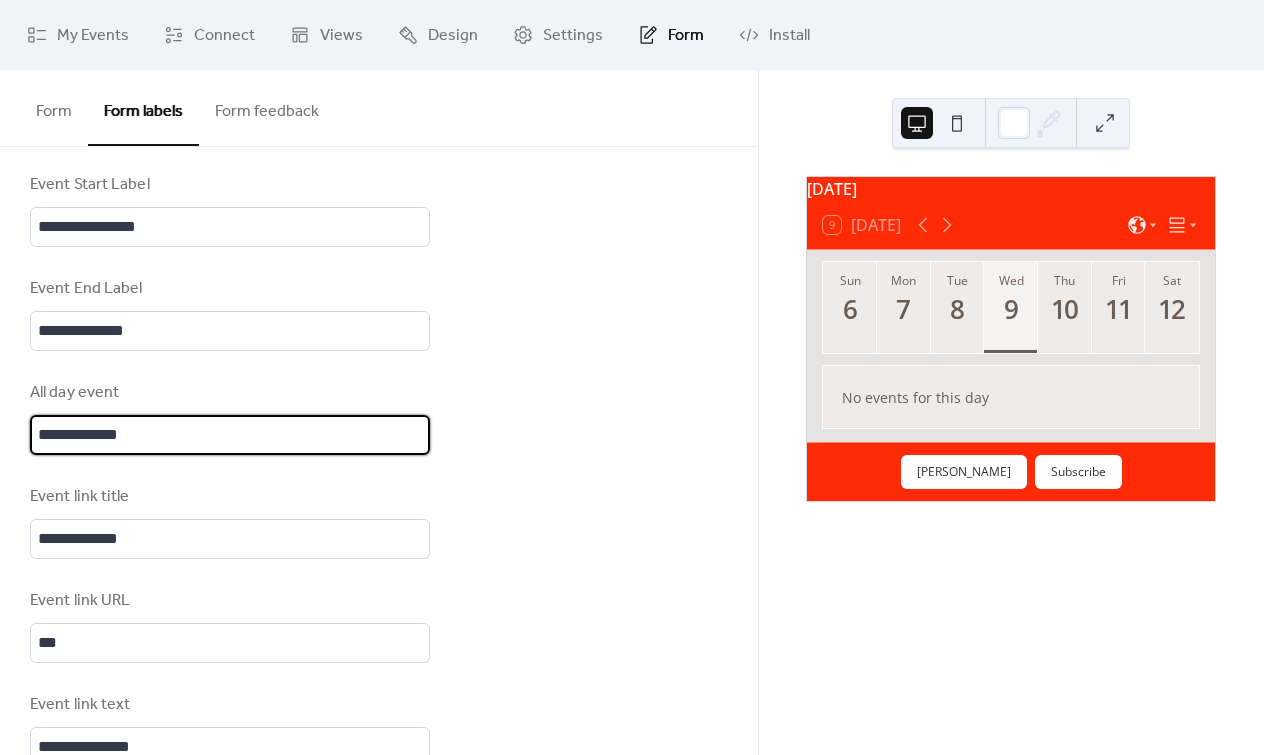 click on "**********" at bounding box center (379, 2) 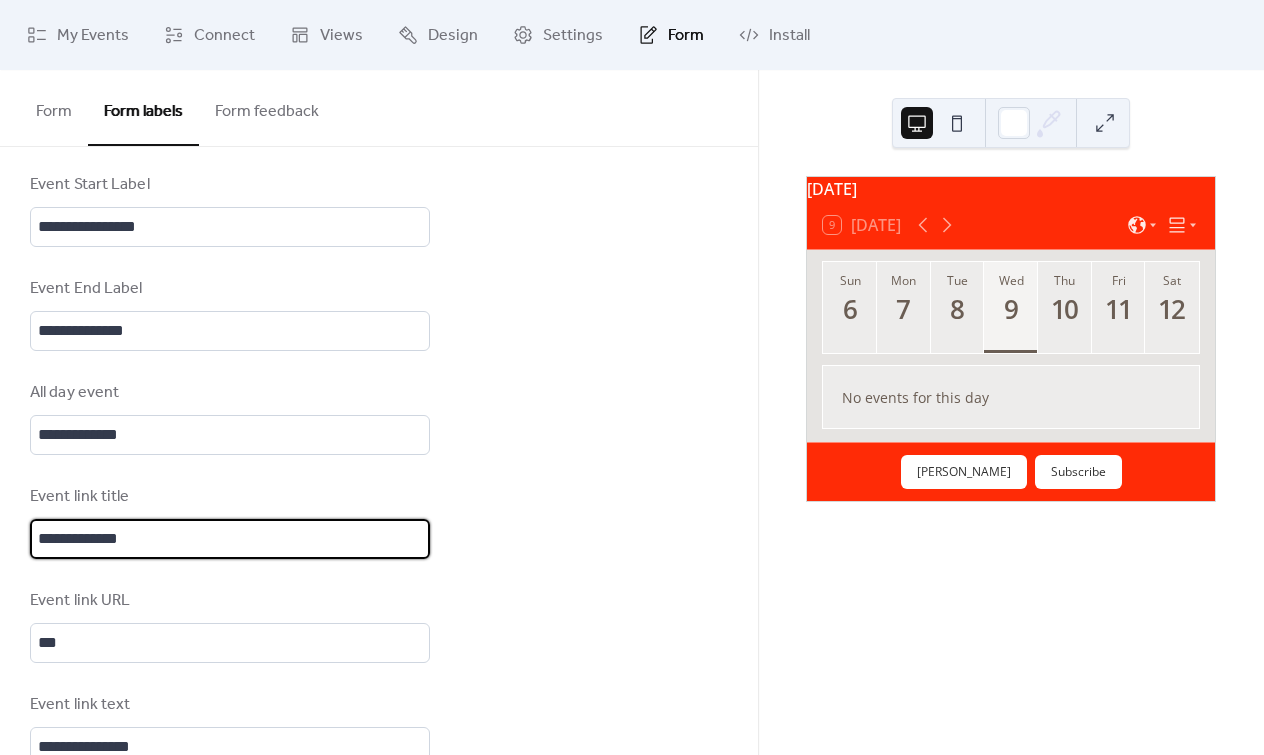 drag, startPoint x: 150, startPoint y: 537, endPoint x: 14, endPoint y: 533, distance: 136.0588 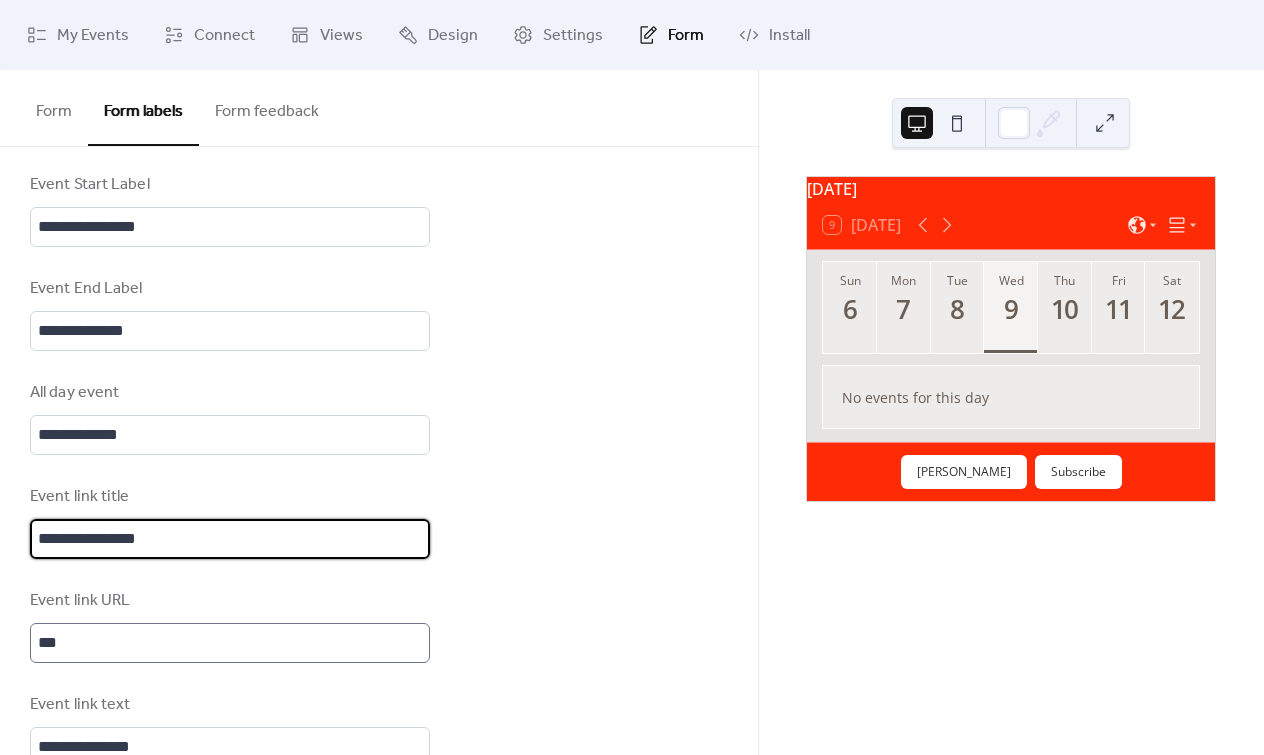 type on "**********" 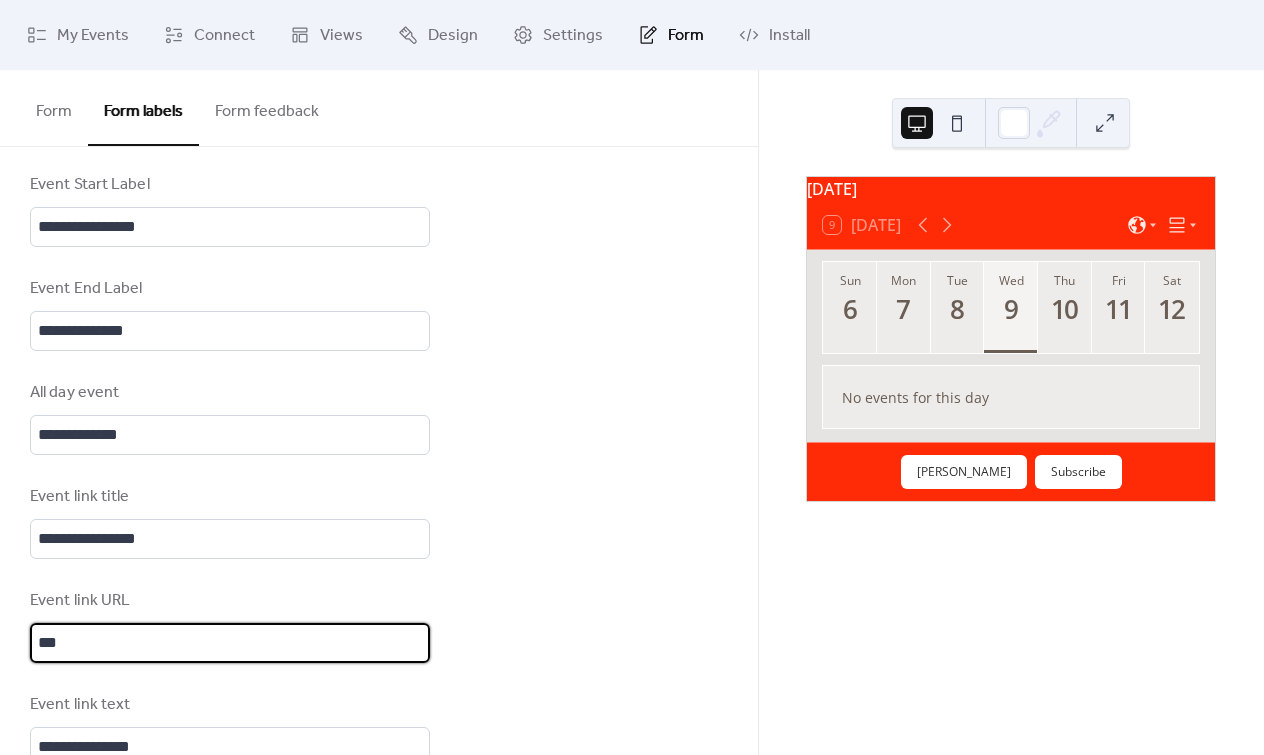 scroll, scrollTop: 2, scrollLeft: 0, axis: vertical 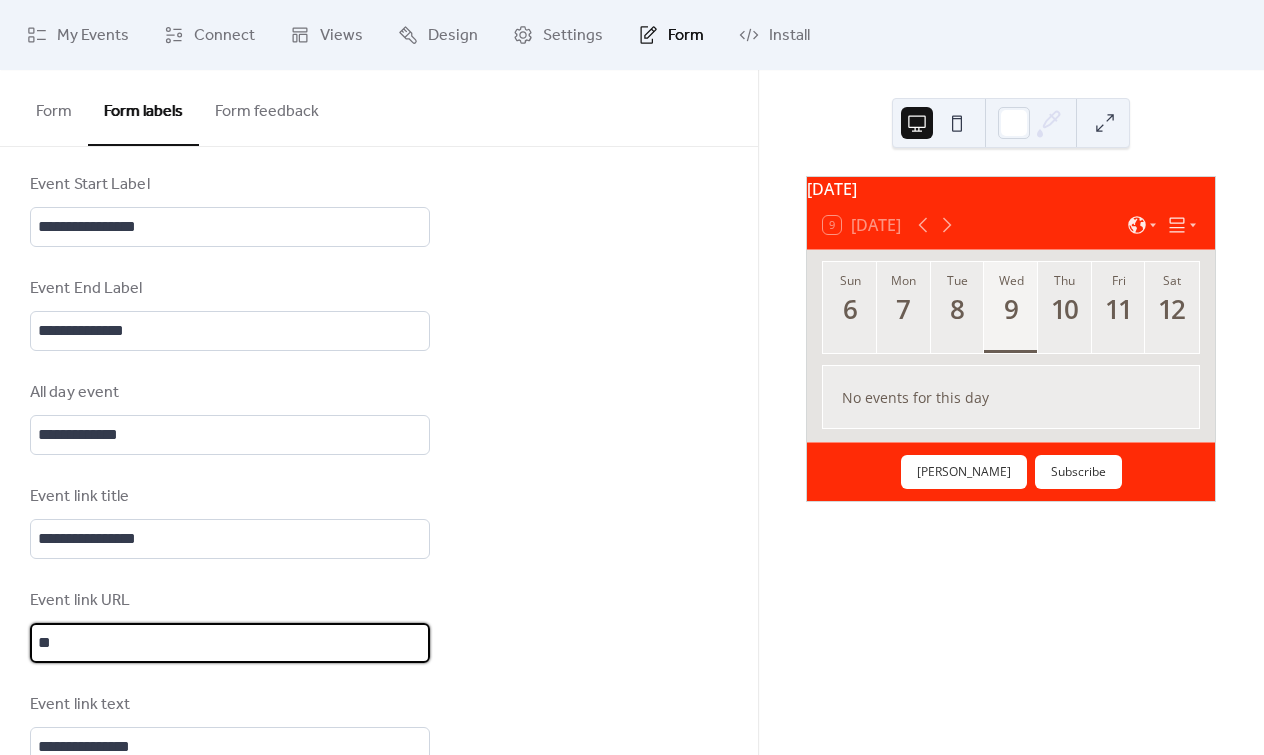 type on "*" 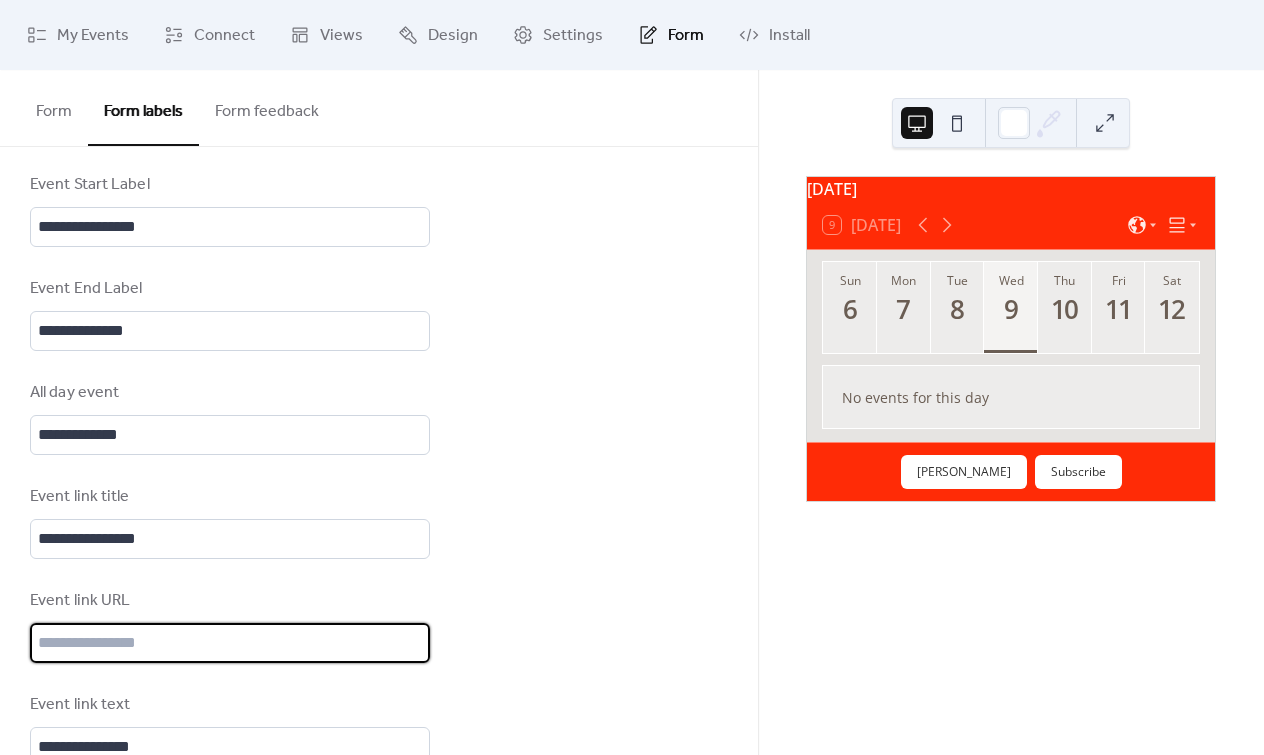 scroll, scrollTop: 0, scrollLeft: 0, axis: both 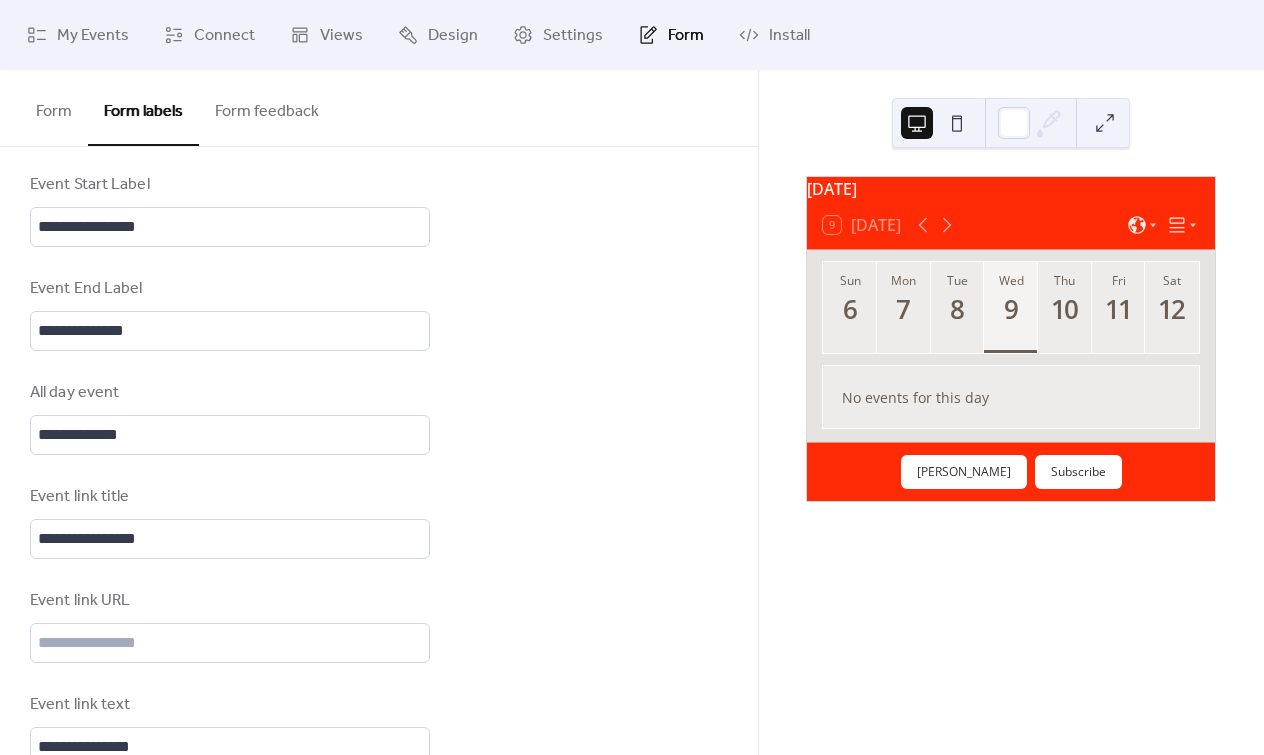 click on "**********" at bounding box center (230, 2) 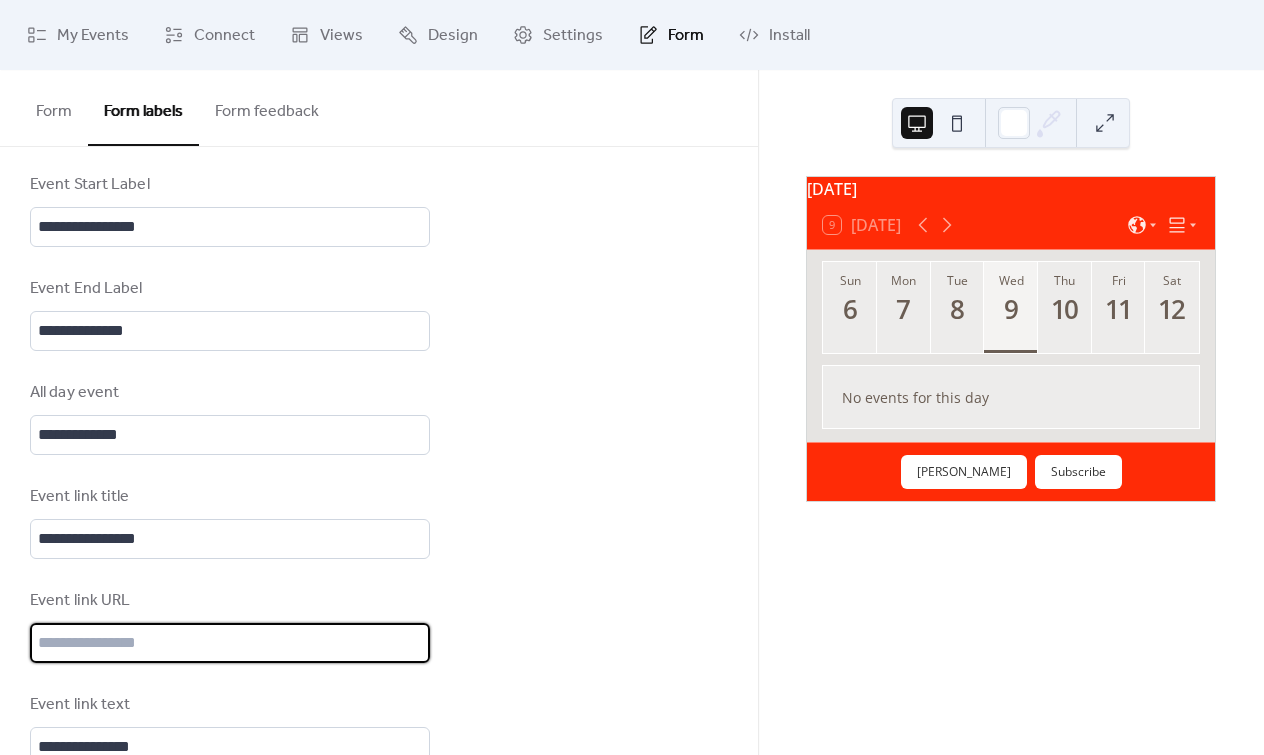 click at bounding box center (230, 643) 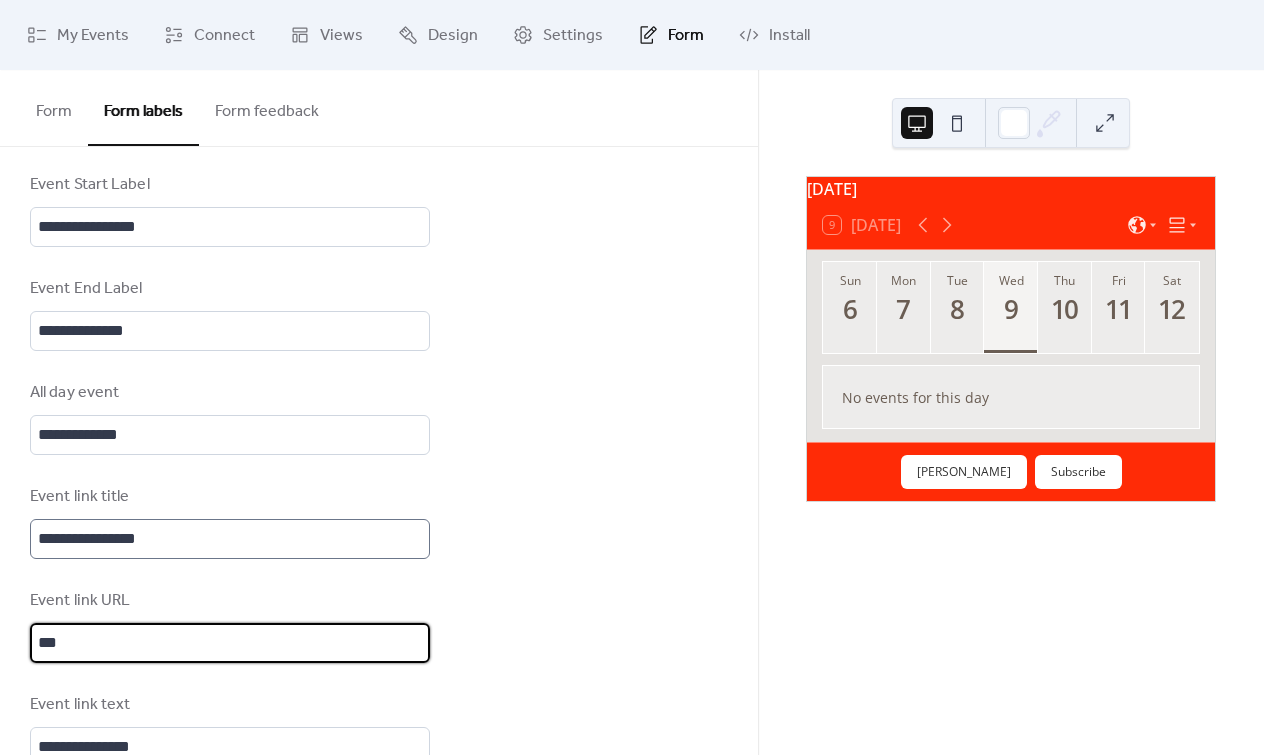 type on "***" 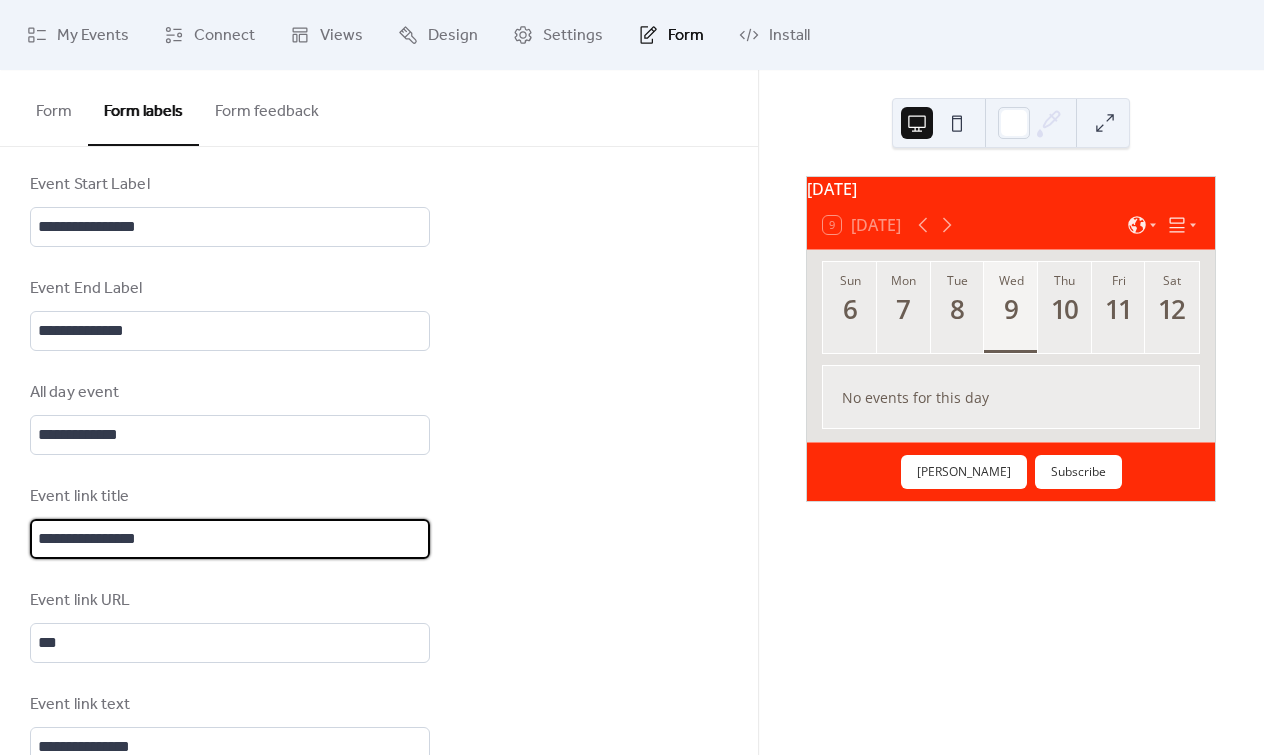 click on "**********" at bounding box center [230, 539] 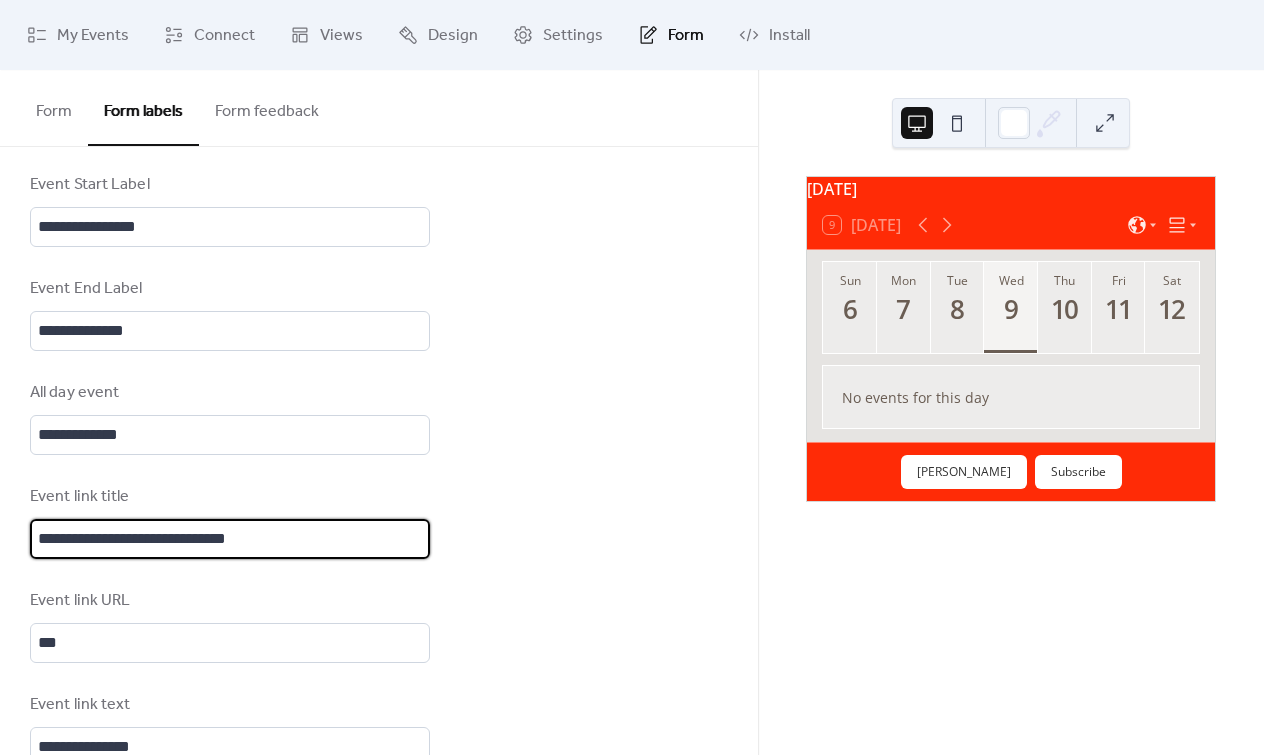 type on "**********" 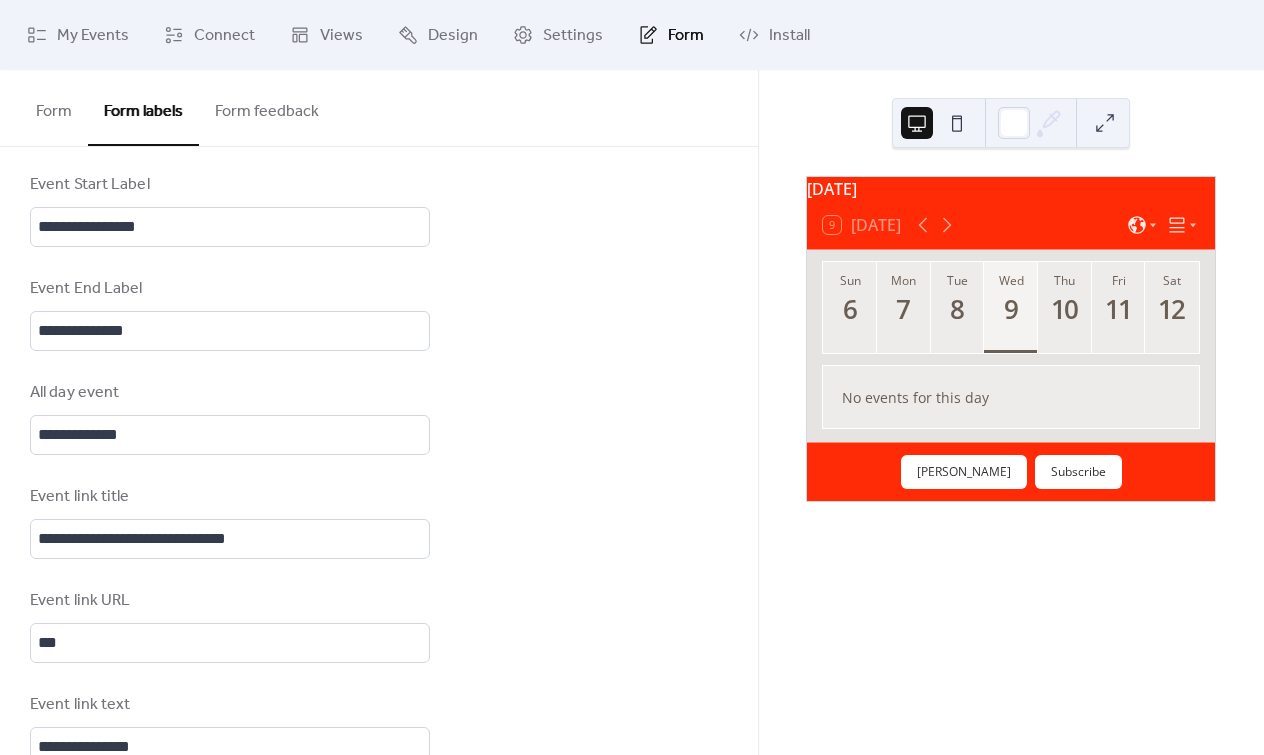 drag, startPoint x: 761, startPoint y: 648, endPoint x: 760, endPoint y: 703, distance: 55.00909 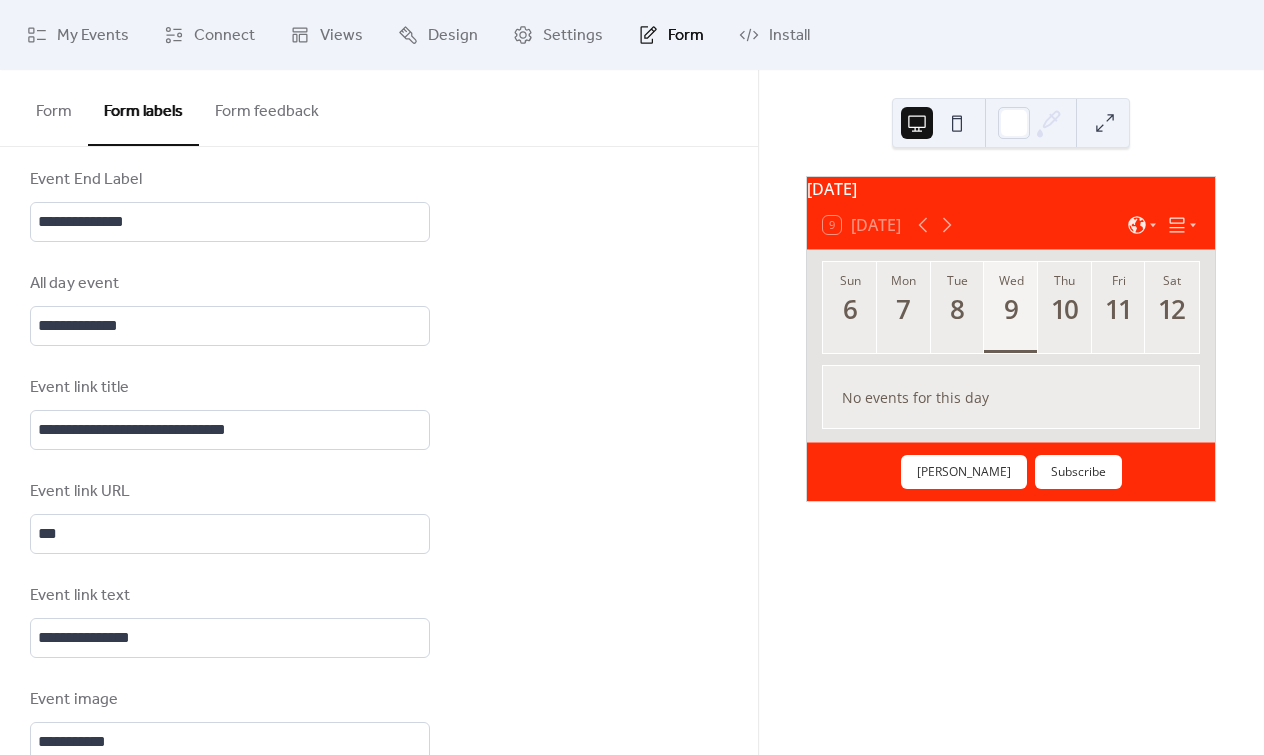 scroll, scrollTop: 1209, scrollLeft: 0, axis: vertical 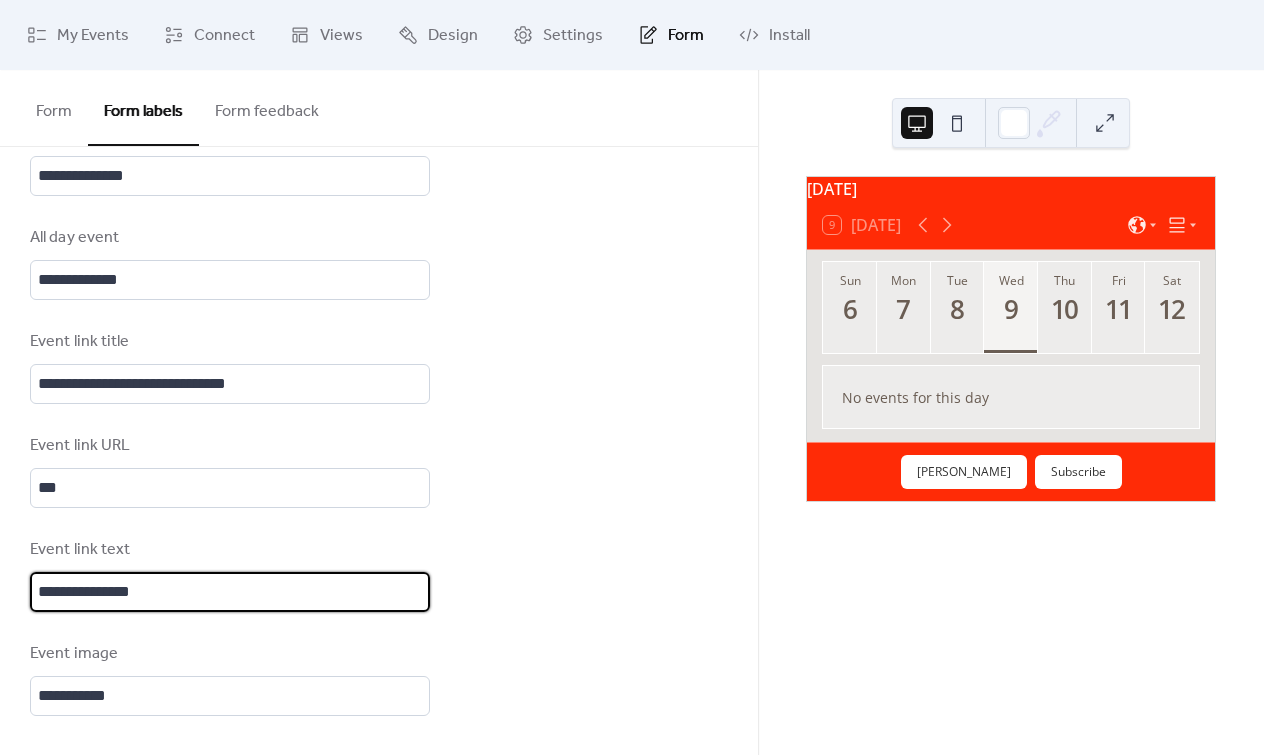drag, startPoint x: 315, startPoint y: 581, endPoint x: 676, endPoint y: 85, distance: 613.46313 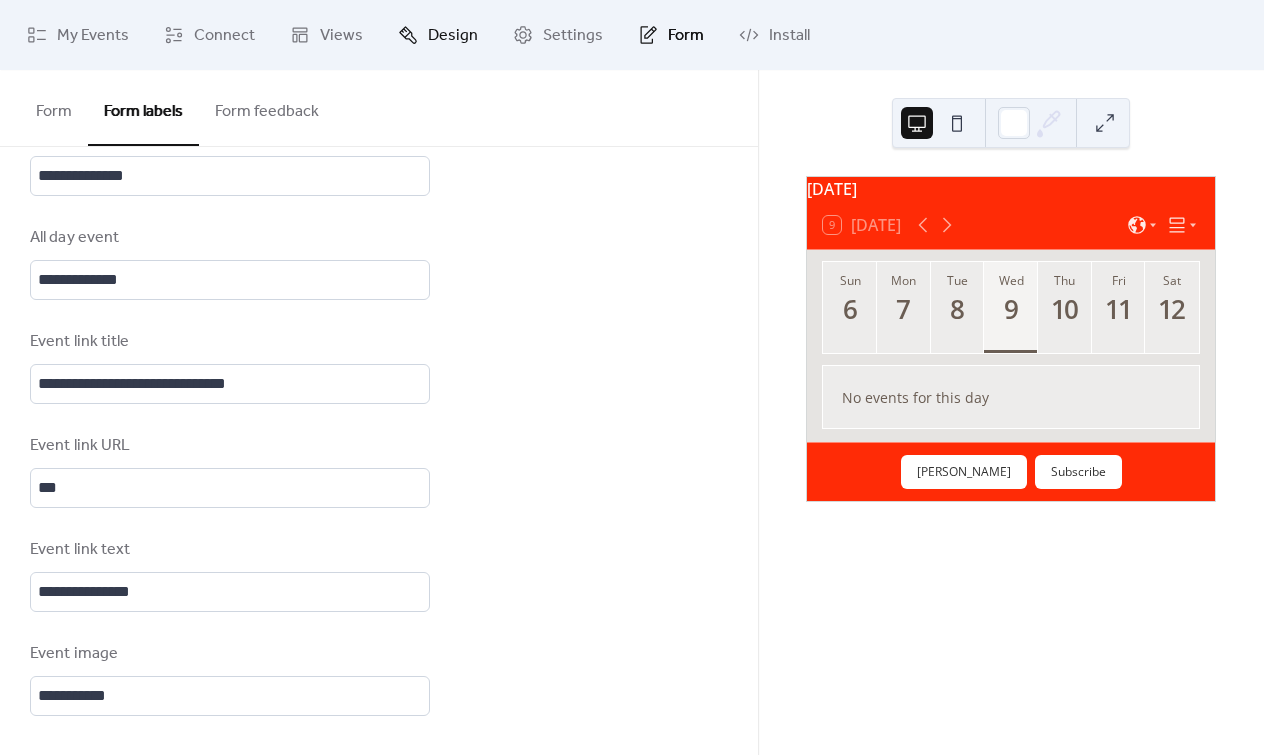 click 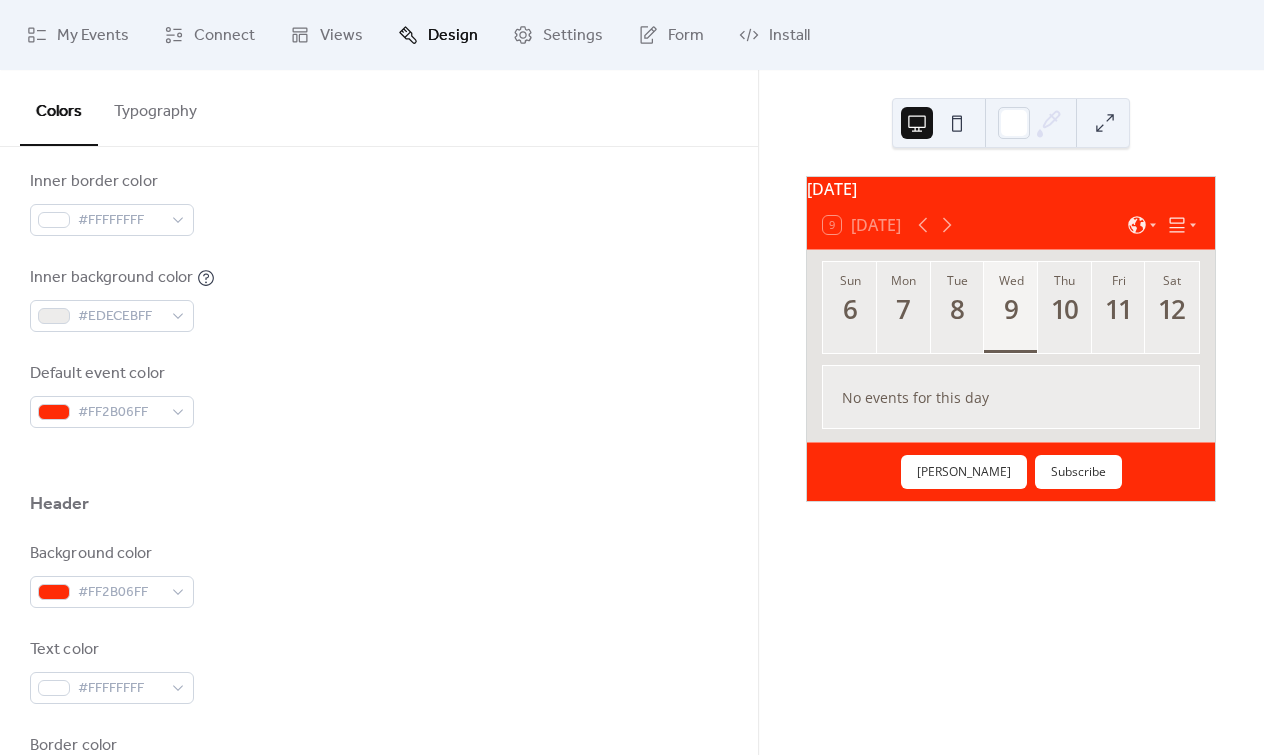 scroll, scrollTop: 0, scrollLeft: 0, axis: both 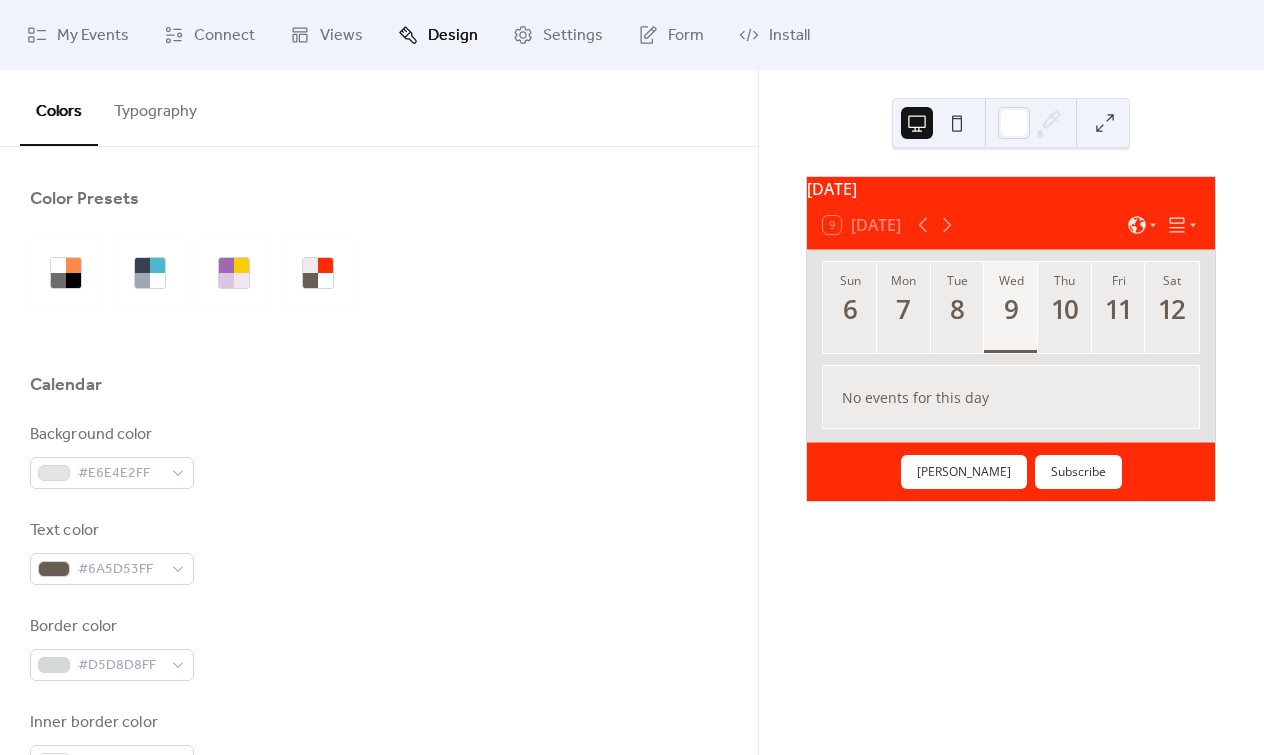 click on "Typography" at bounding box center (155, 107) 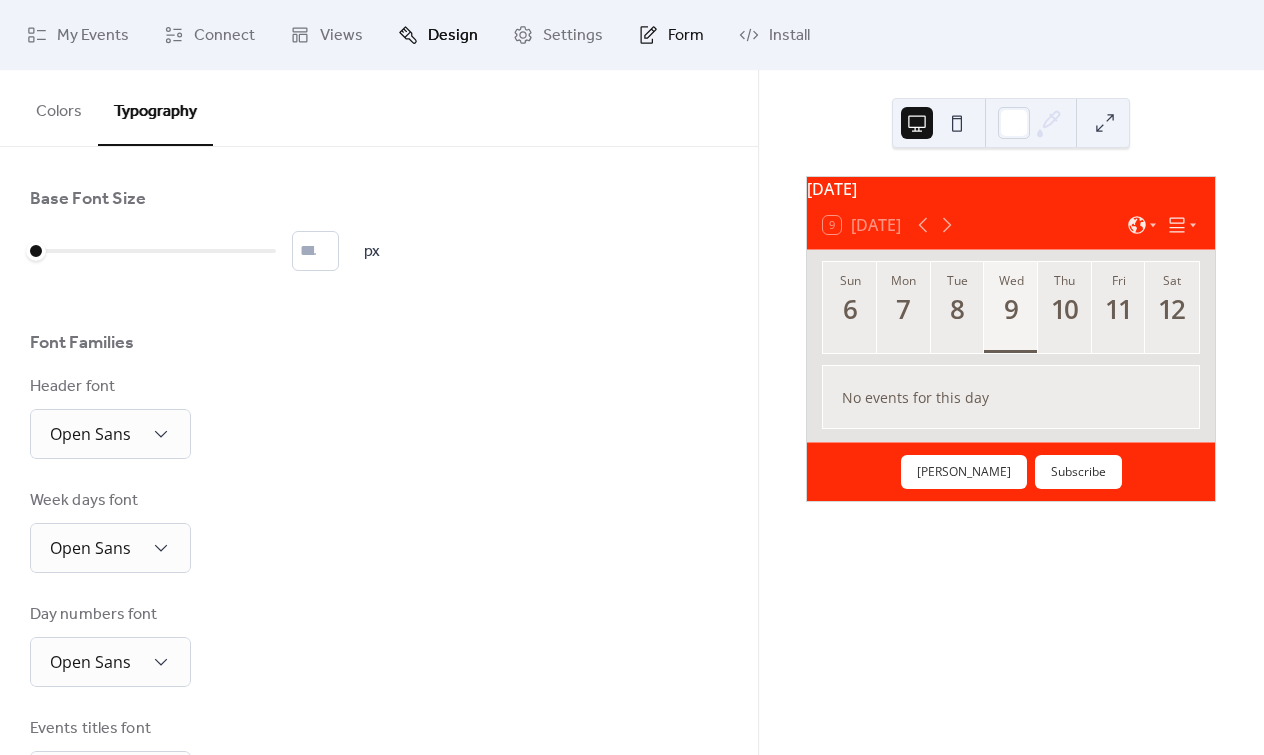 click on "Form" at bounding box center [686, 36] 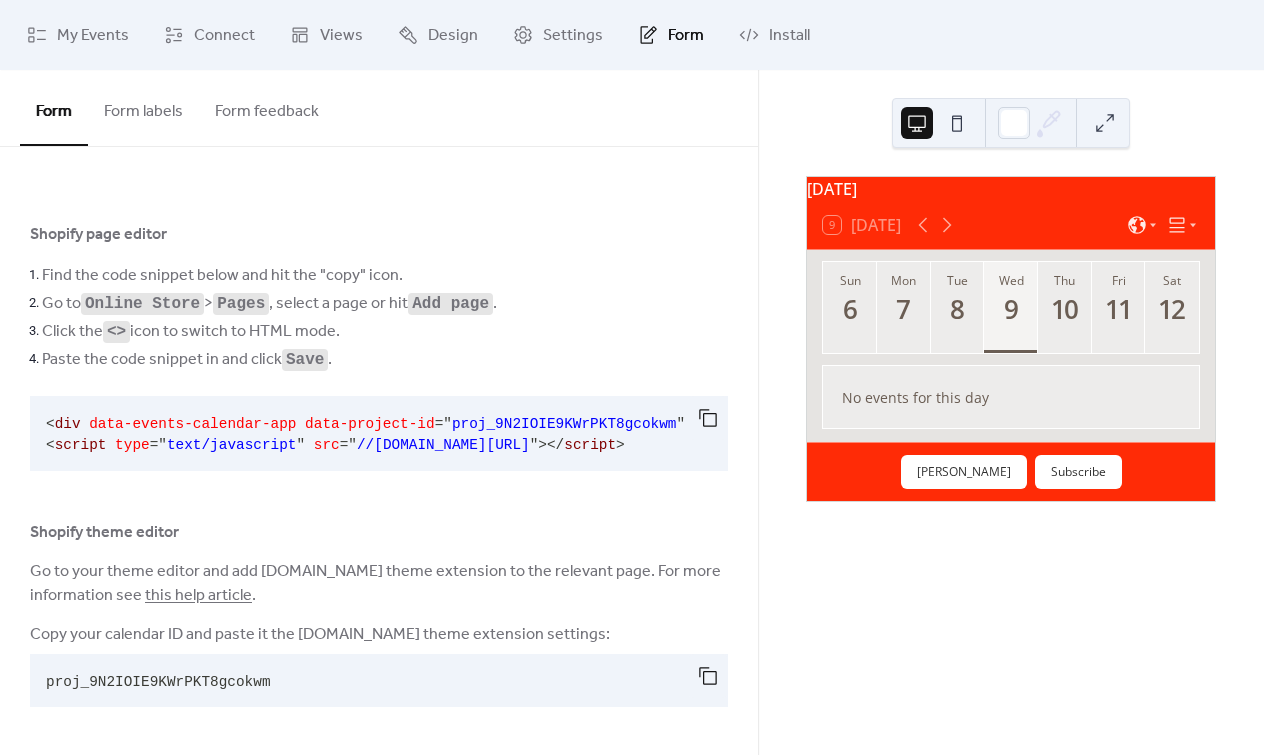 scroll, scrollTop: 0, scrollLeft: 0, axis: both 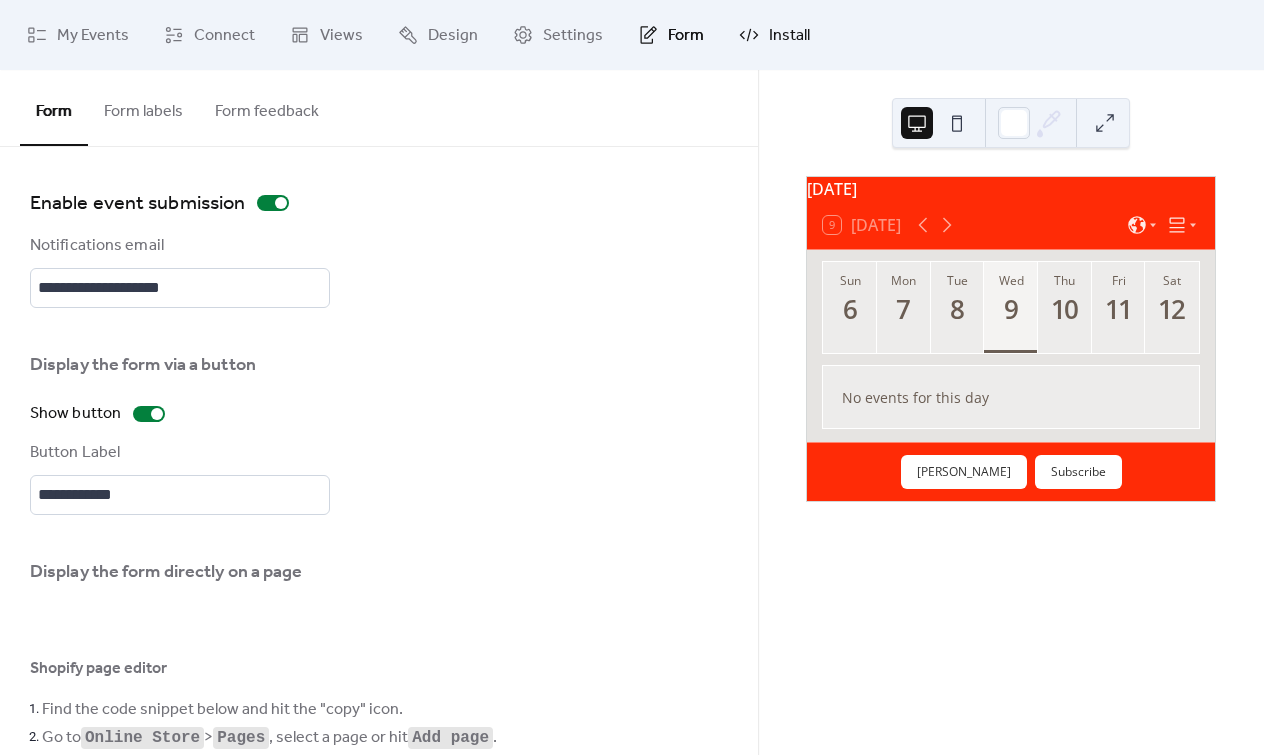 click on "Install" at bounding box center [789, 36] 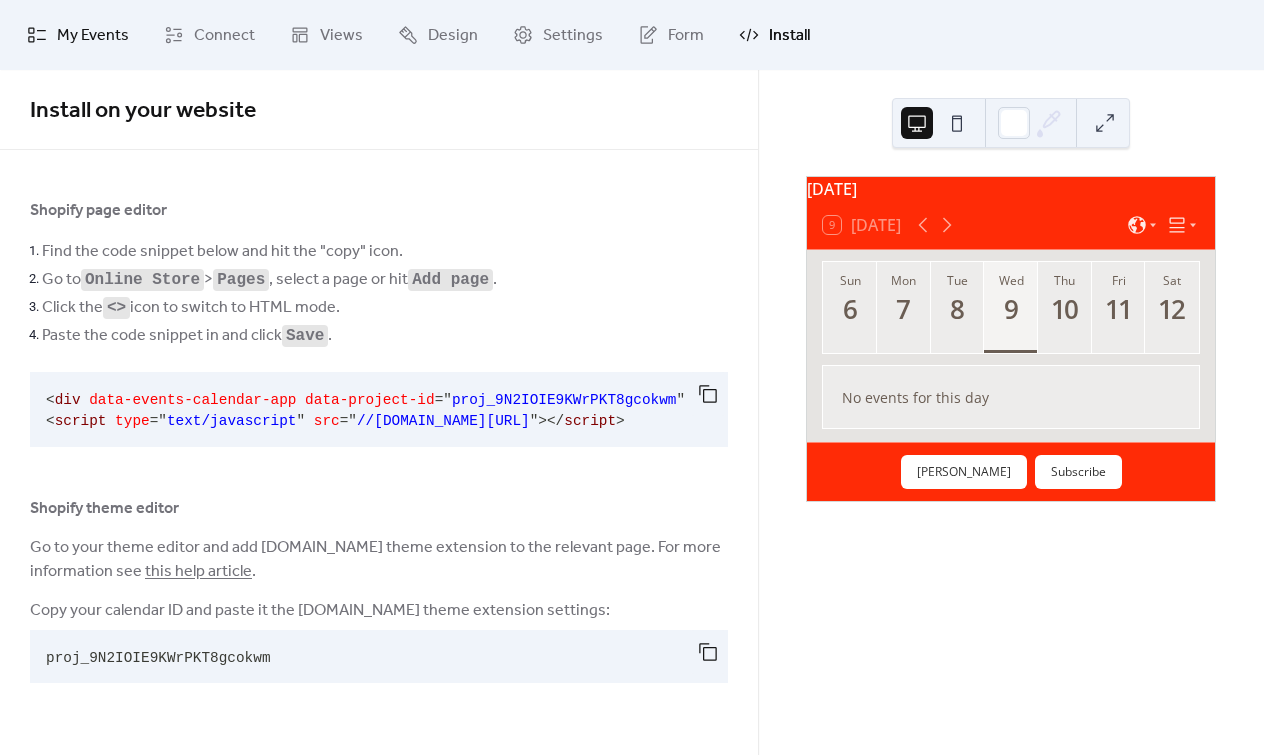 click on "My Events" at bounding box center (93, 36) 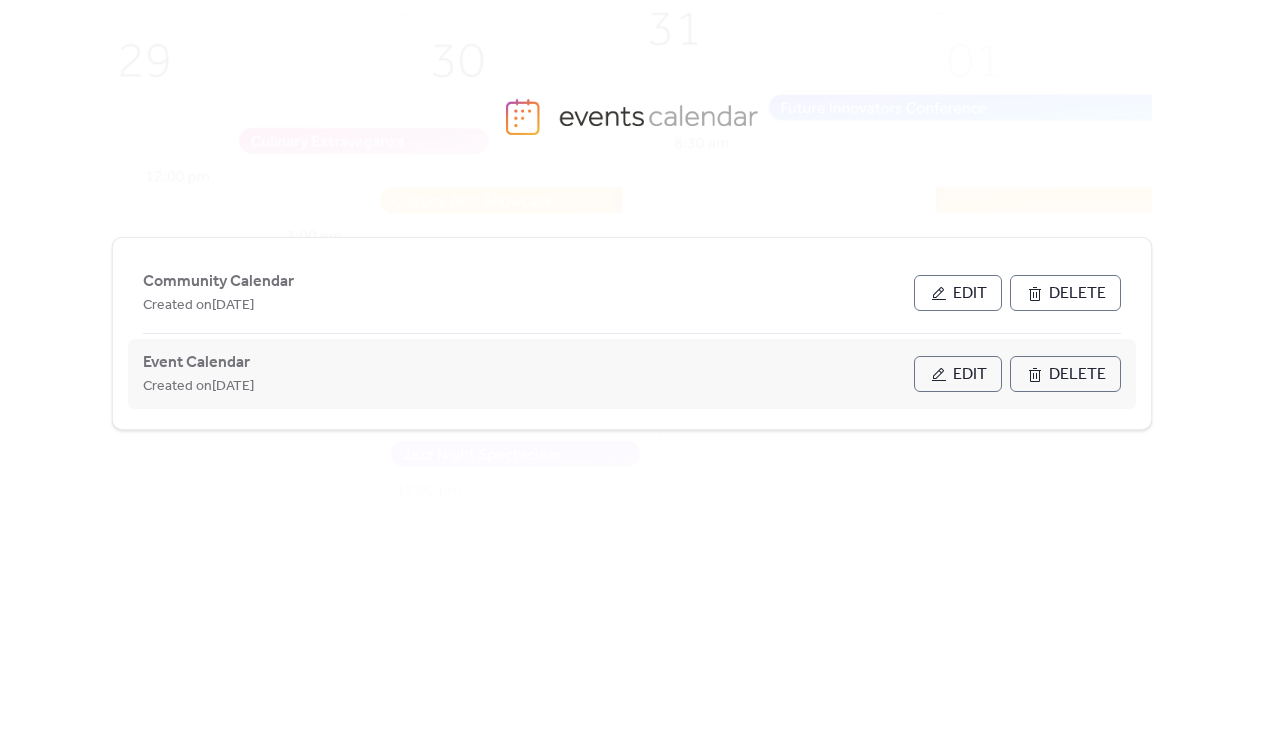 click on "Edit" at bounding box center [958, 374] 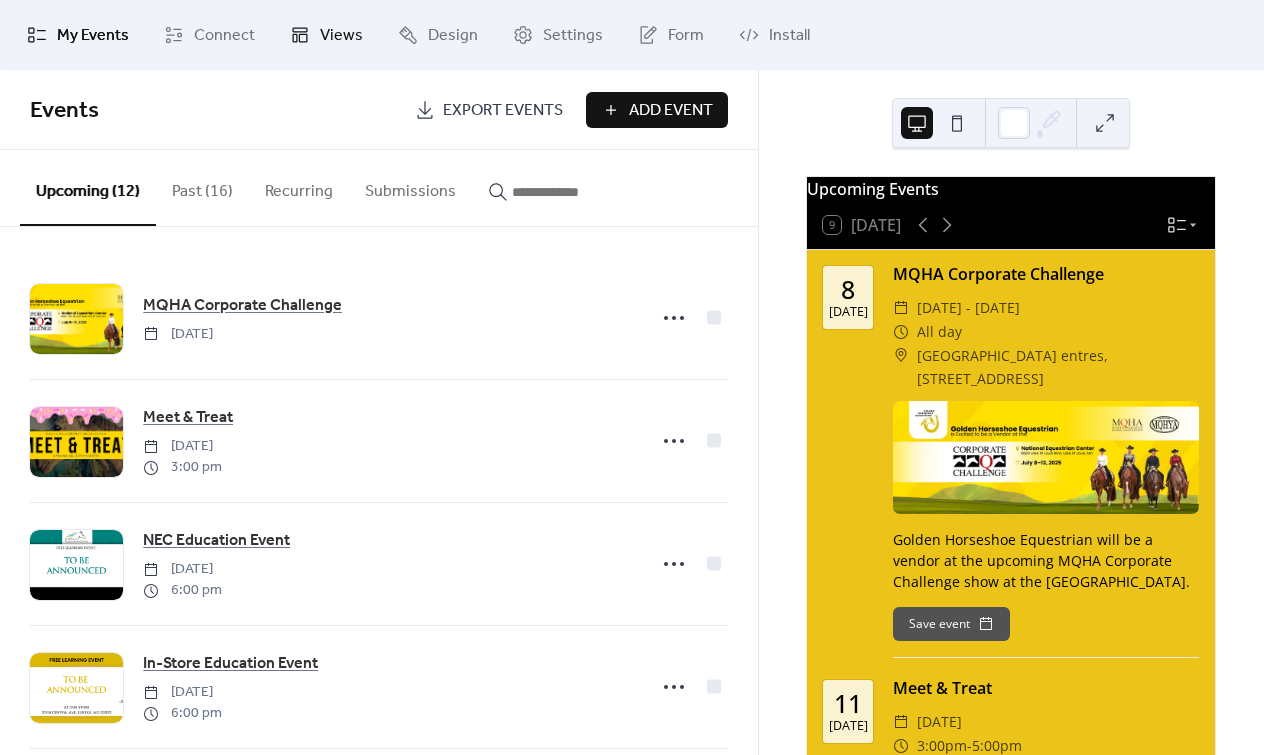 click on "Views" at bounding box center (326, 35) 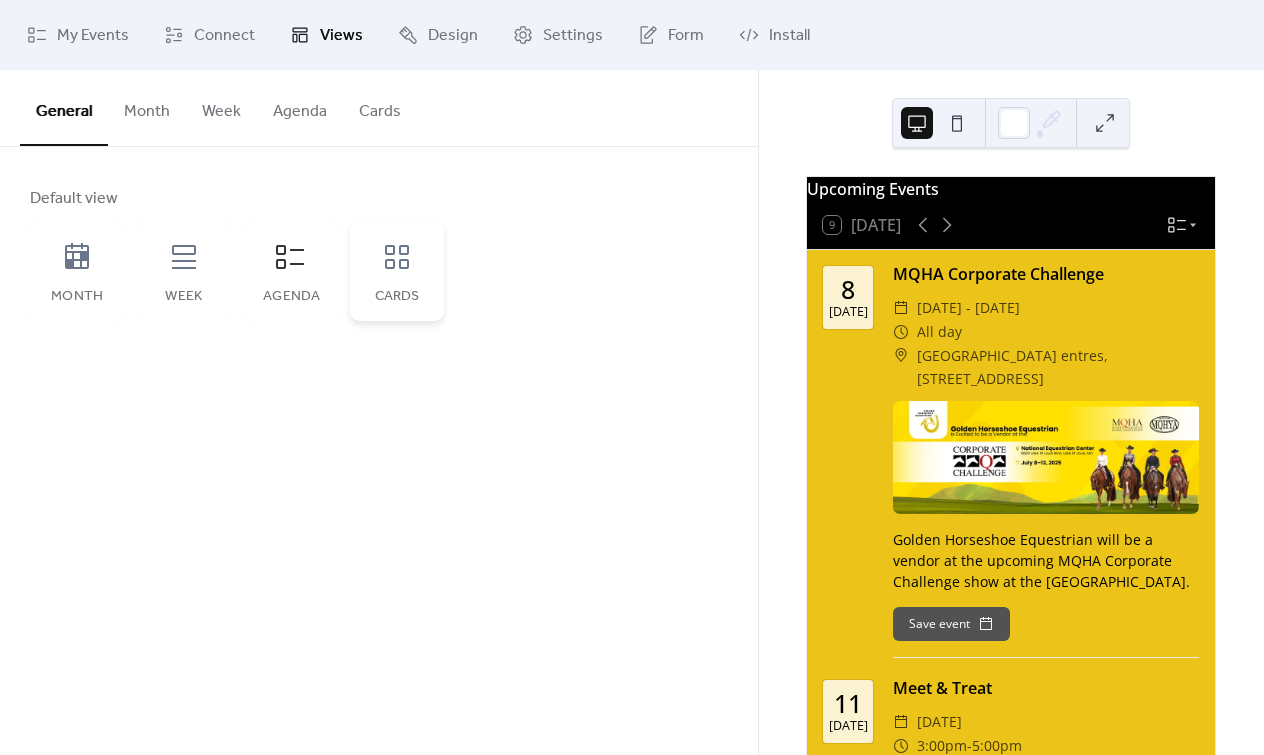 click 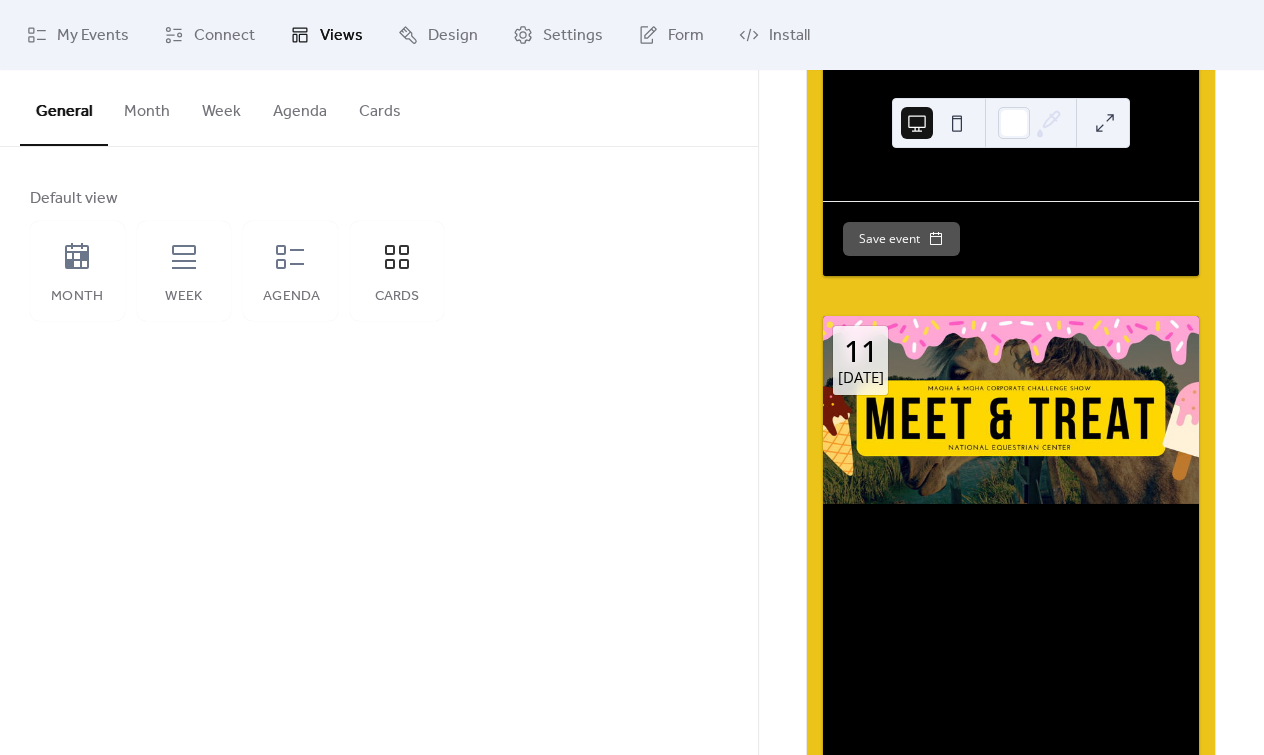 scroll, scrollTop: 143, scrollLeft: 0, axis: vertical 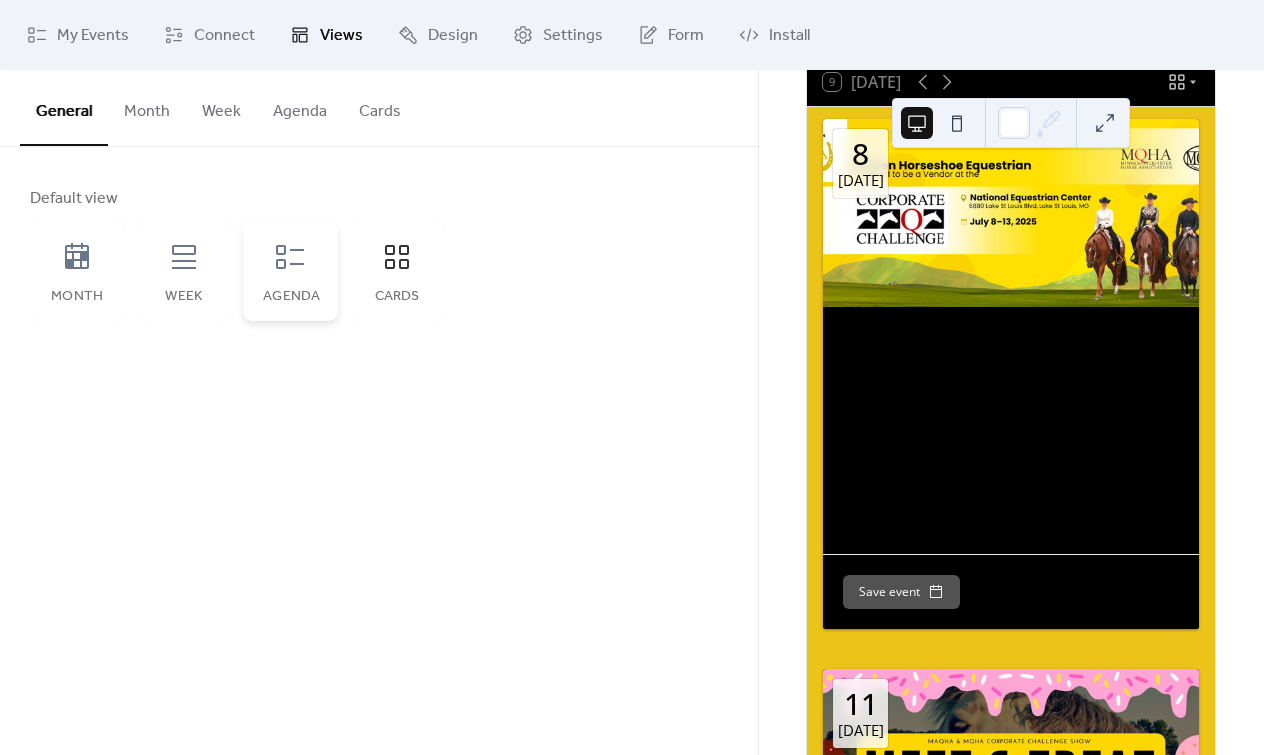 click on "Agenda" at bounding box center (290, 271) 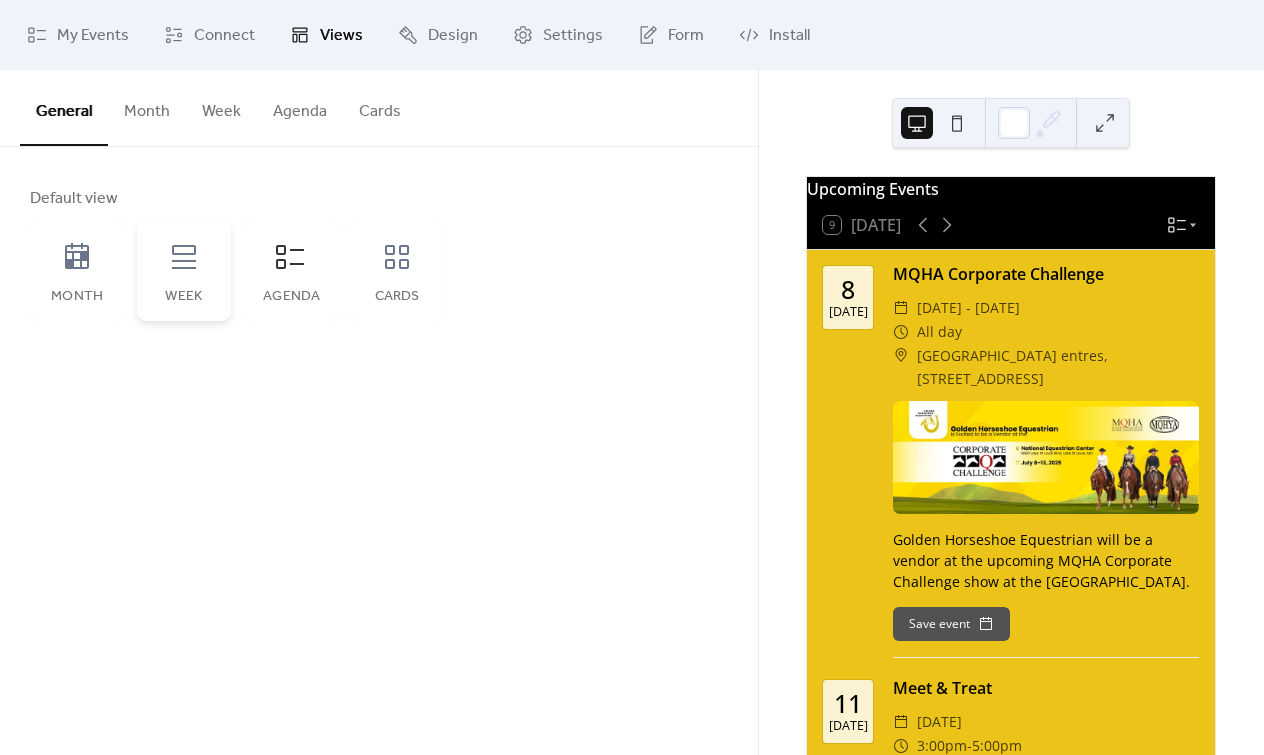 click 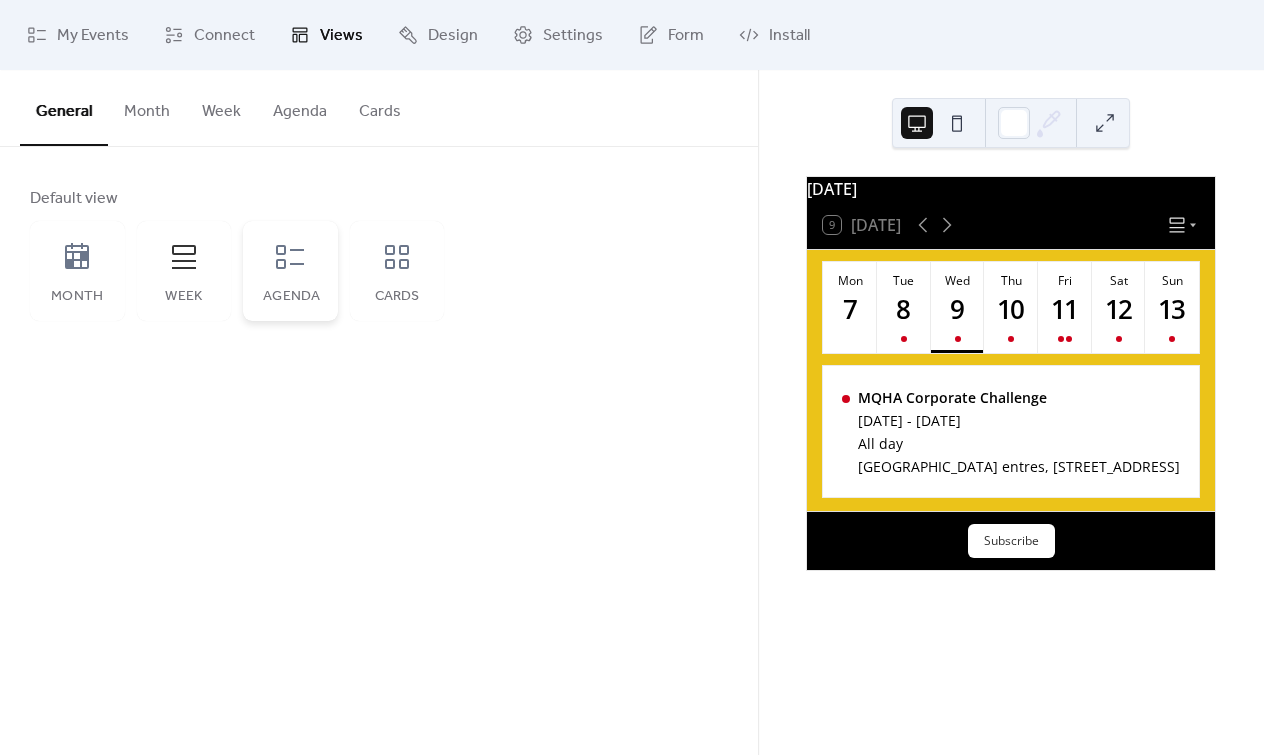 click 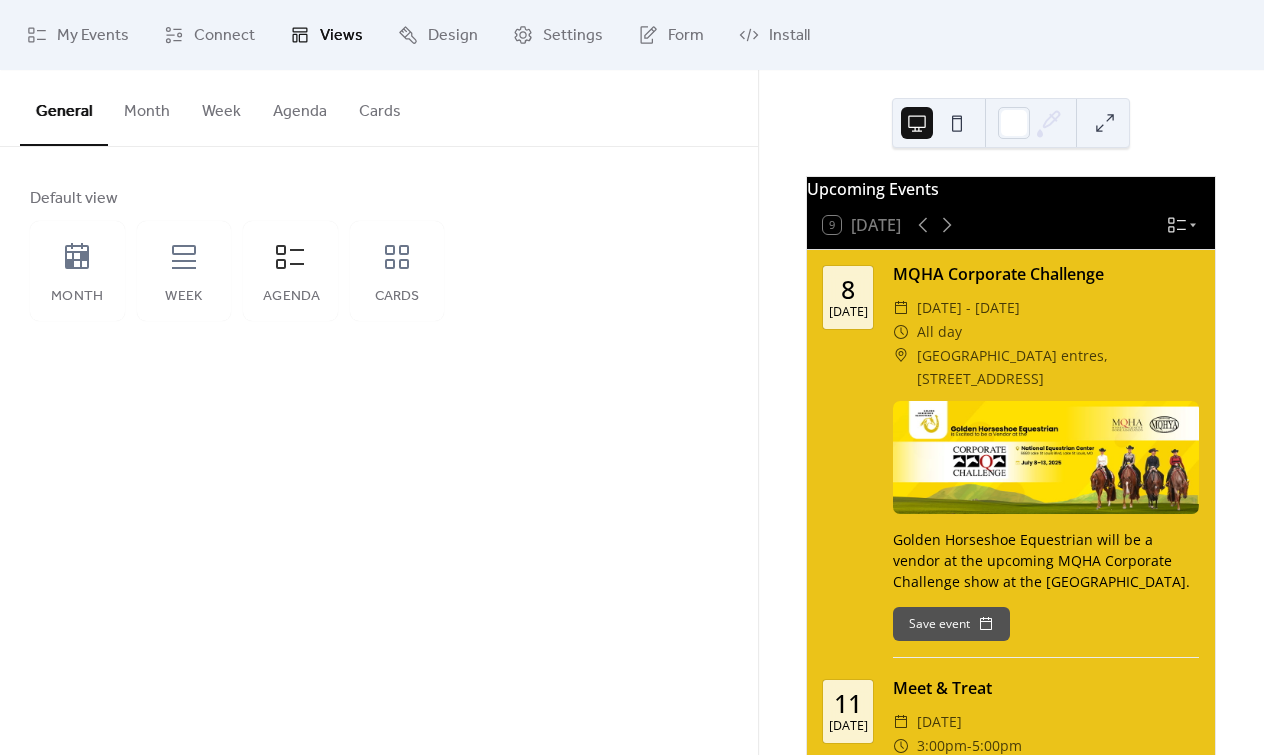 click on "Agenda" at bounding box center (300, 107) 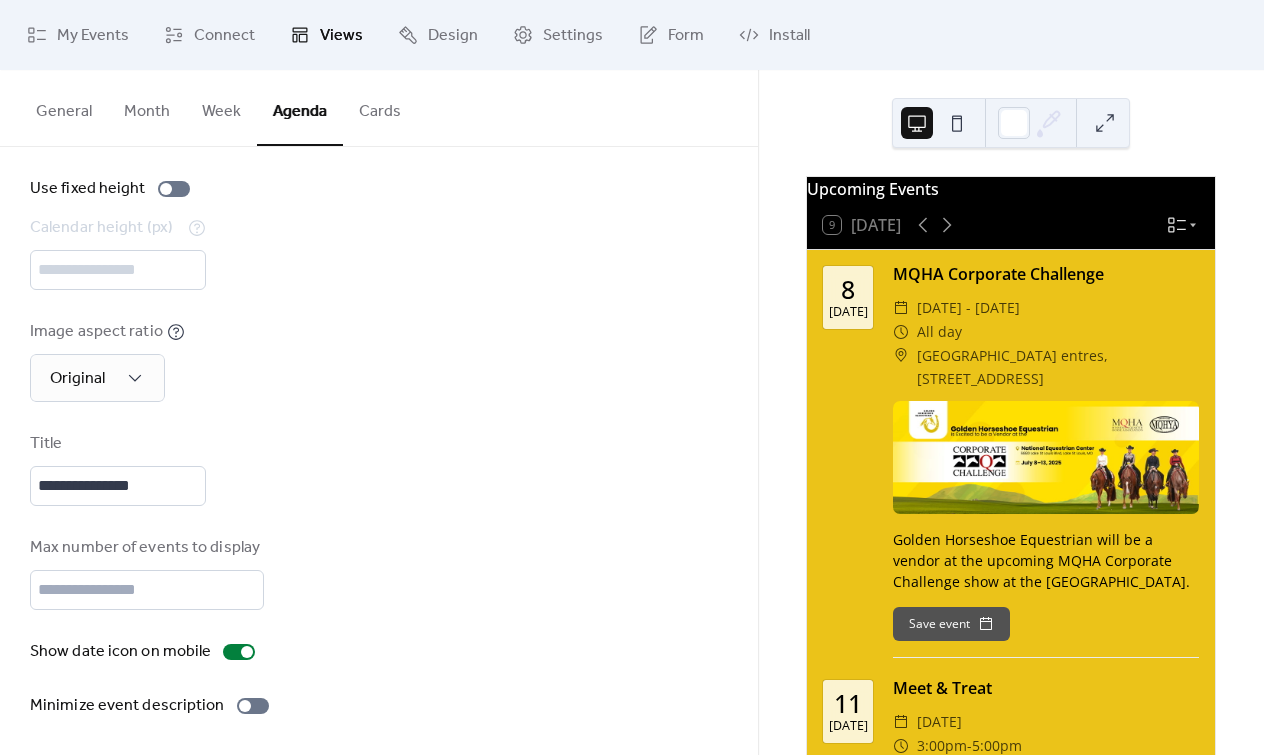 scroll, scrollTop: 88, scrollLeft: 0, axis: vertical 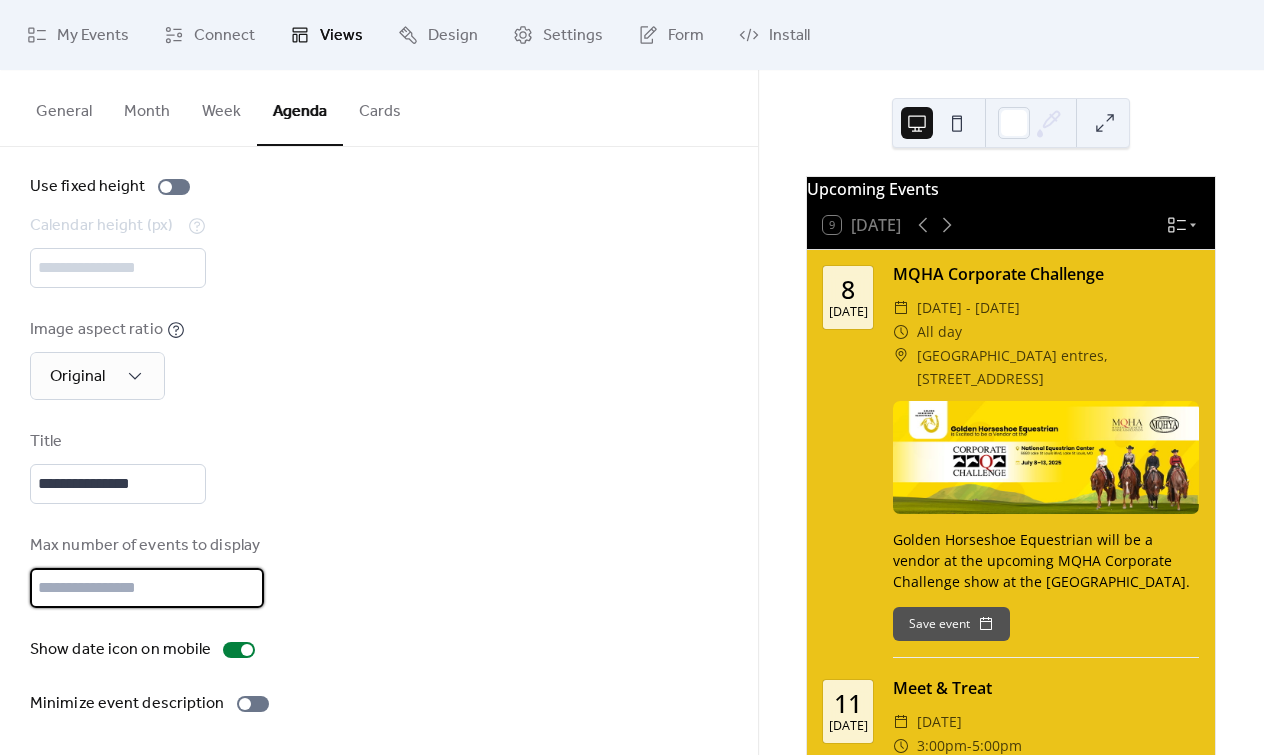 drag, startPoint x: 118, startPoint y: 592, endPoint x: -10, endPoint y: 591, distance: 128.0039 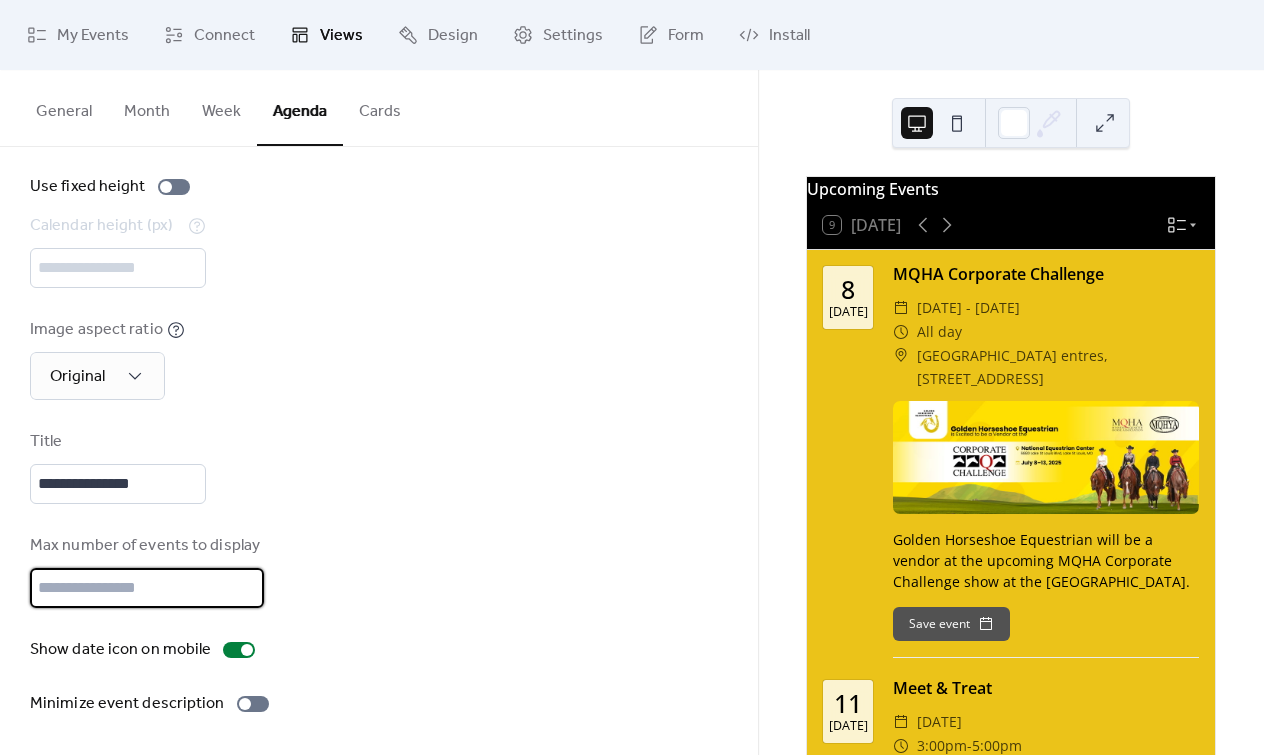 type on "*" 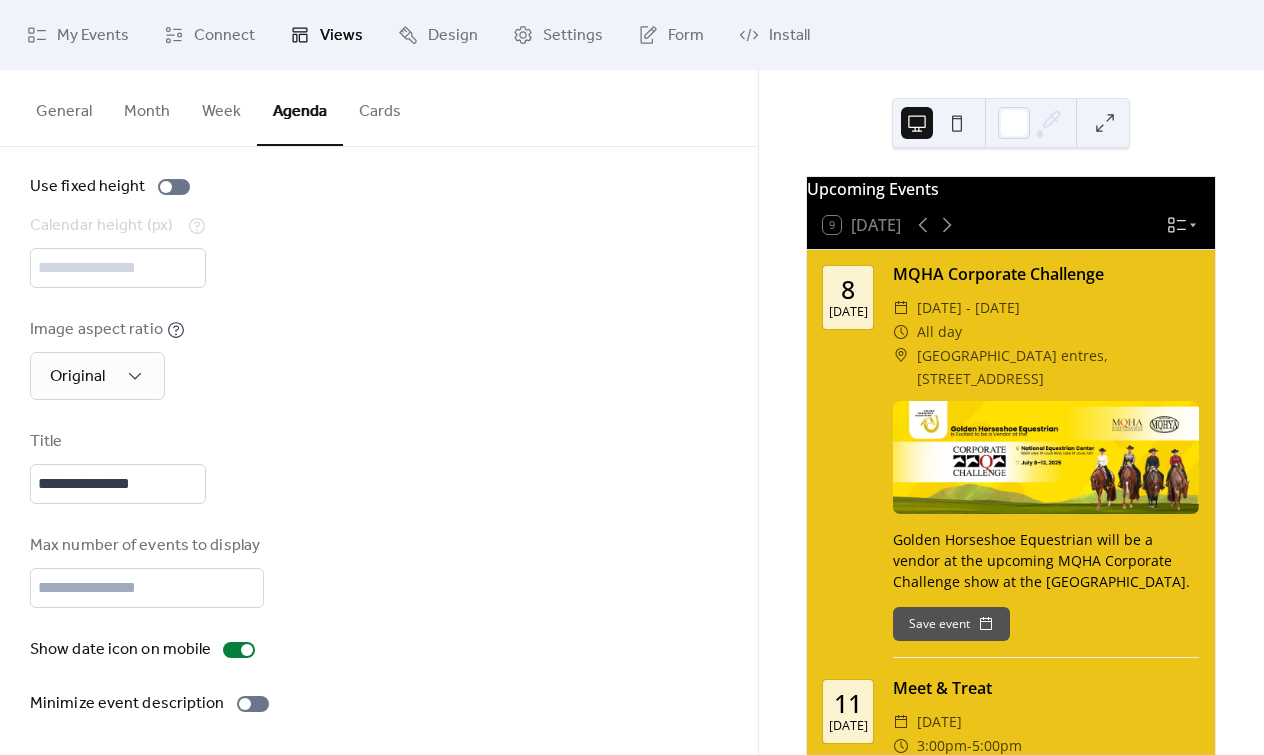 scroll, scrollTop: 0, scrollLeft: 0, axis: both 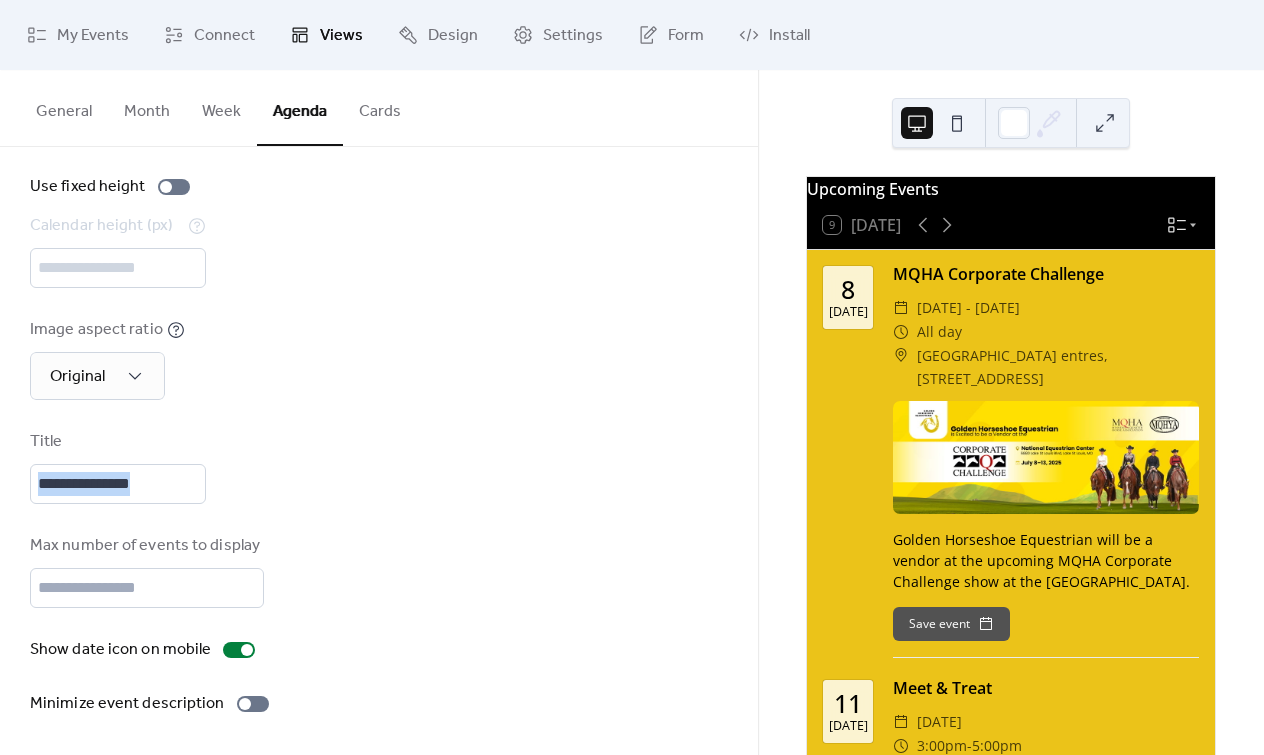 click on "**********" at bounding box center [379, 467] 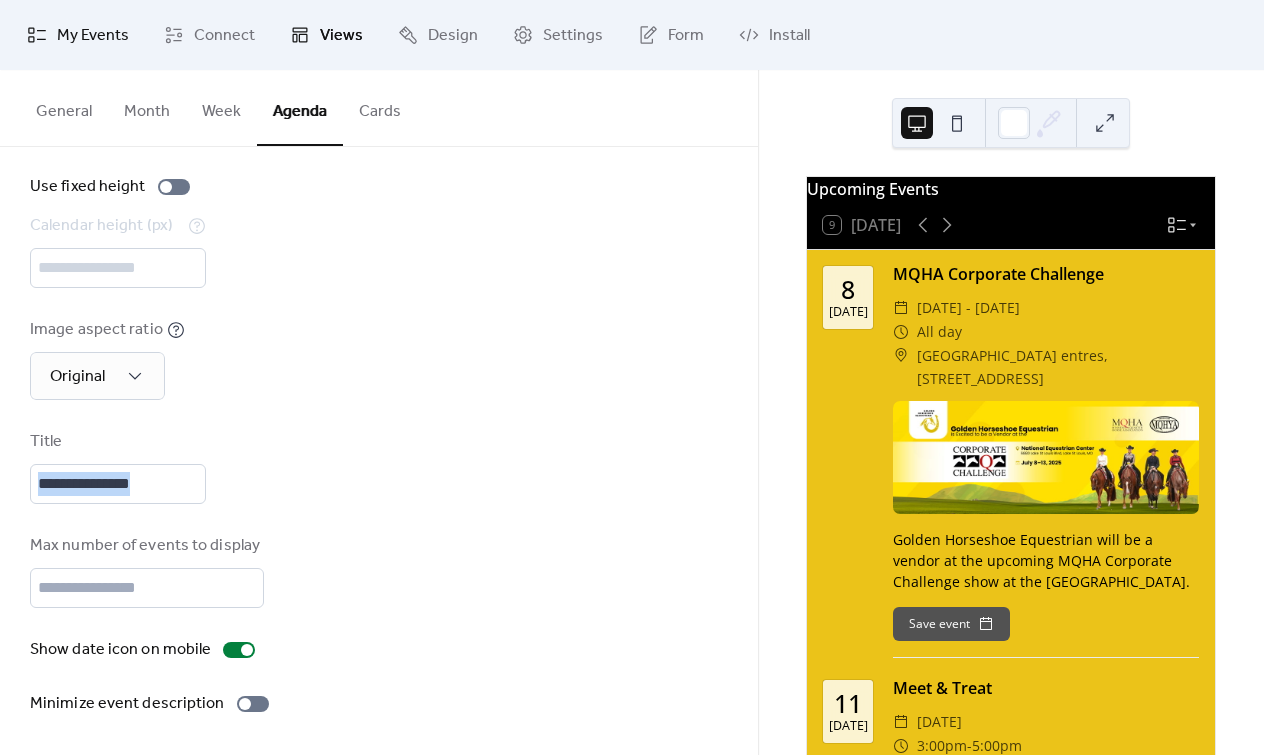 click on "My Events" at bounding box center [93, 36] 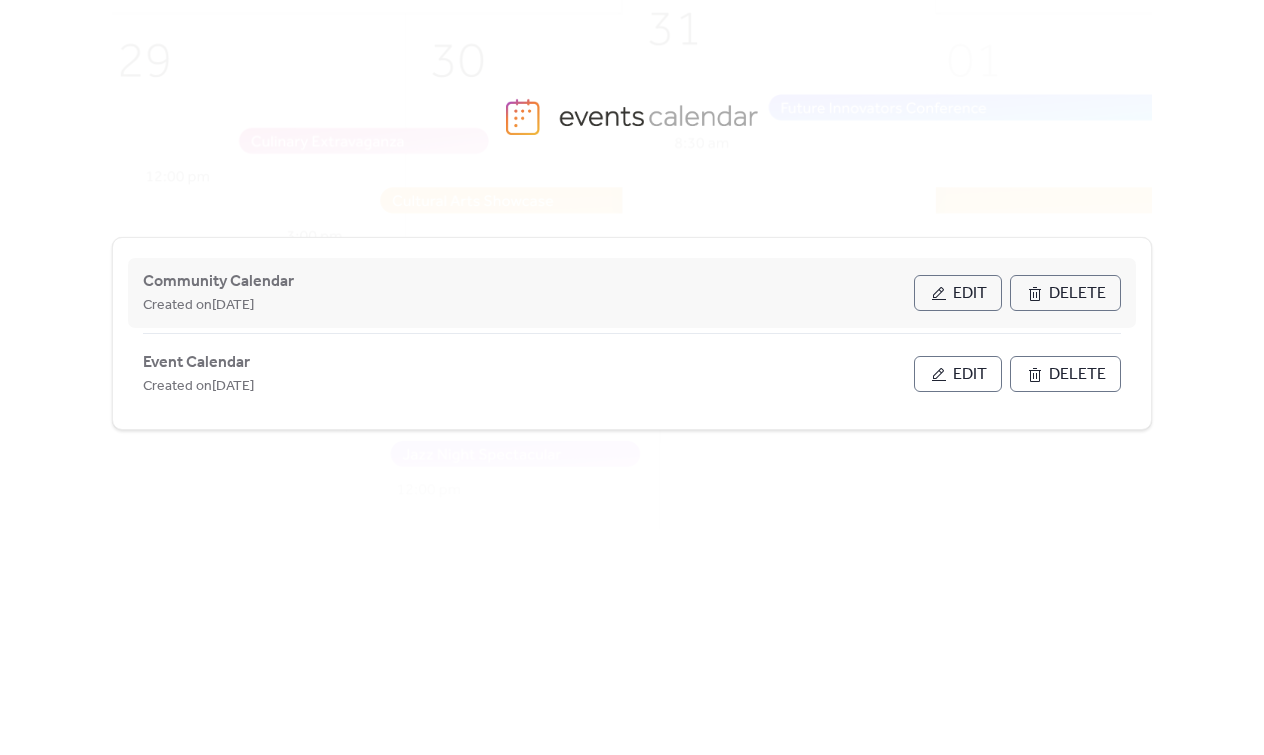 click on "Edit" at bounding box center [970, 294] 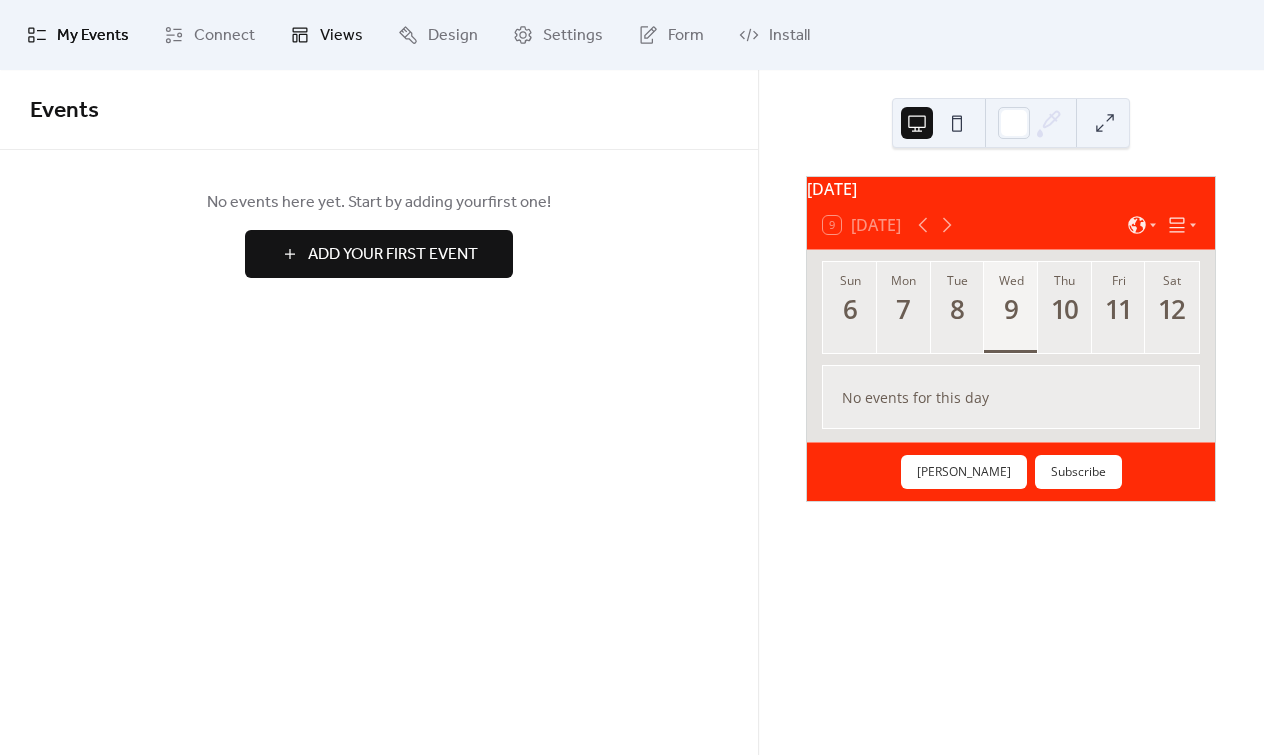 click on "Views" at bounding box center [341, 36] 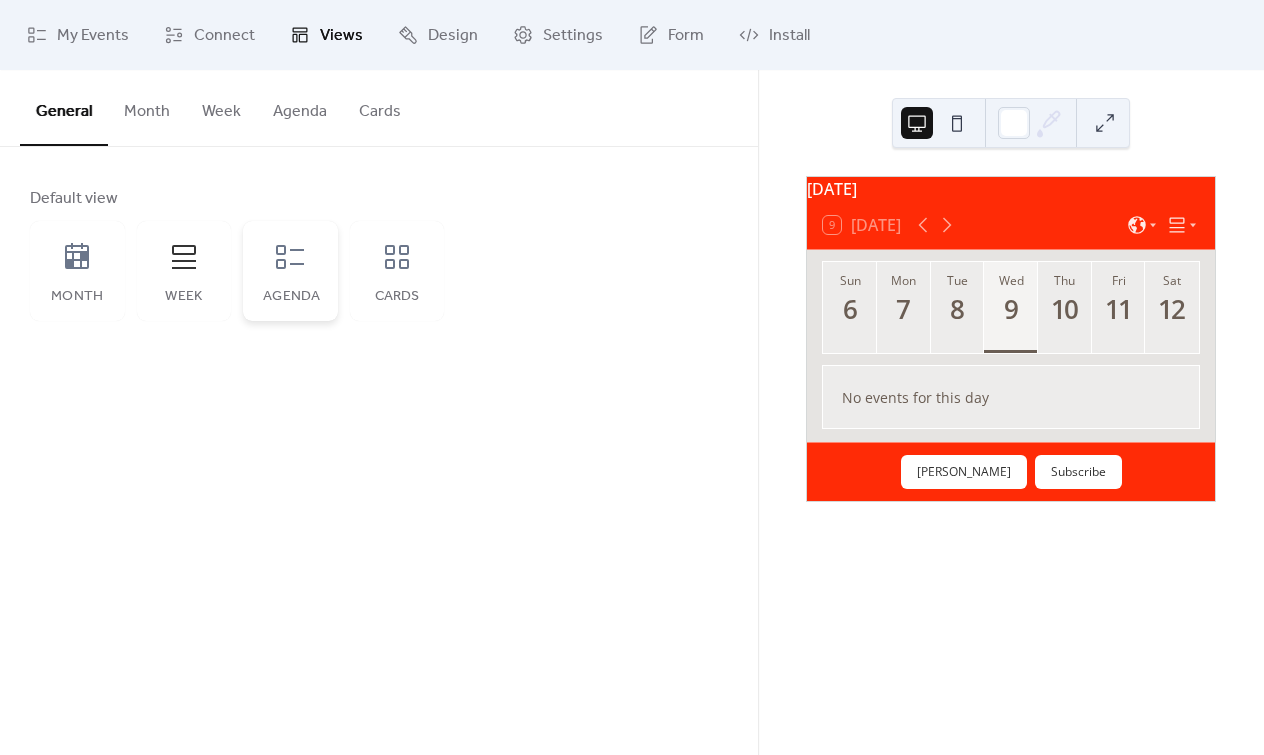 click 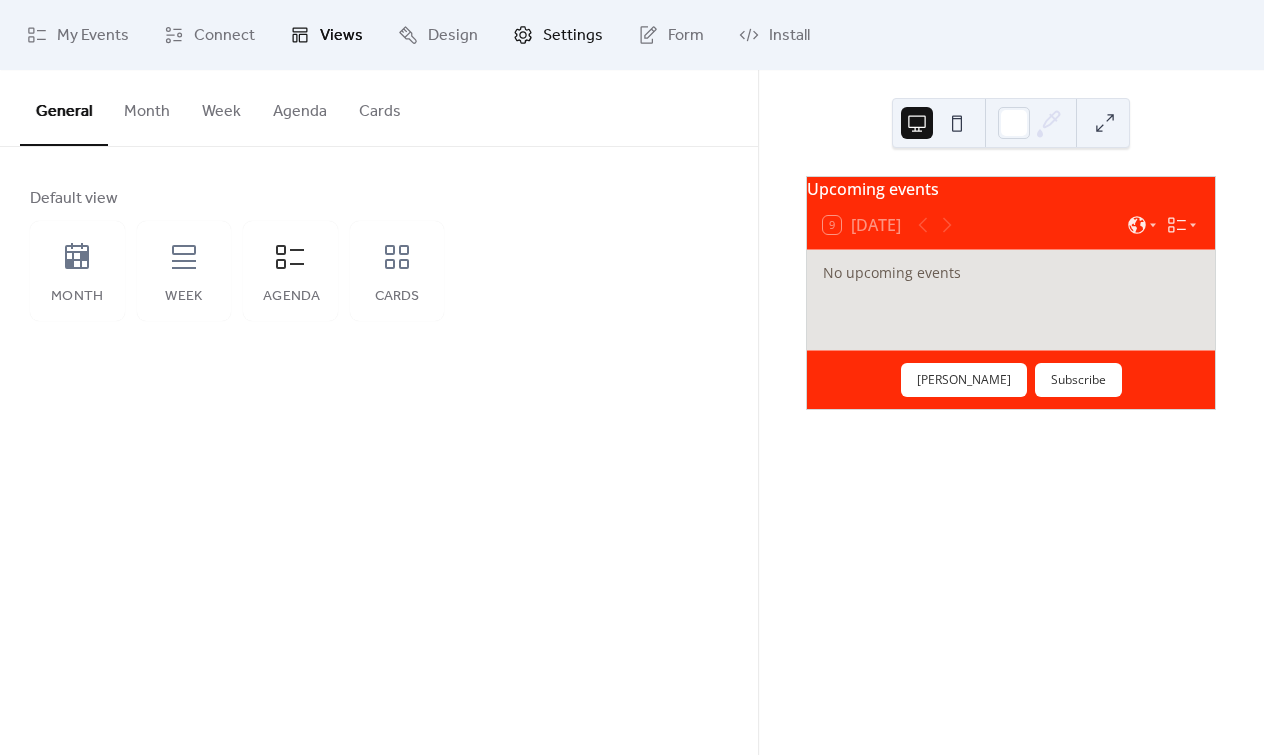 click on "Settings" at bounding box center [573, 36] 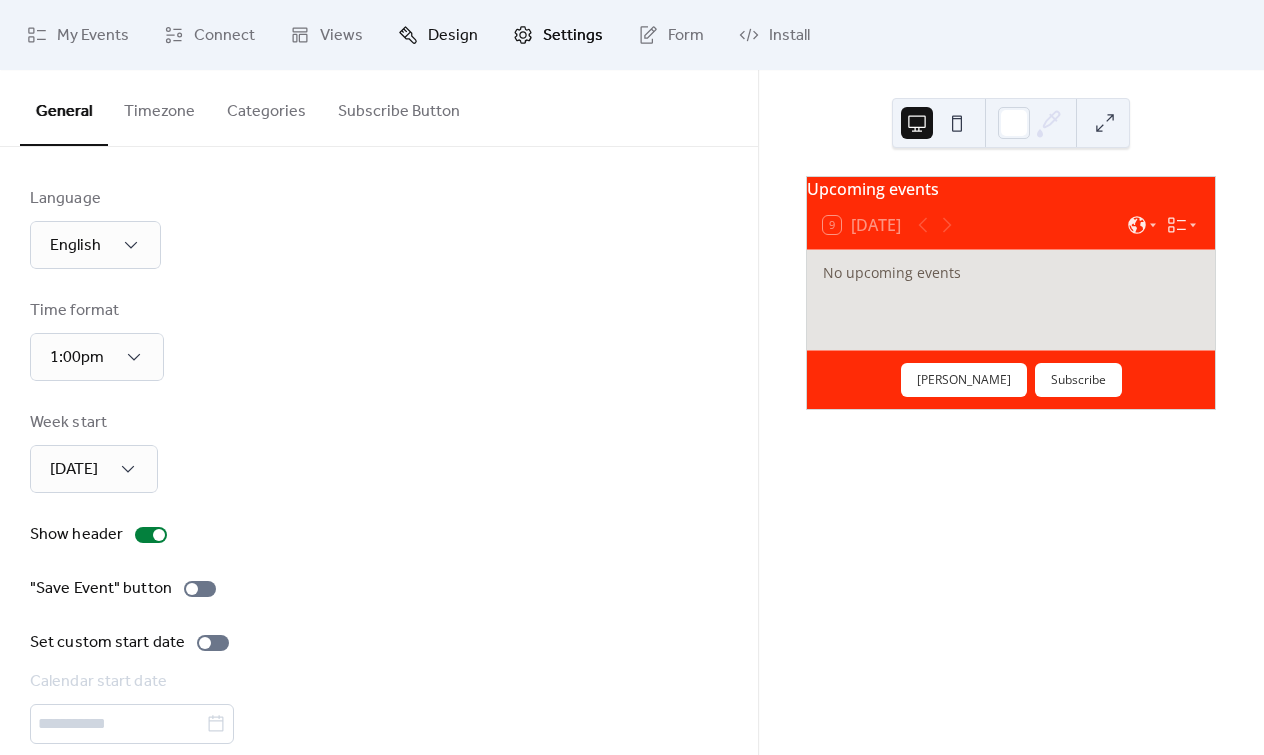 click on "Design" at bounding box center [453, 36] 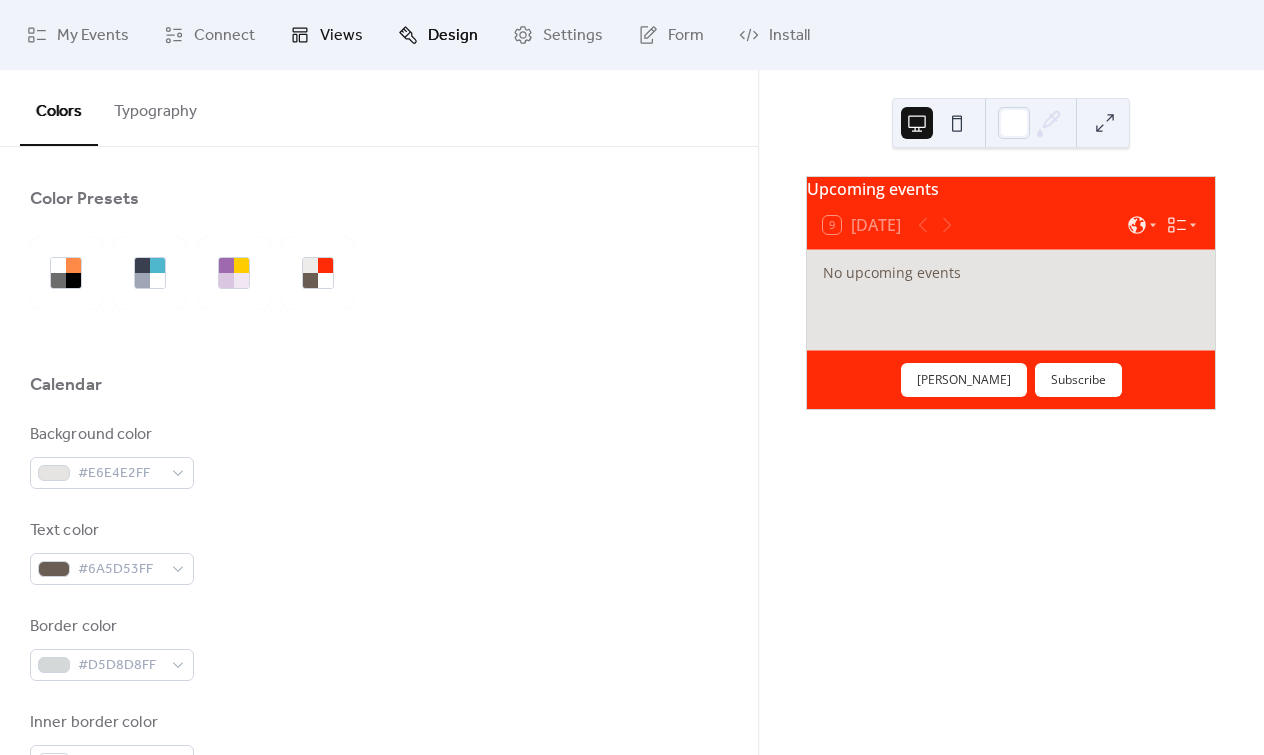click on "Views" at bounding box center (341, 36) 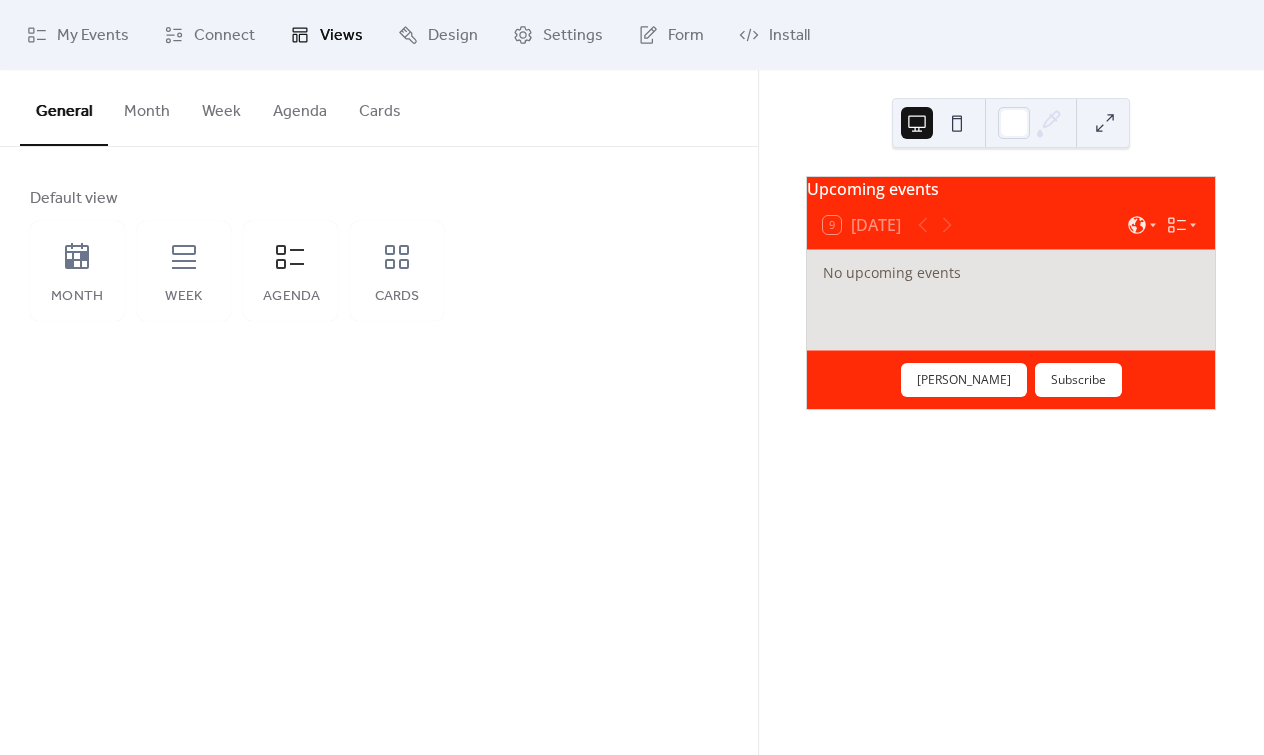 click on "Agenda" at bounding box center [300, 107] 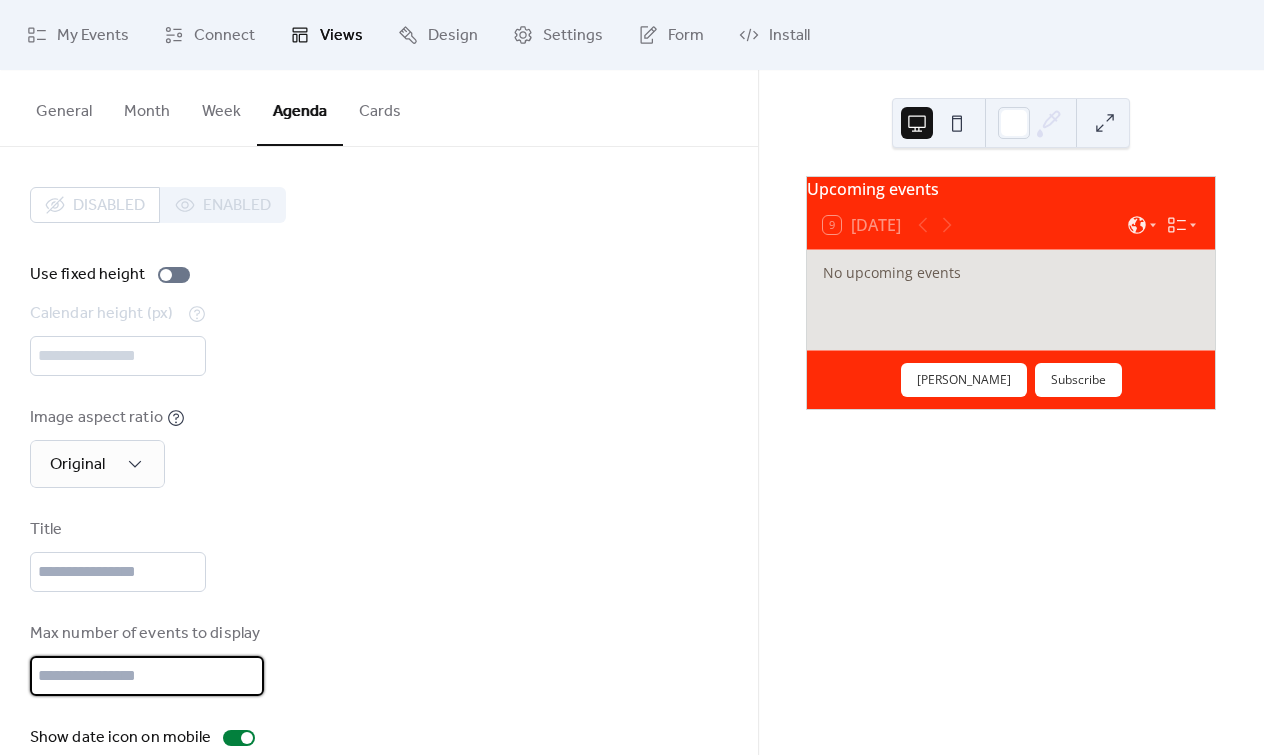 scroll, scrollTop: 2, scrollLeft: 0, axis: vertical 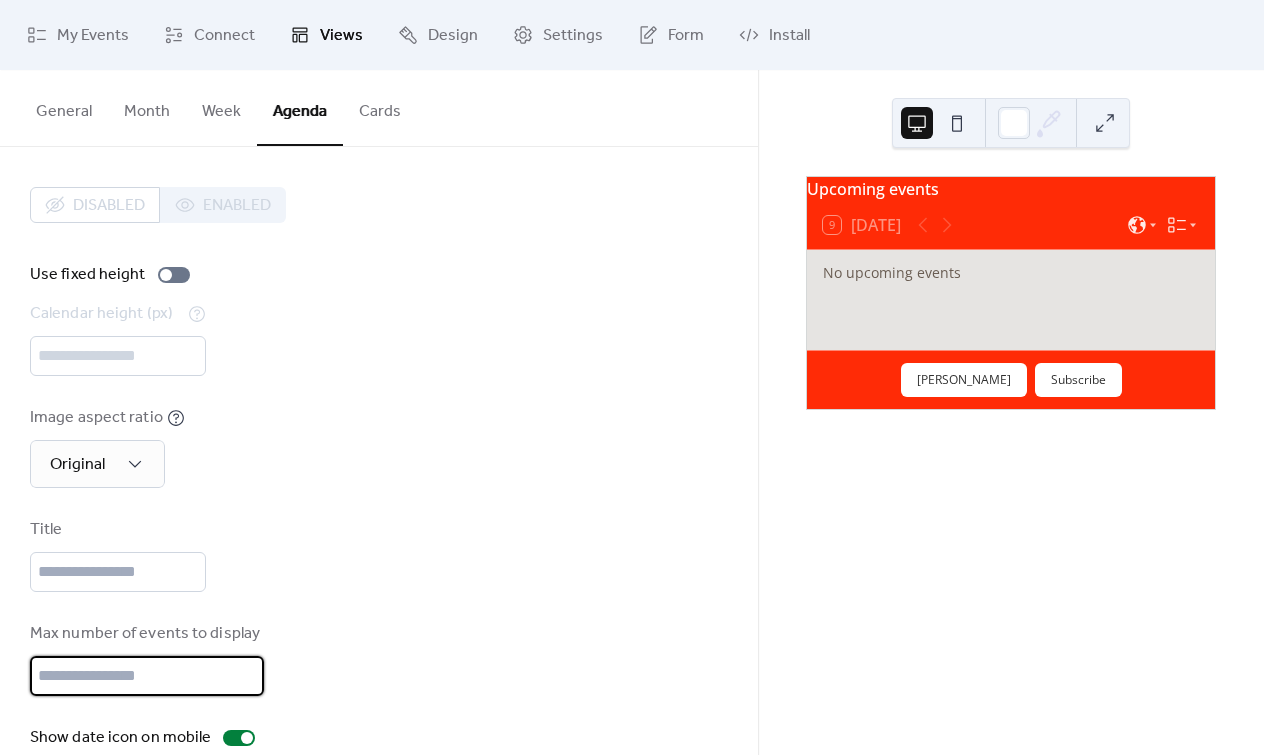 drag, startPoint x: 139, startPoint y: 675, endPoint x: 18, endPoint y: 680, distance: 121.103264 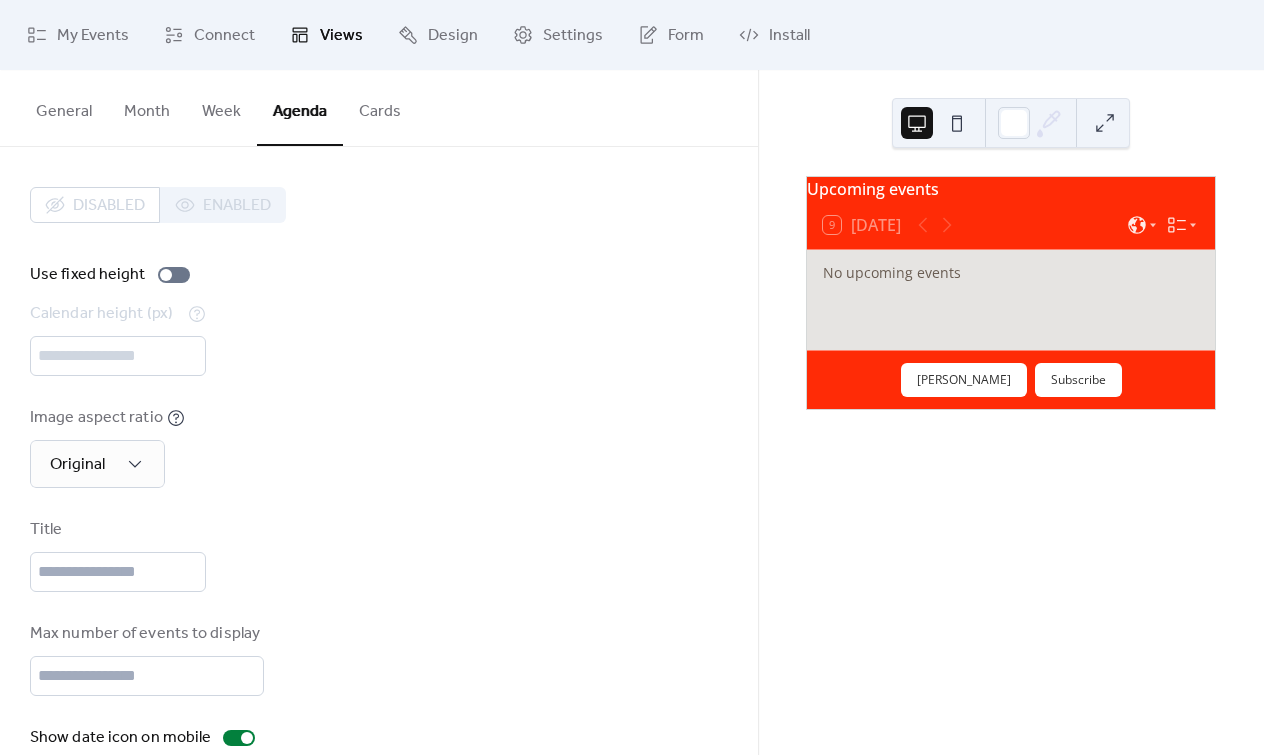 click on "Title" at bounding box center [379, 555] 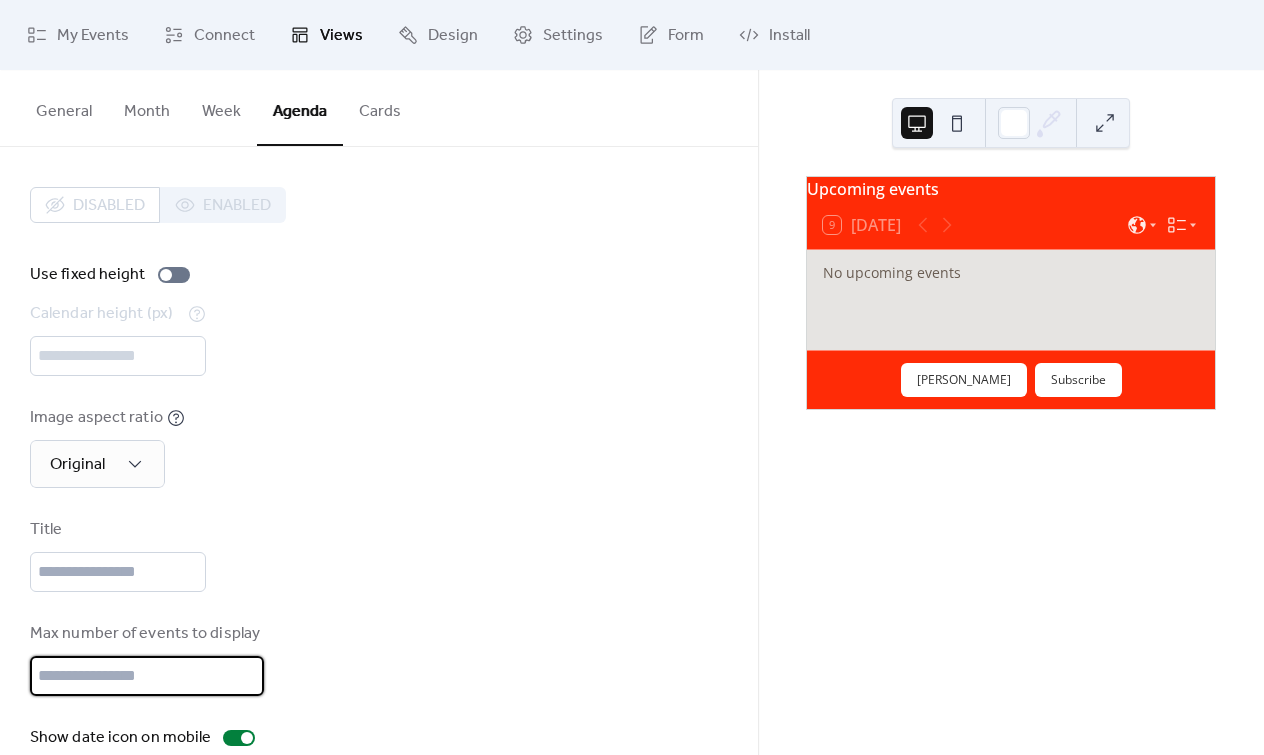 scroll, scrollTop: 0, scrollLeft: 0, axis: both 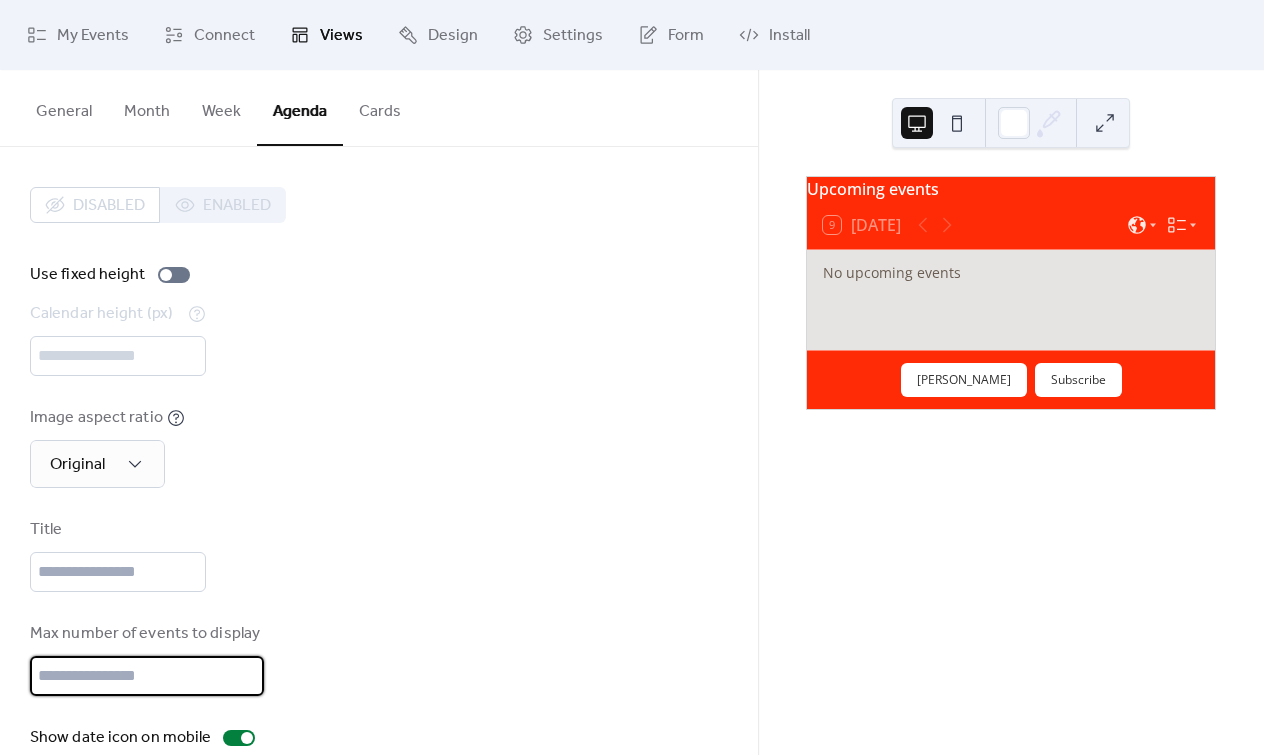 type on "*" 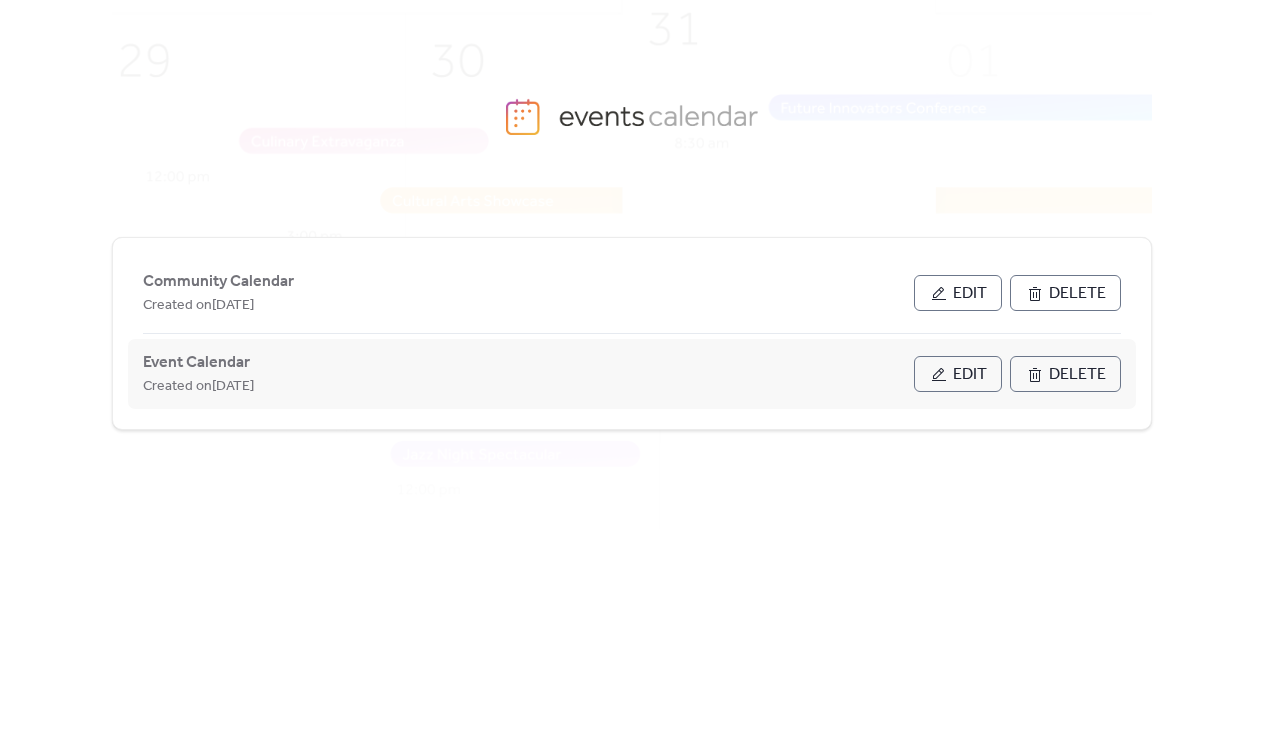 click on "Edit" at bounding box center (970, 375) 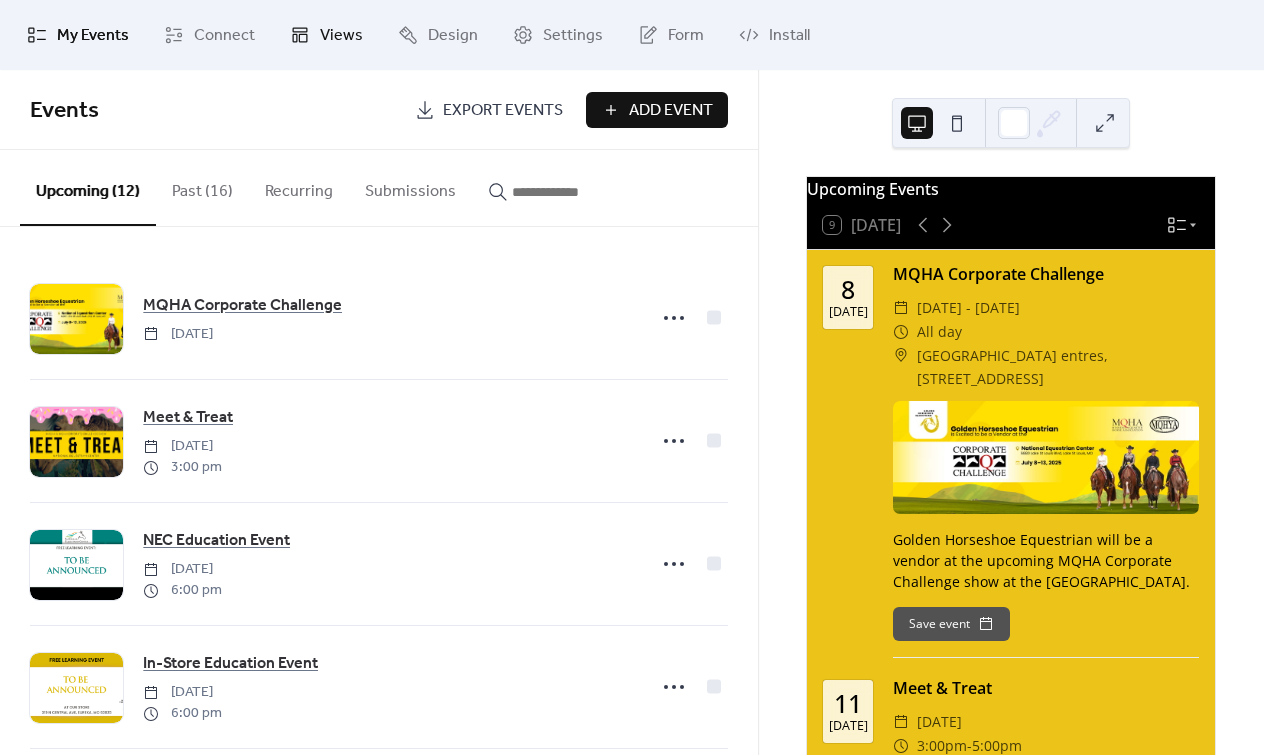click on "Views" at bounding box center (326, 35) 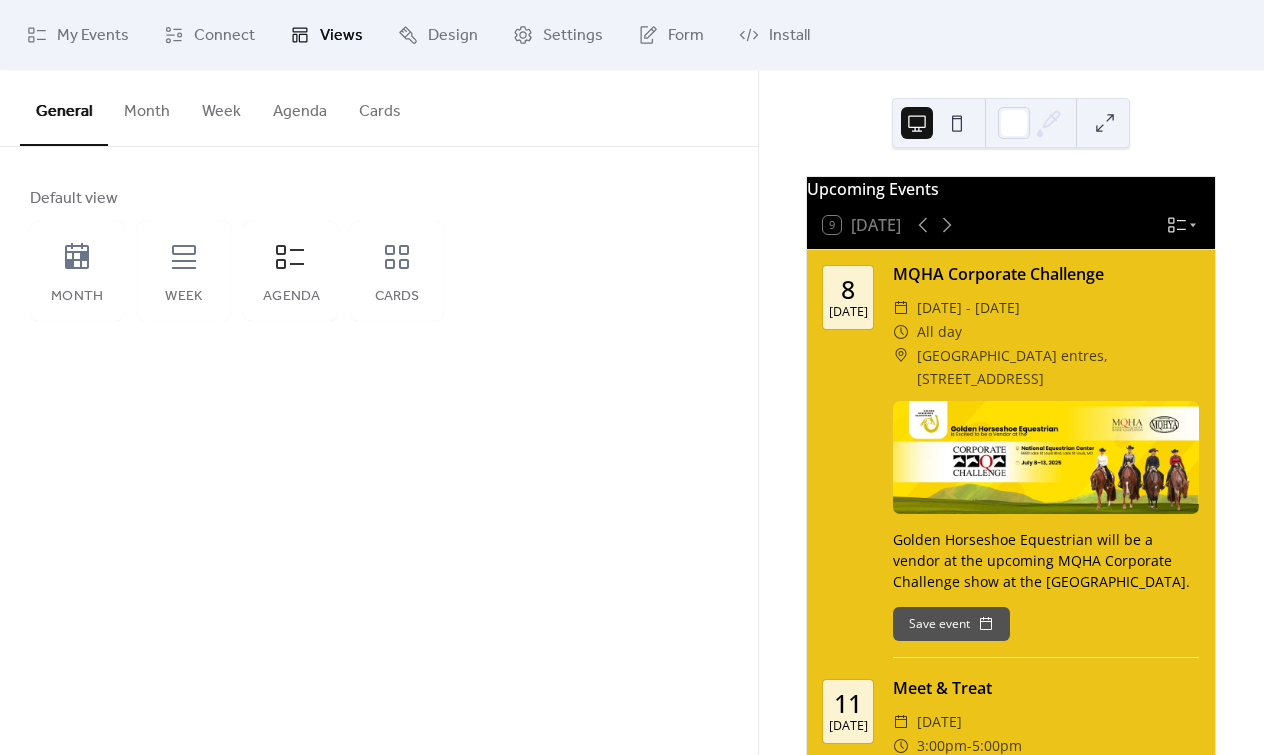click on "Agenda" at bounding box center [300, 107] 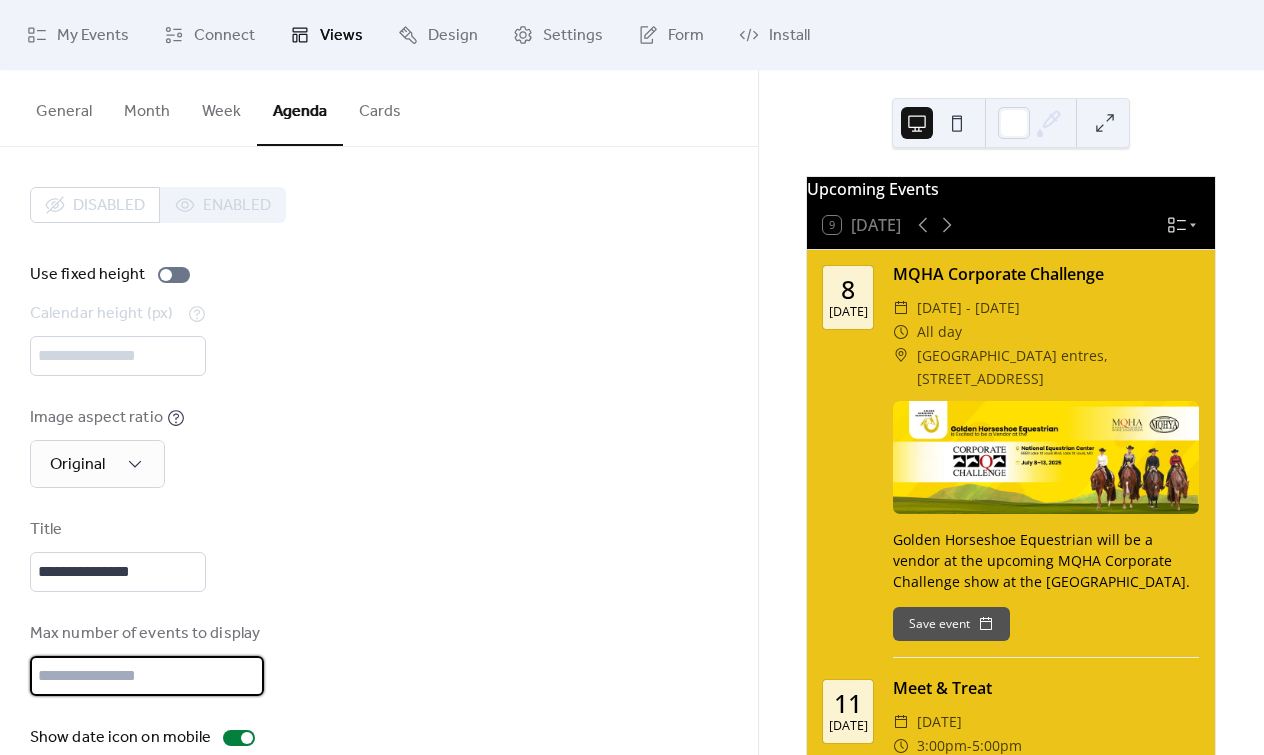 drag, startPoint x: 108, startPoint y: 675, endPoint x: -7, endPoint y: 664, distance: 115.52489 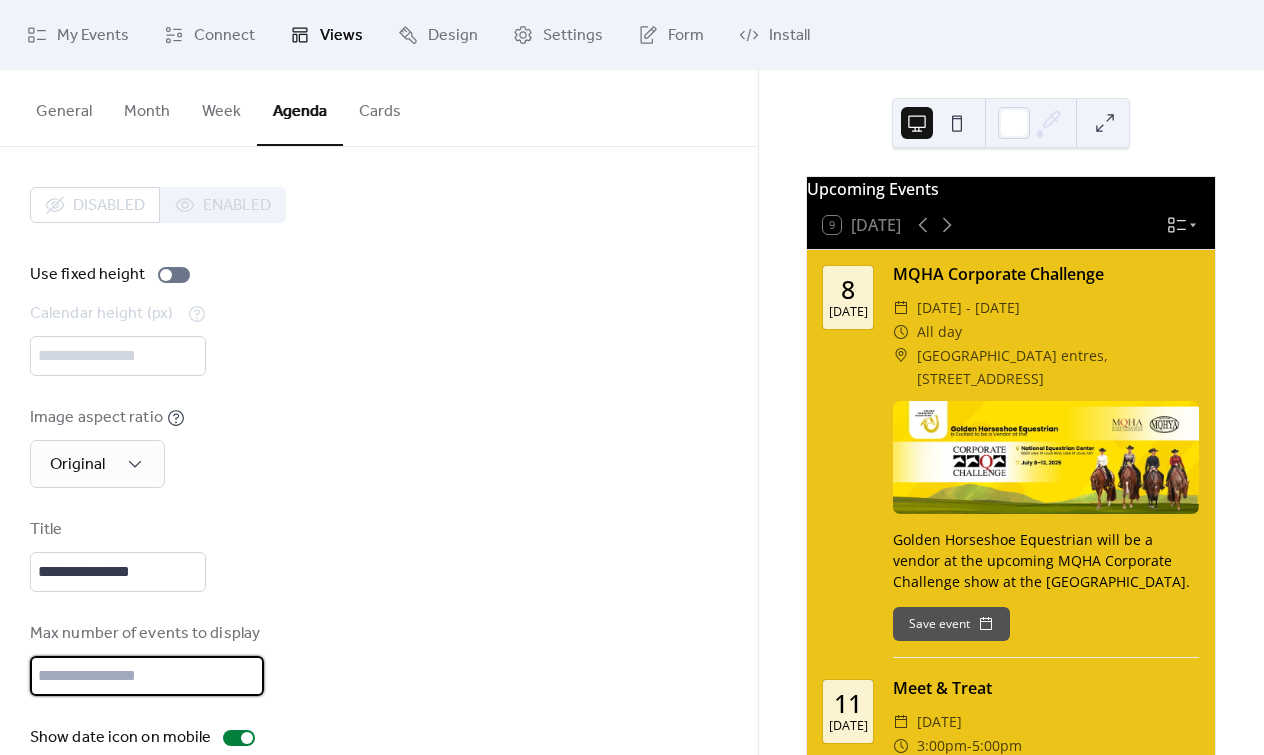 type on "*" 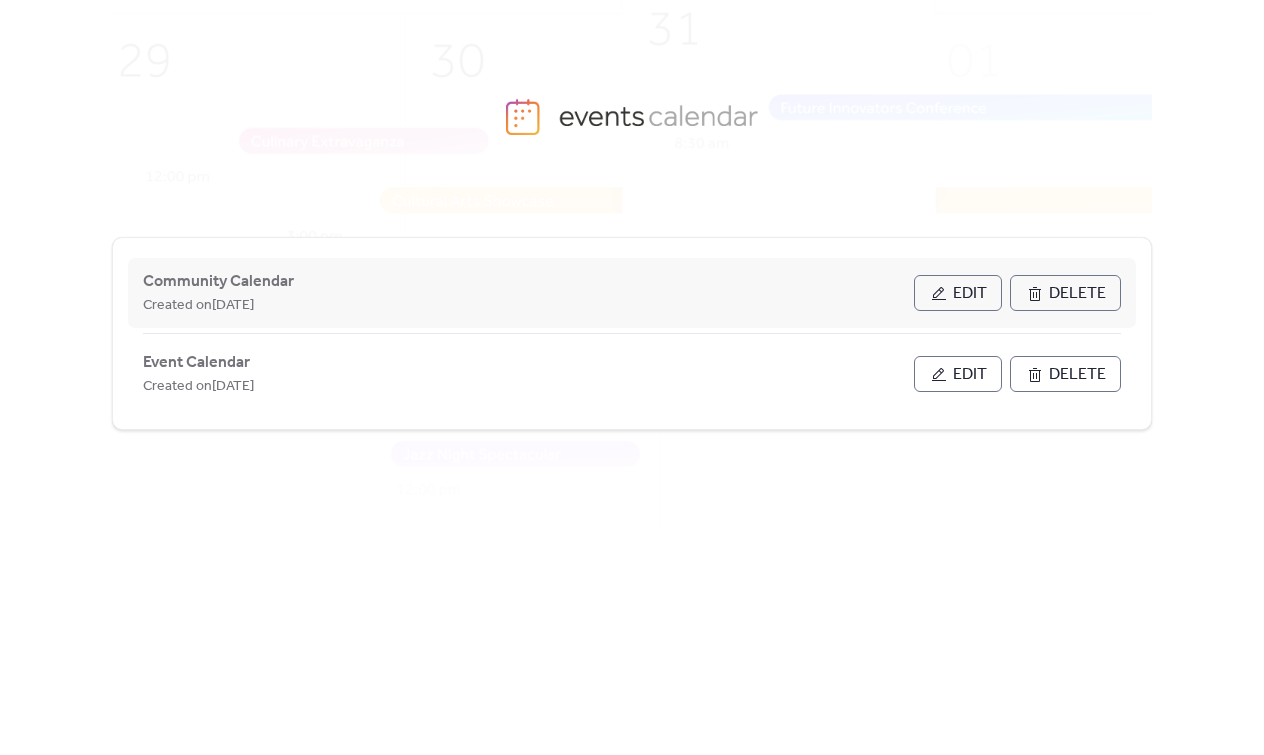 click on "Edit" at bounding box center (958, 293) 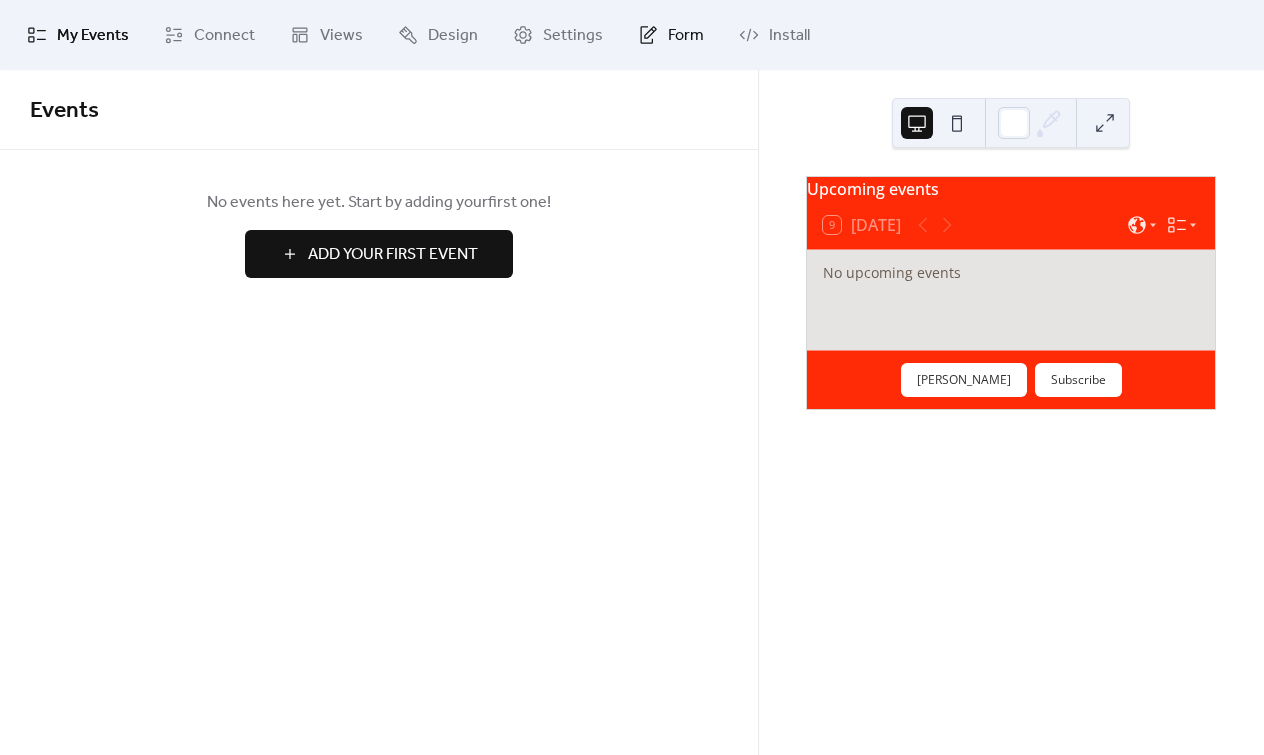 click on "Form" at bounding box center [686, 36] 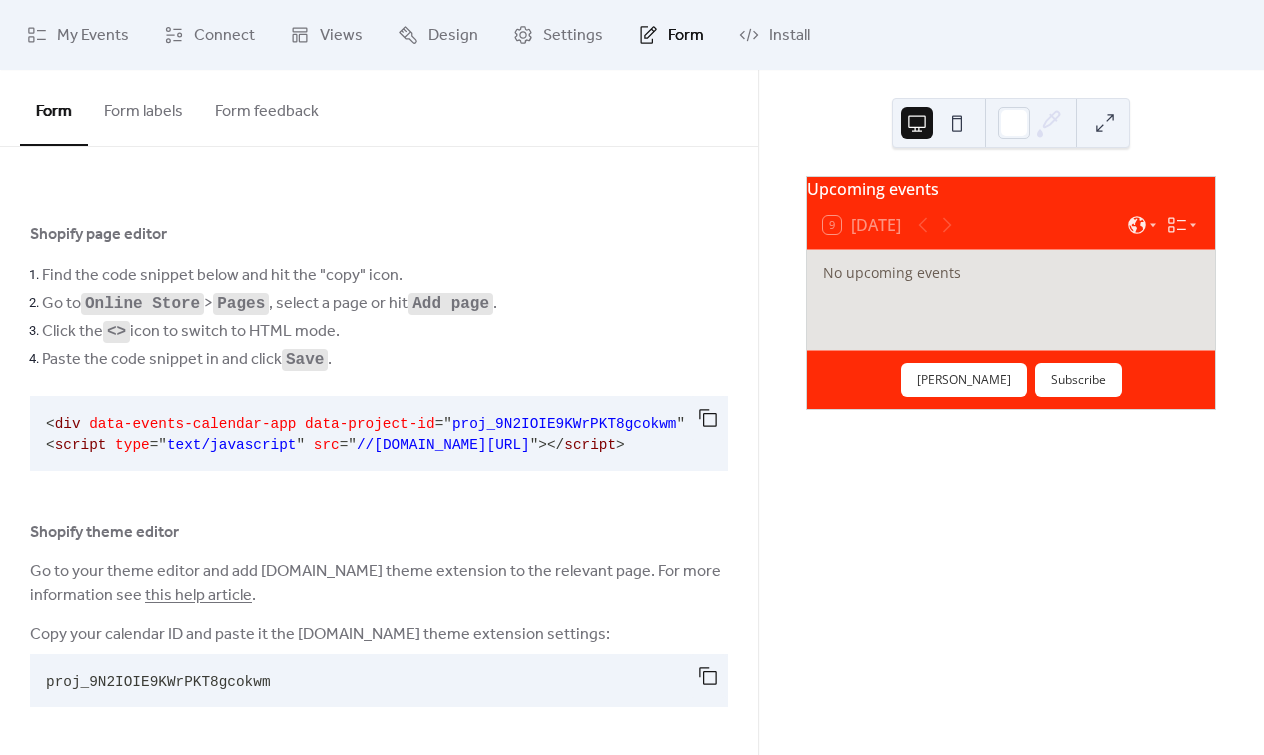 scroll, scrollTop: 0, scrollLeft: 0, axis: both 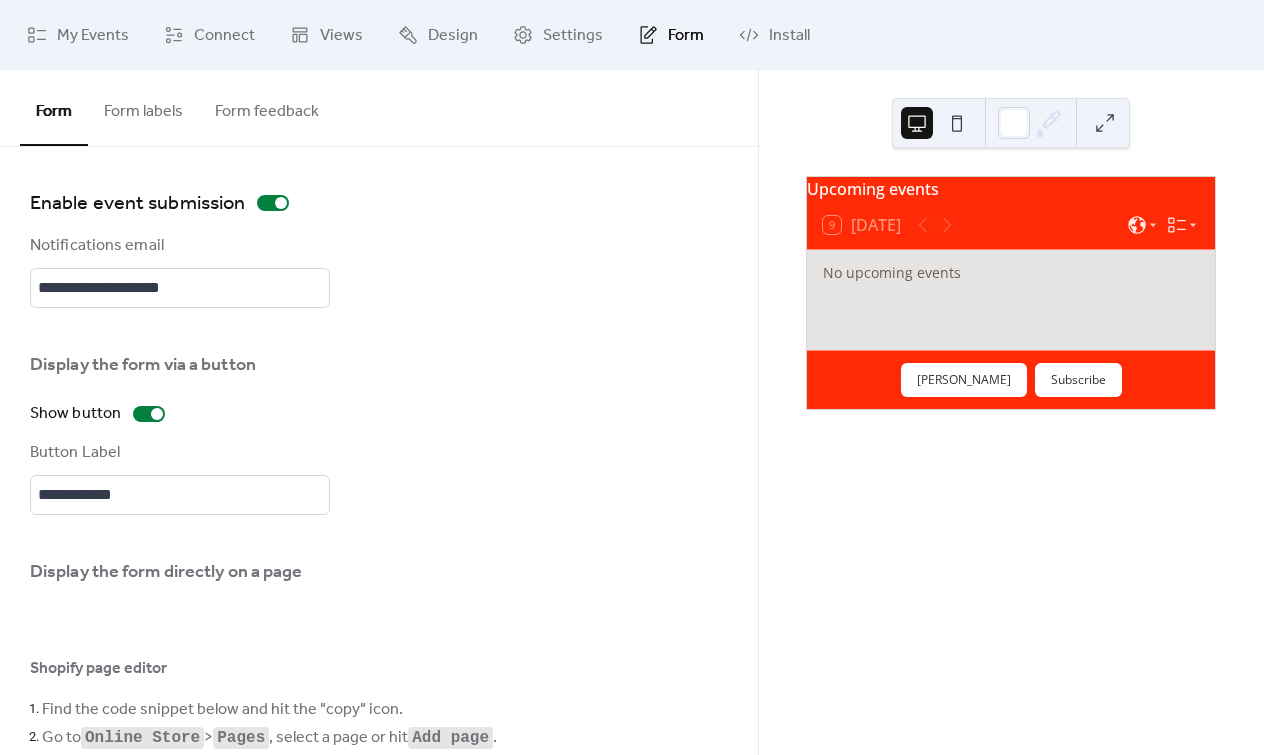 click on "Form labels" at bounding box center [143, 107] 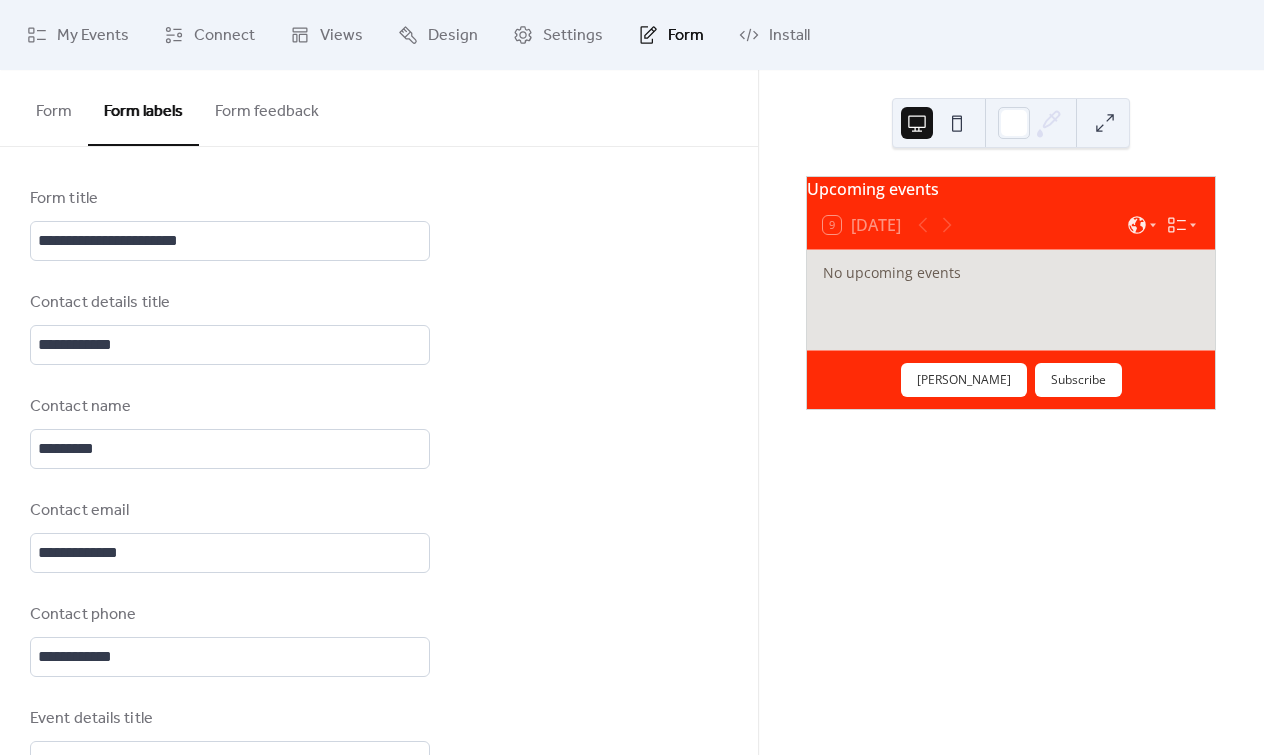 click on "Form feedback" at bounding box center (267, 107) 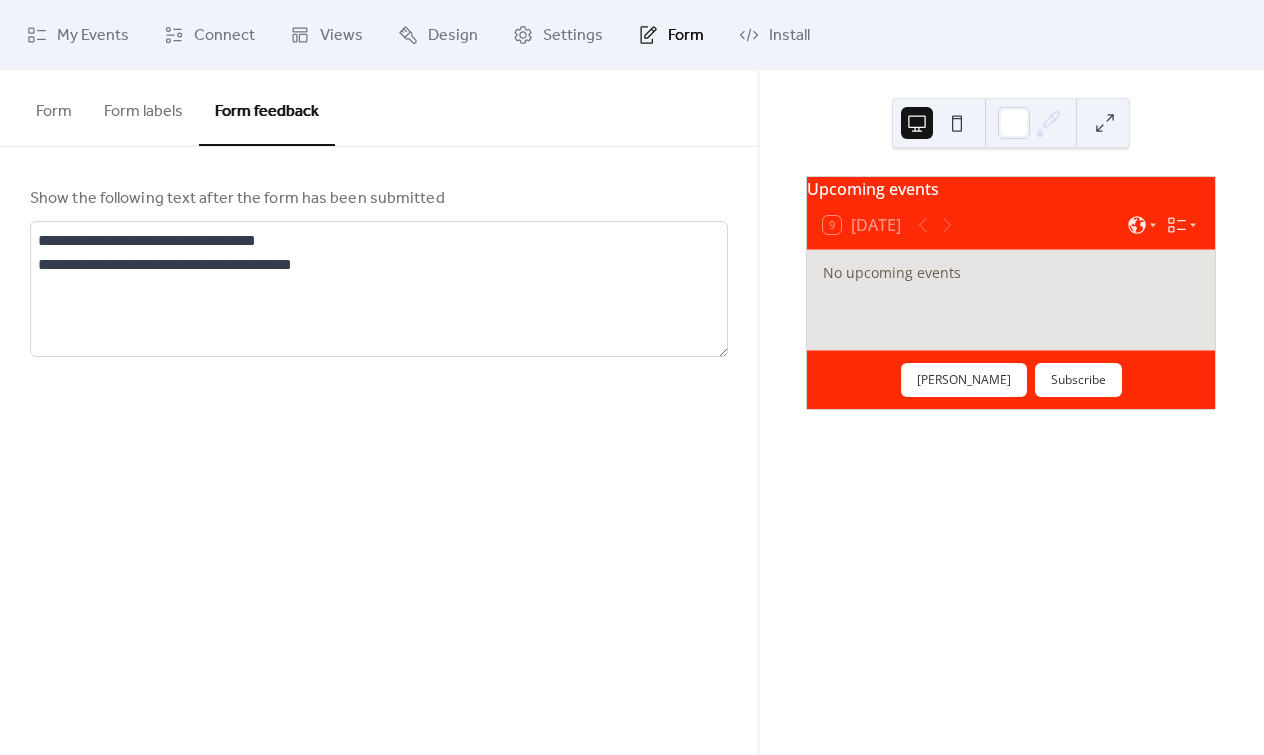 click on "Form" at bounding box center (54, 107) 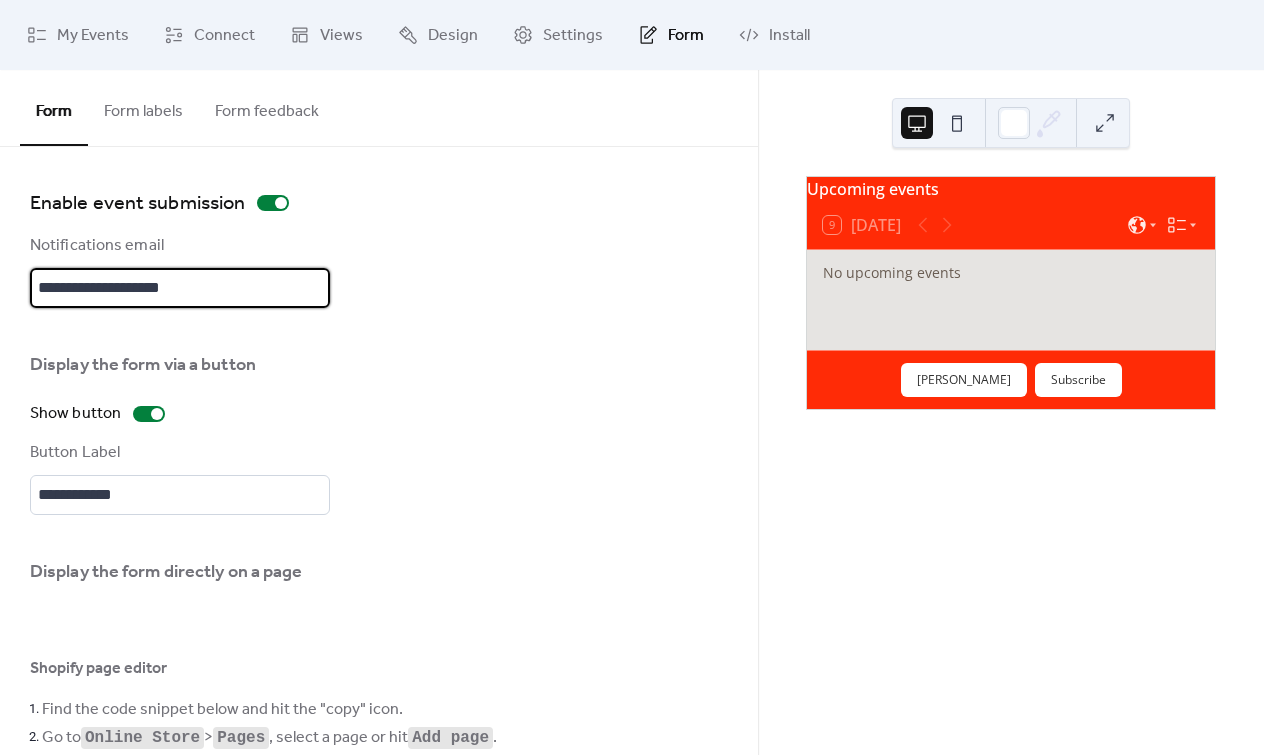 drag, startPoint x: 222, startPoint y: 284, endPoint x: 5, endPoint y: 283, distance: 217.0023 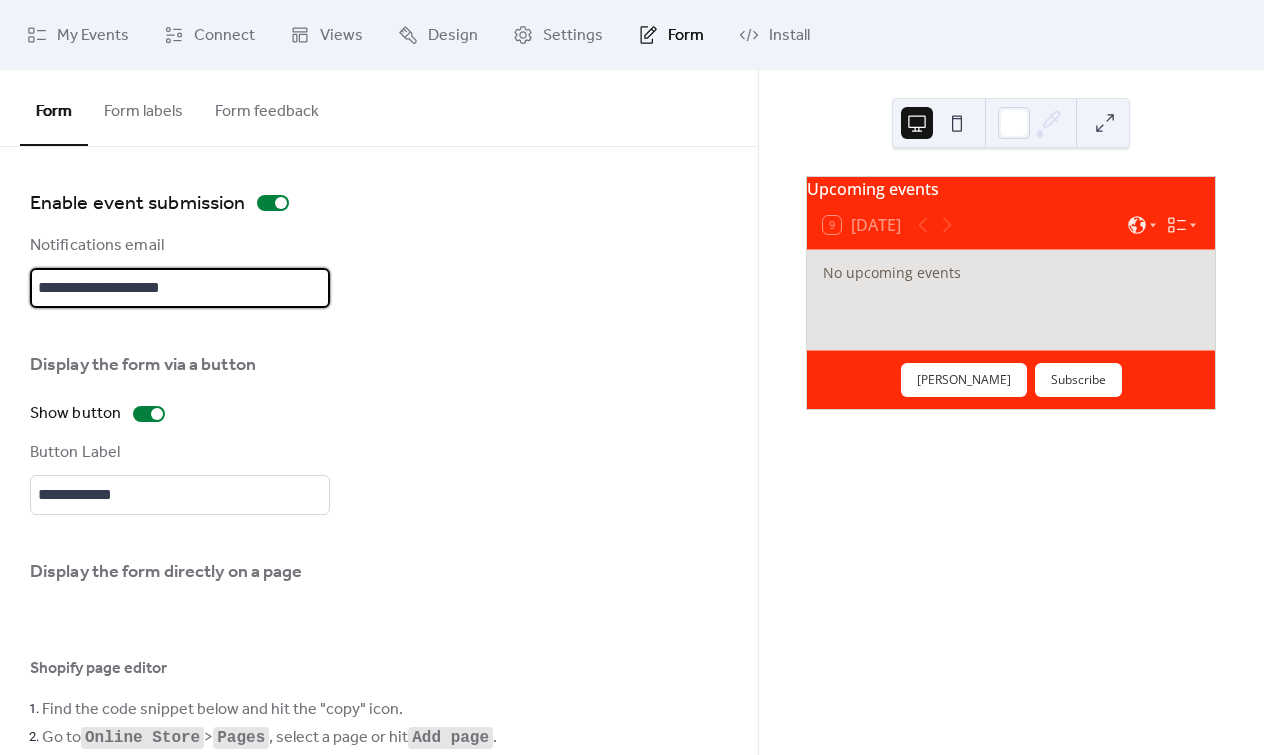 click on "**********" at bounding box center (379, 668) 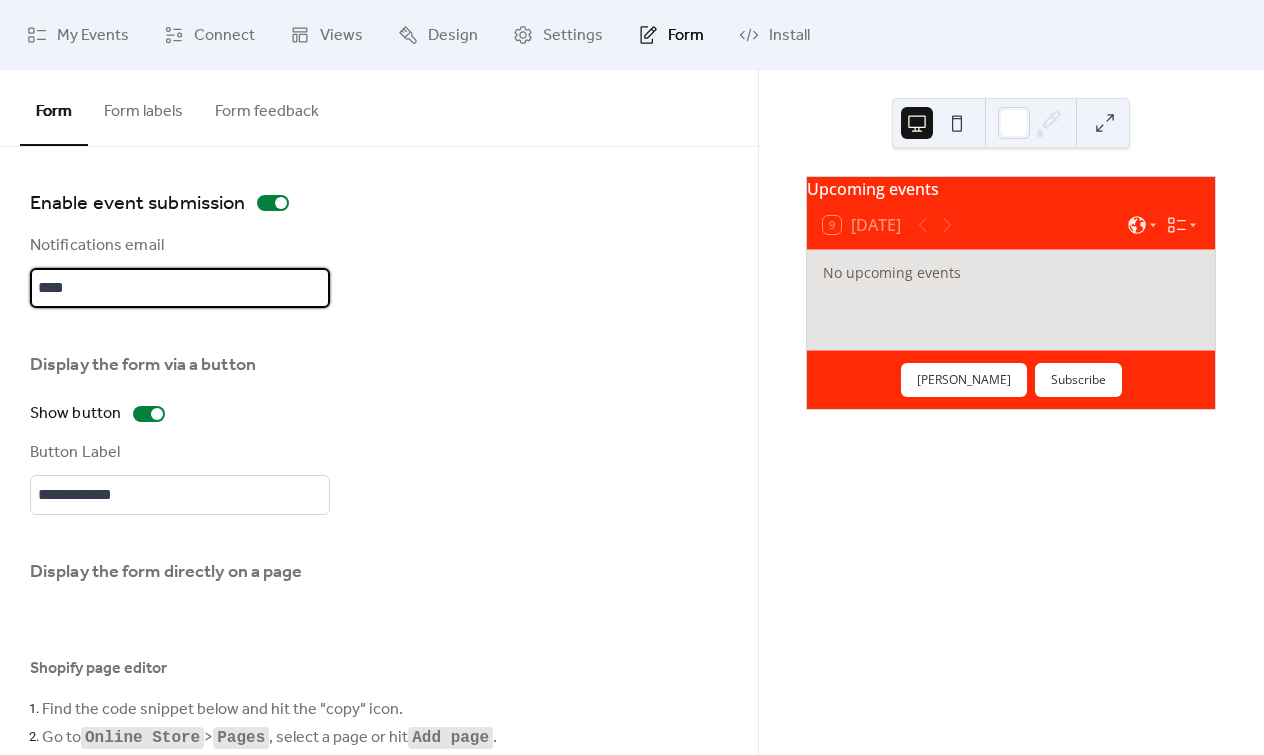 type on "**********" 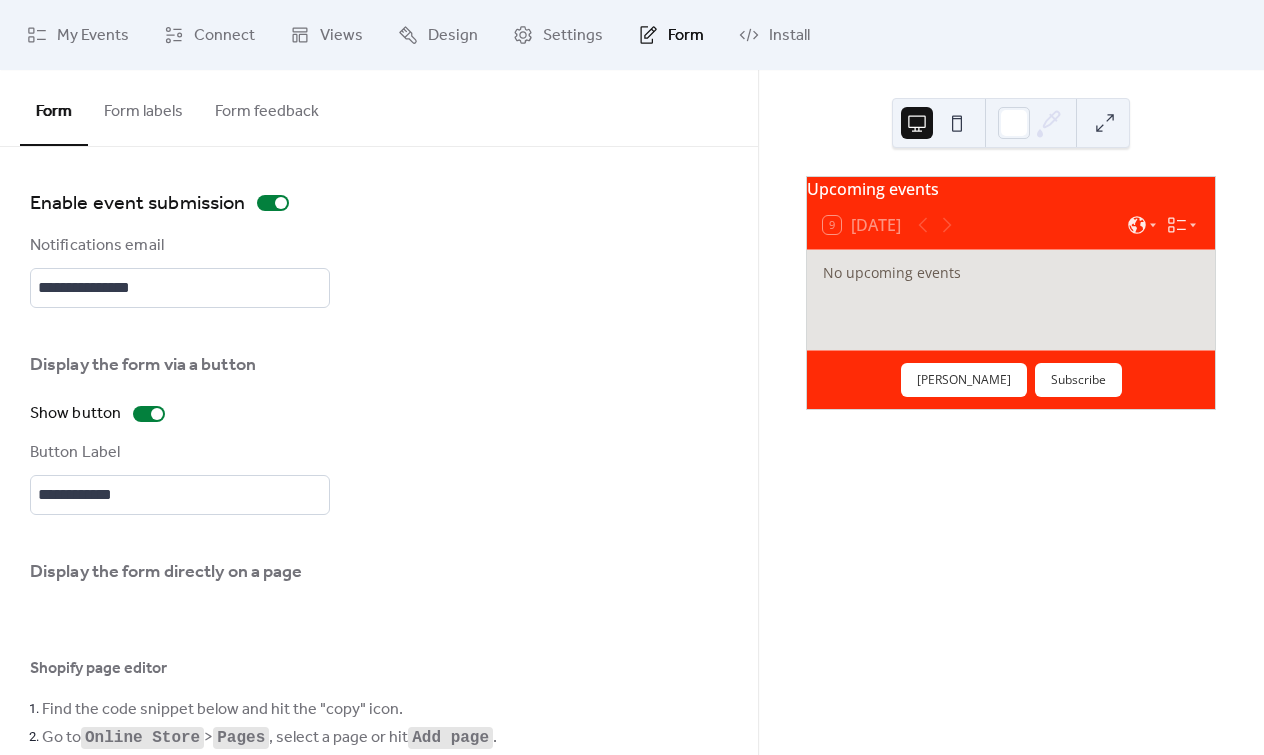 click on "**********" at bounding box center [379, 271] 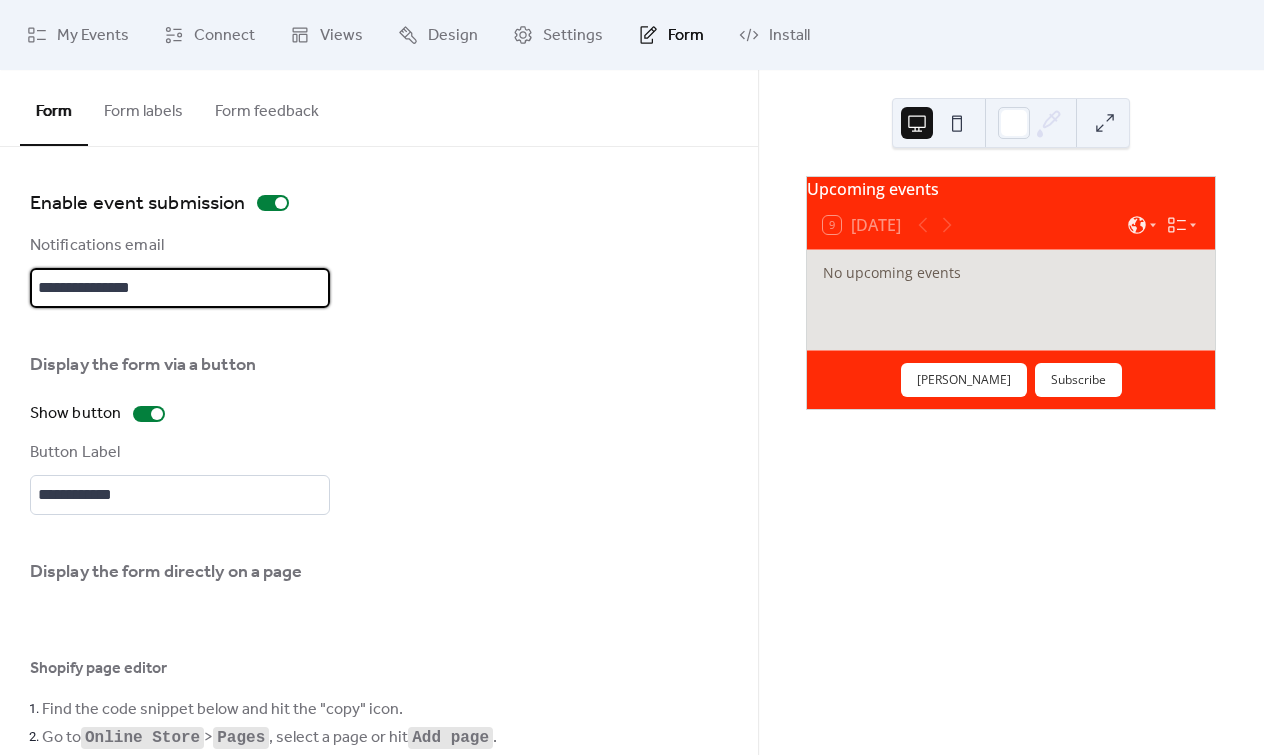 click on "**********" at bounding box center (180, 288) 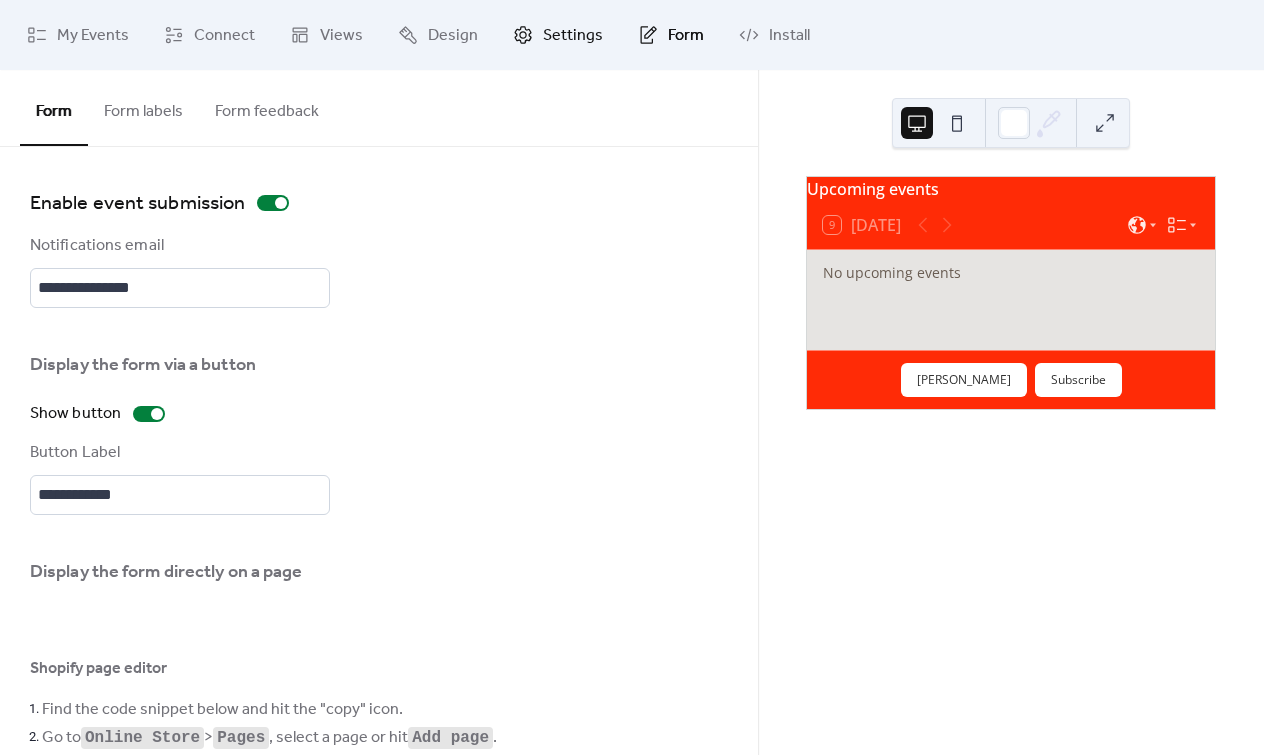 click on "Settings" at bounding box center (573, 36) 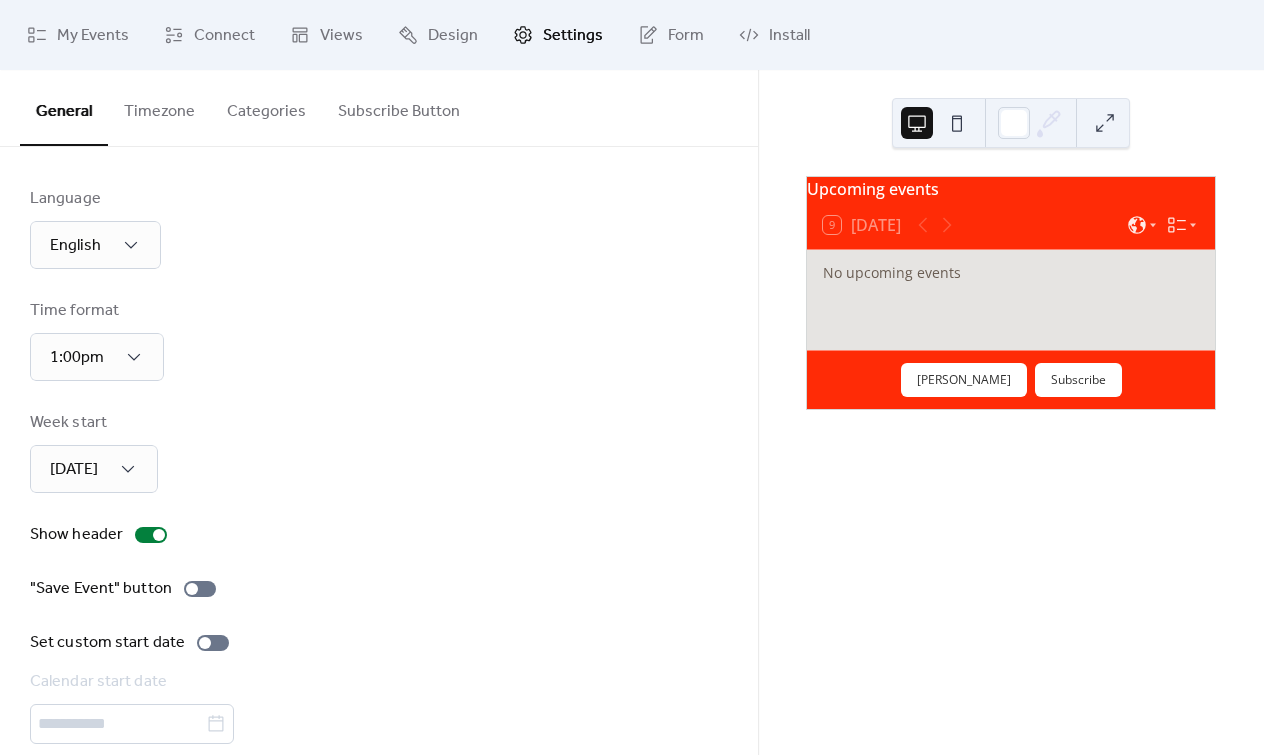 click on "Subscribe Button" at bounding box center (399, 107) 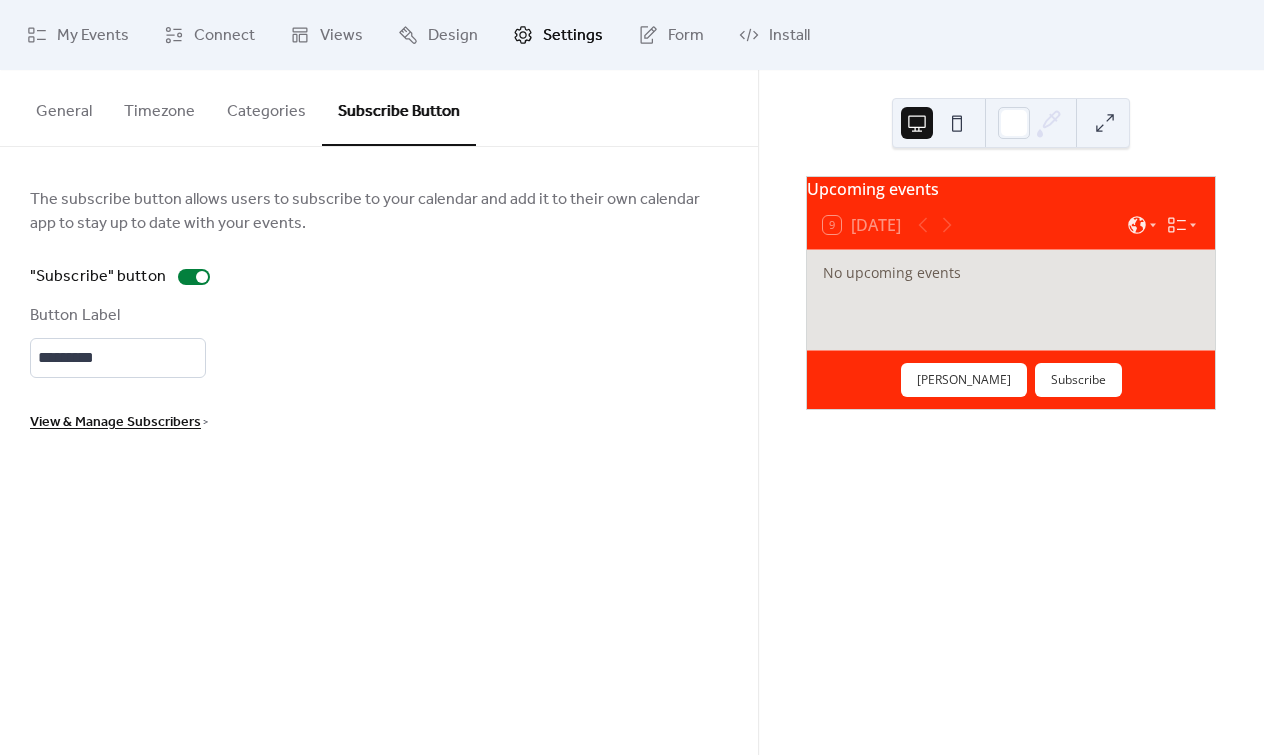 click on "View & Manage Subscribers" at bounding box center (115, 423) 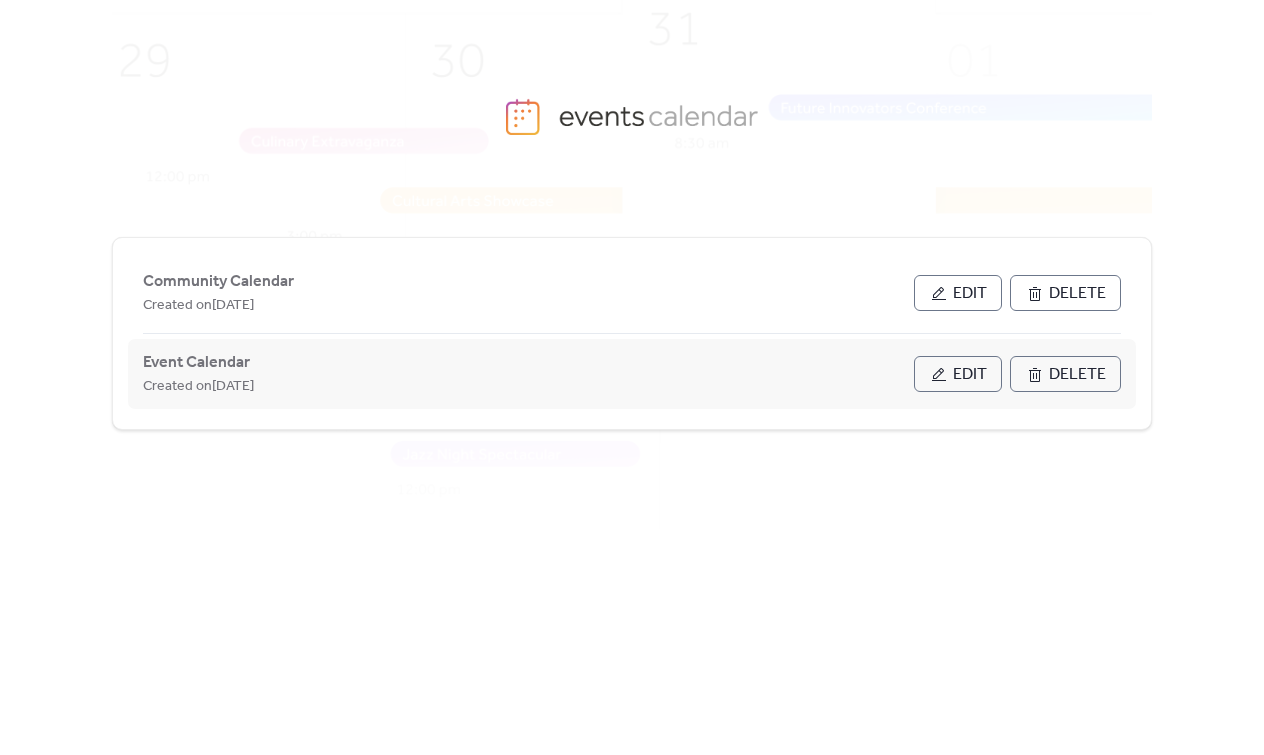 click on "Edit" at bounding box center [970, 375] 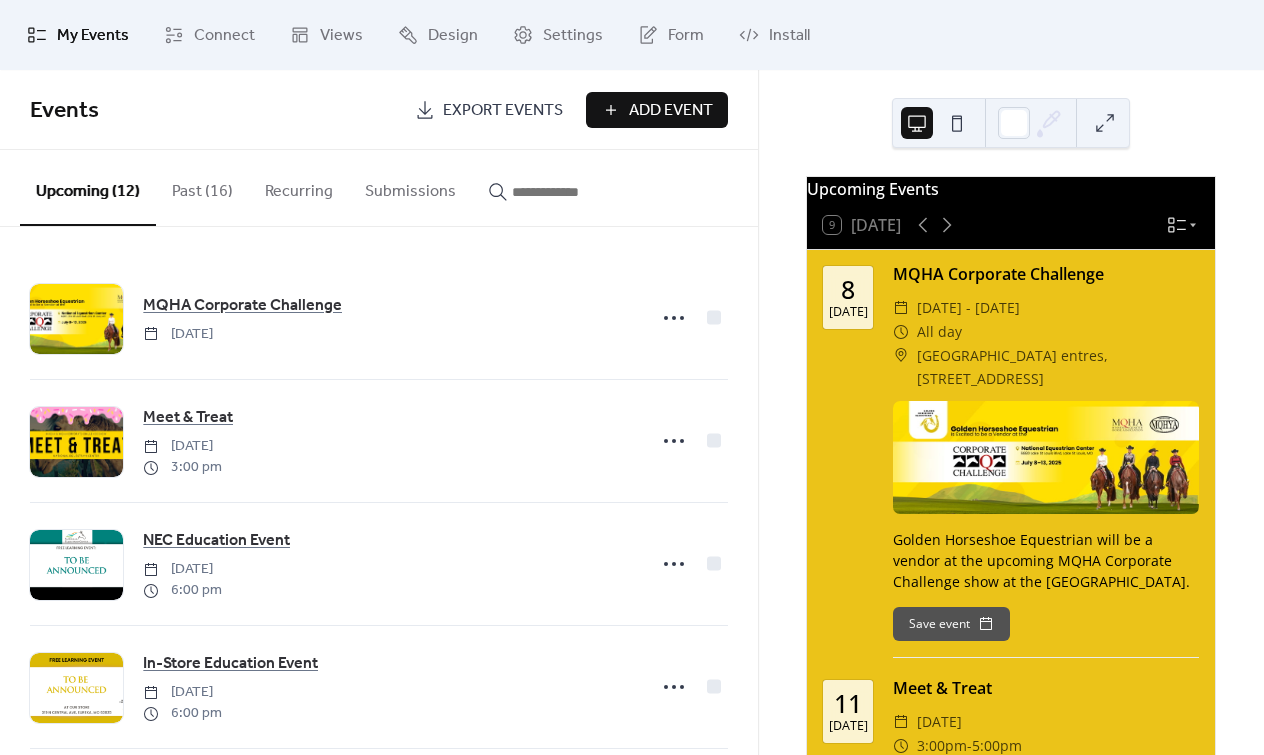 click on "Submissions" at bounding box center (410, 187) 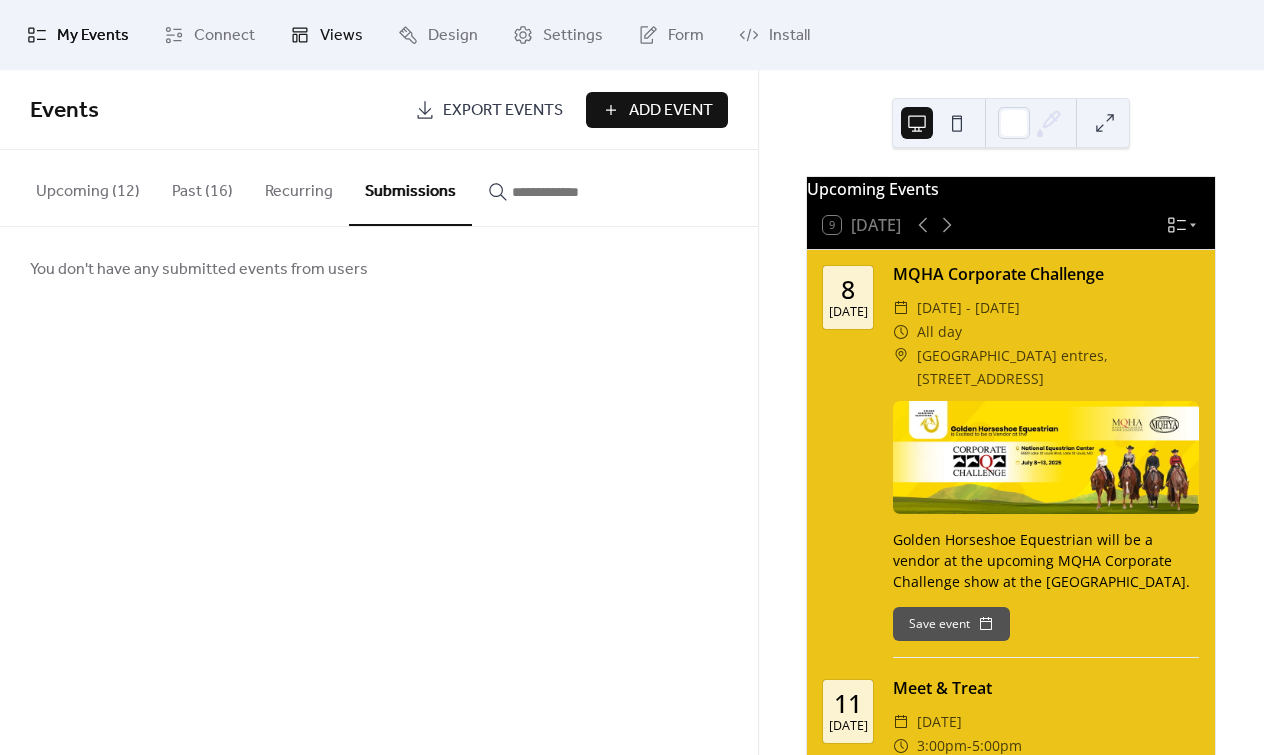 click on "Views" at bounding box center (341, 36) 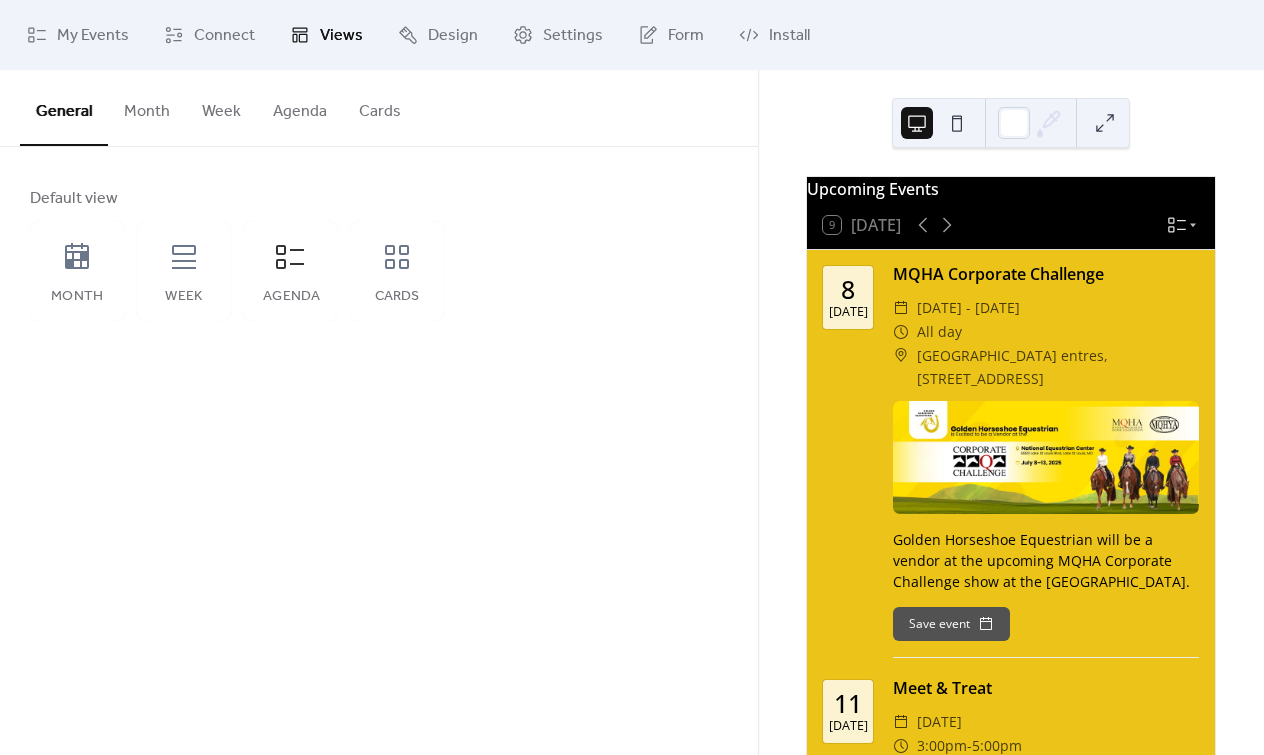click on "Agenda" at bounding box center (300, 107) 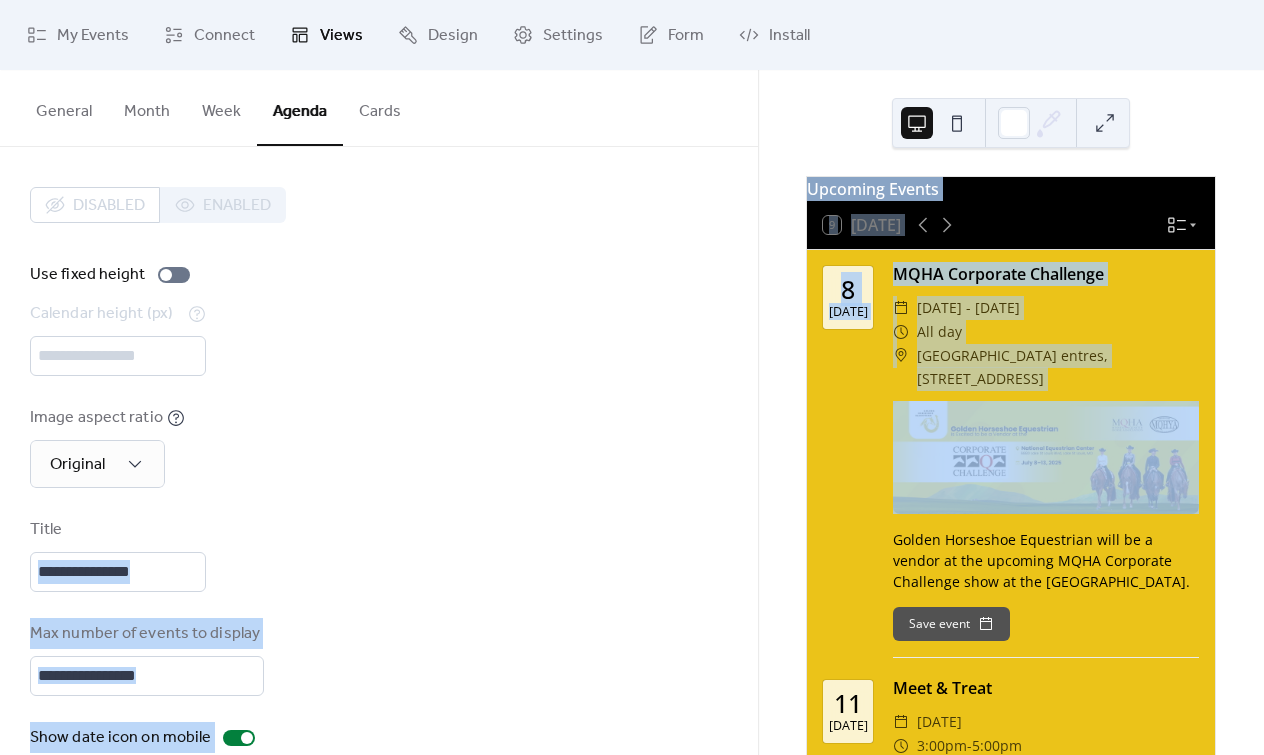 click on "**********" at bounding box center [632, 377] 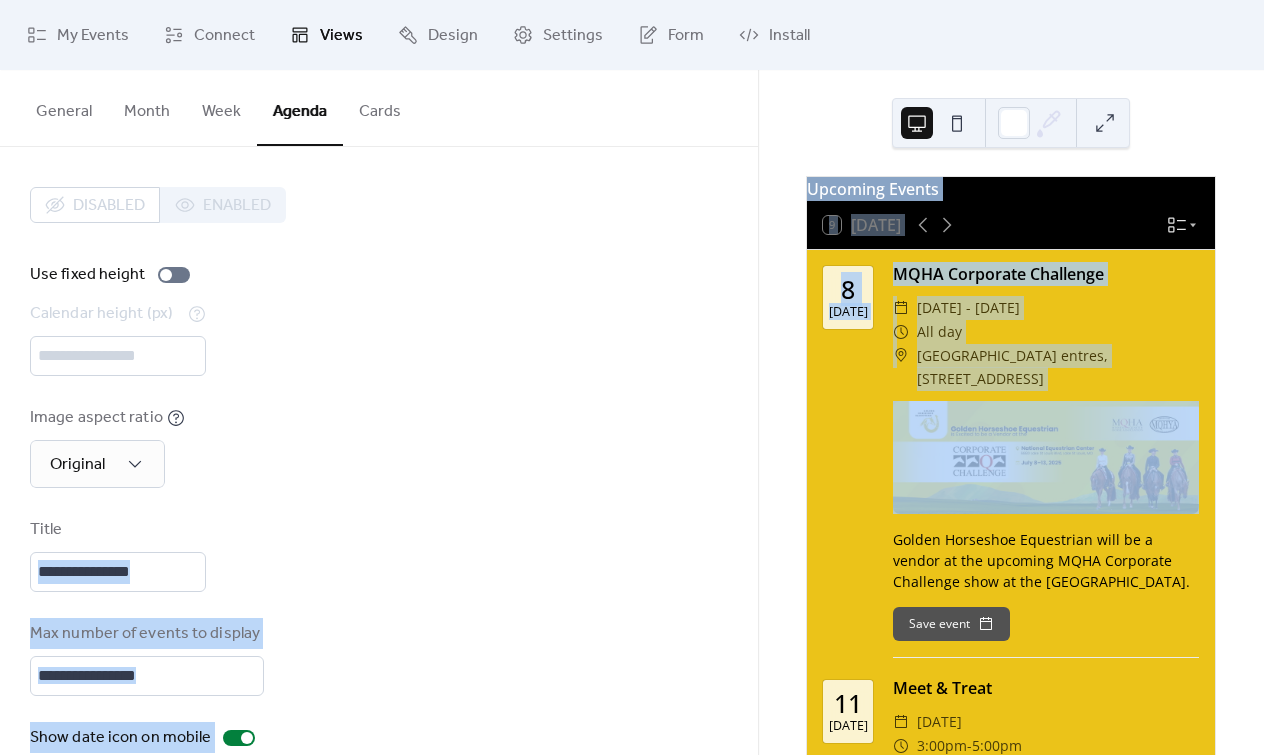 scroll, scrollTop: 88, scrollLeft: 0, axis: vertical 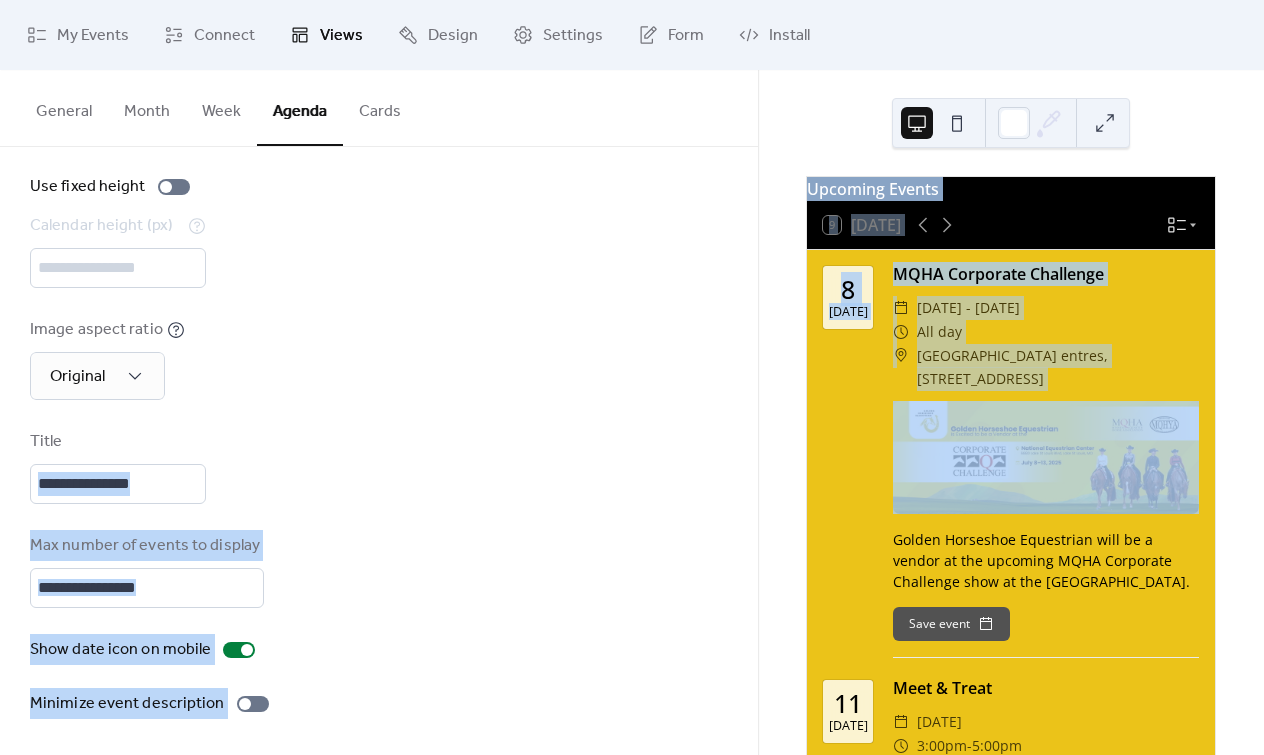 click on "Max number of events to display *" at bounding box center (379, 571) 